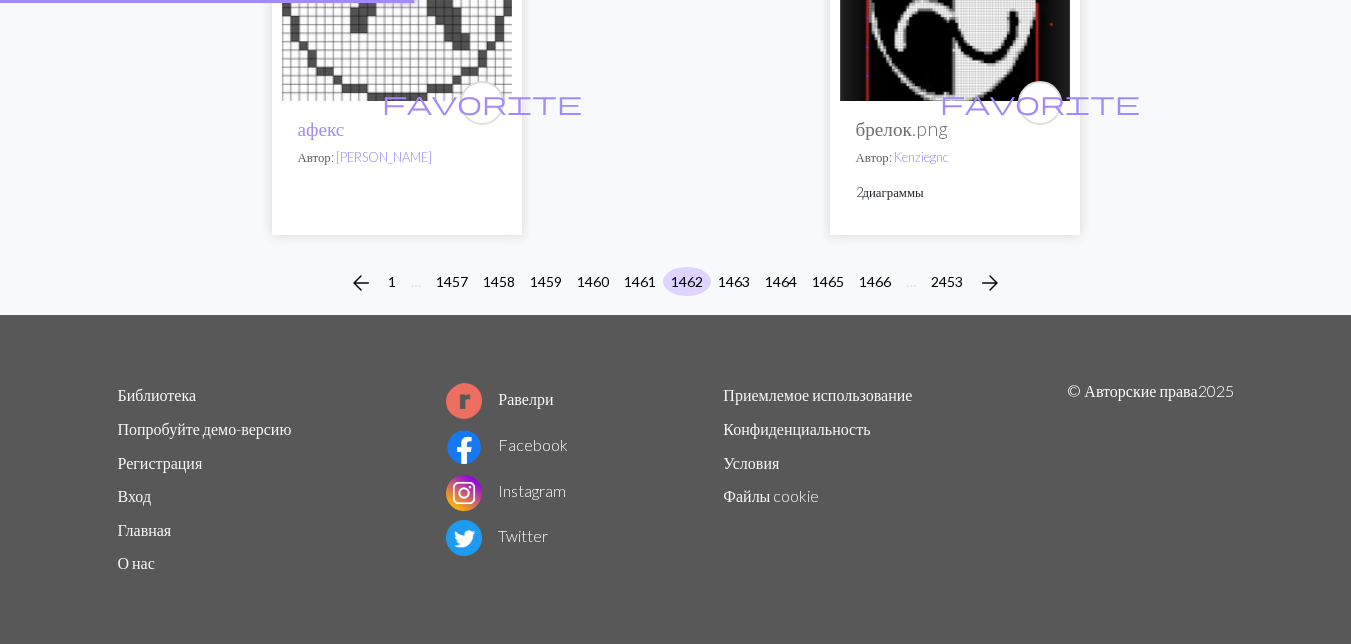 scroll, scrollTop: 6937, scrollLeft: 0, axis: vertical 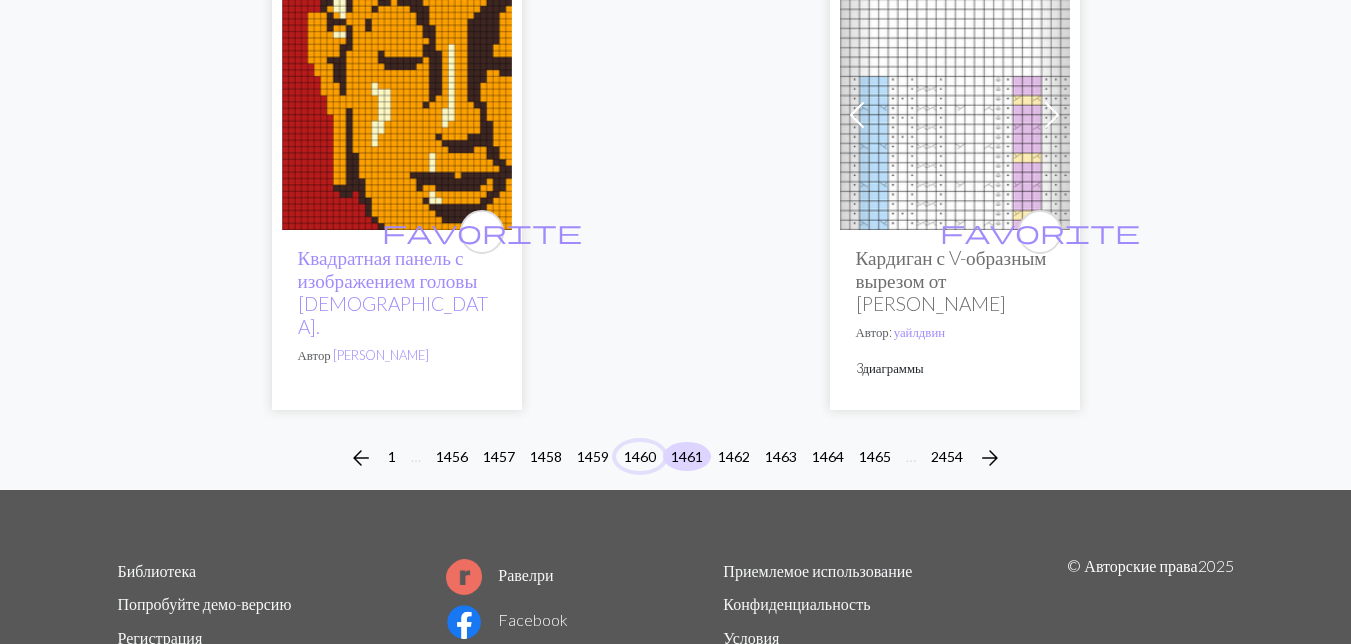click on "1460" at bounding box center (640, 456) 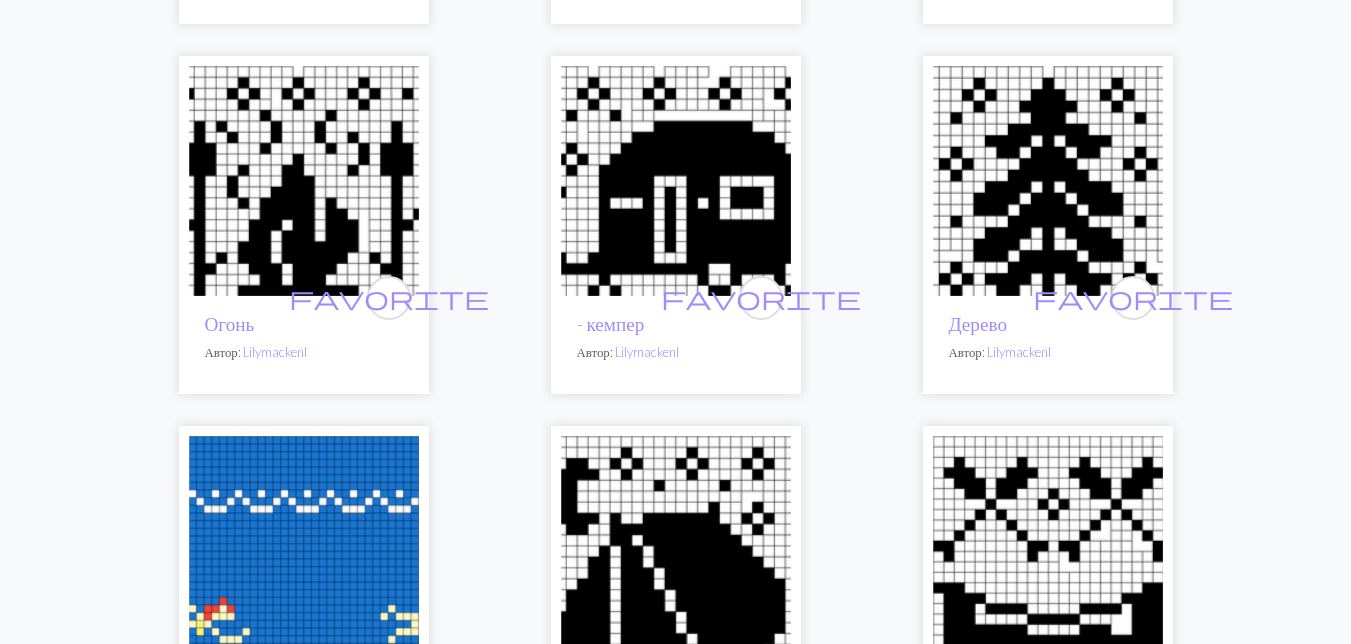 scroll, scrollTop: 2200, scrollLeft: 0, axis: vertical 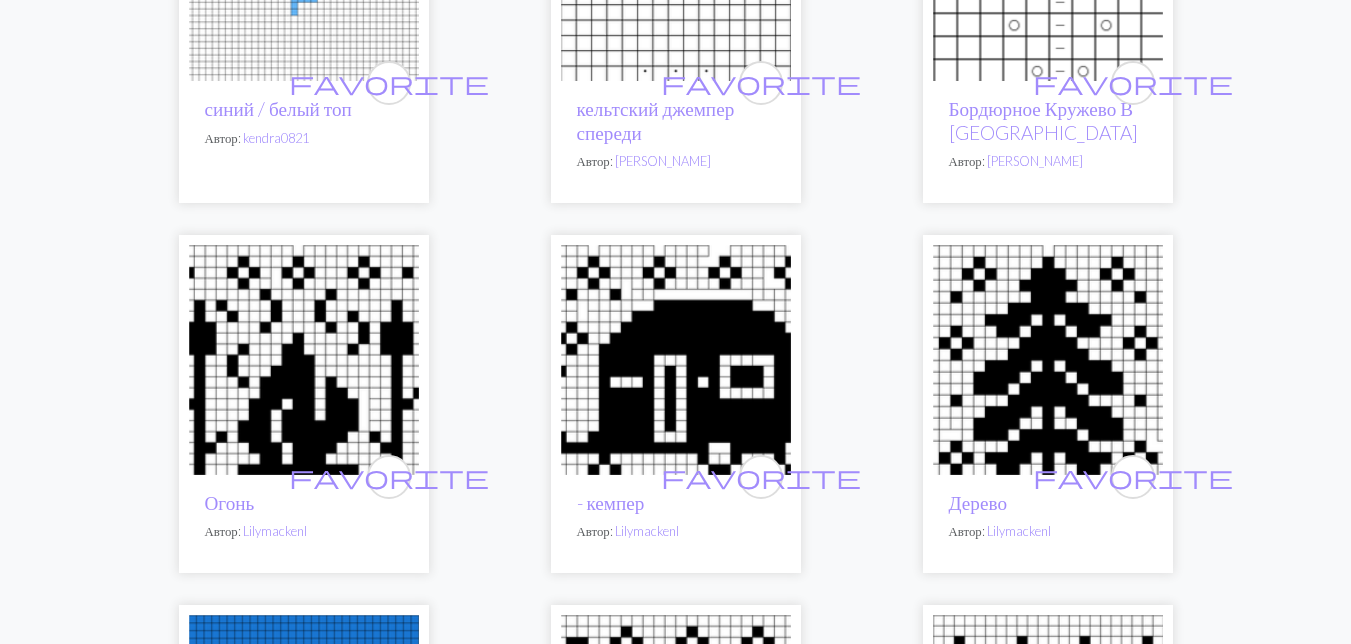 click at bounding box center [304, 360] 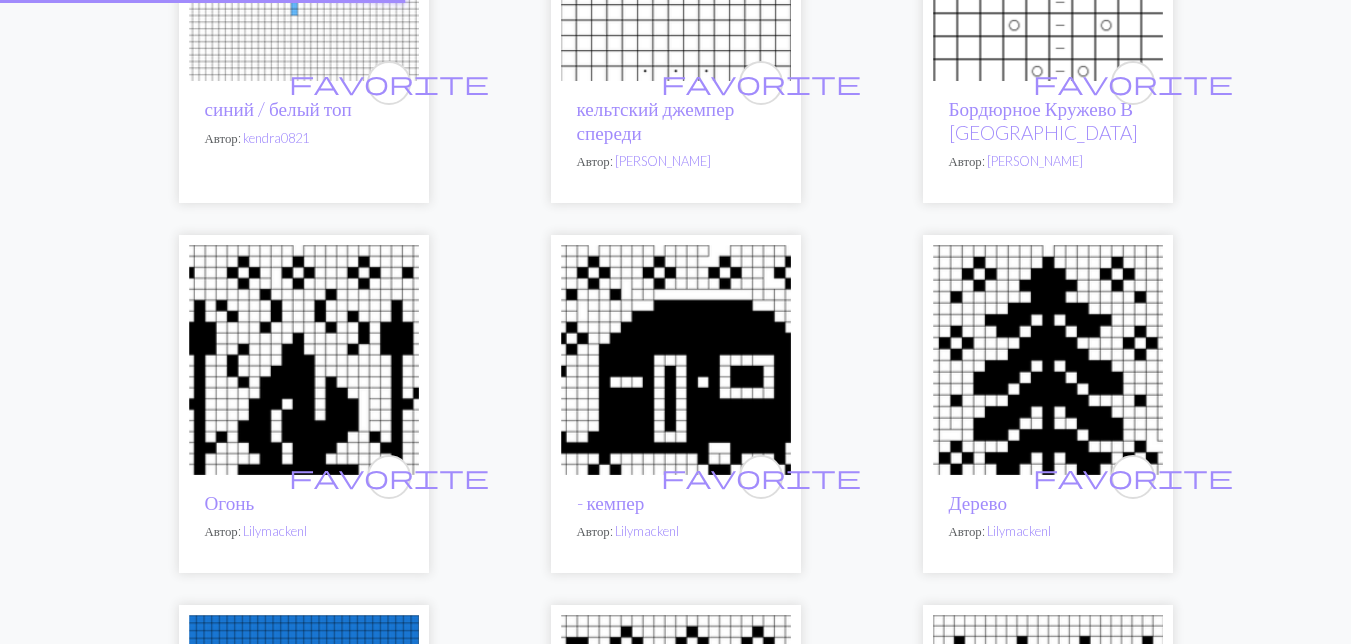 scroll, scrollTop: 0, scrollLeft: 0, axis: both 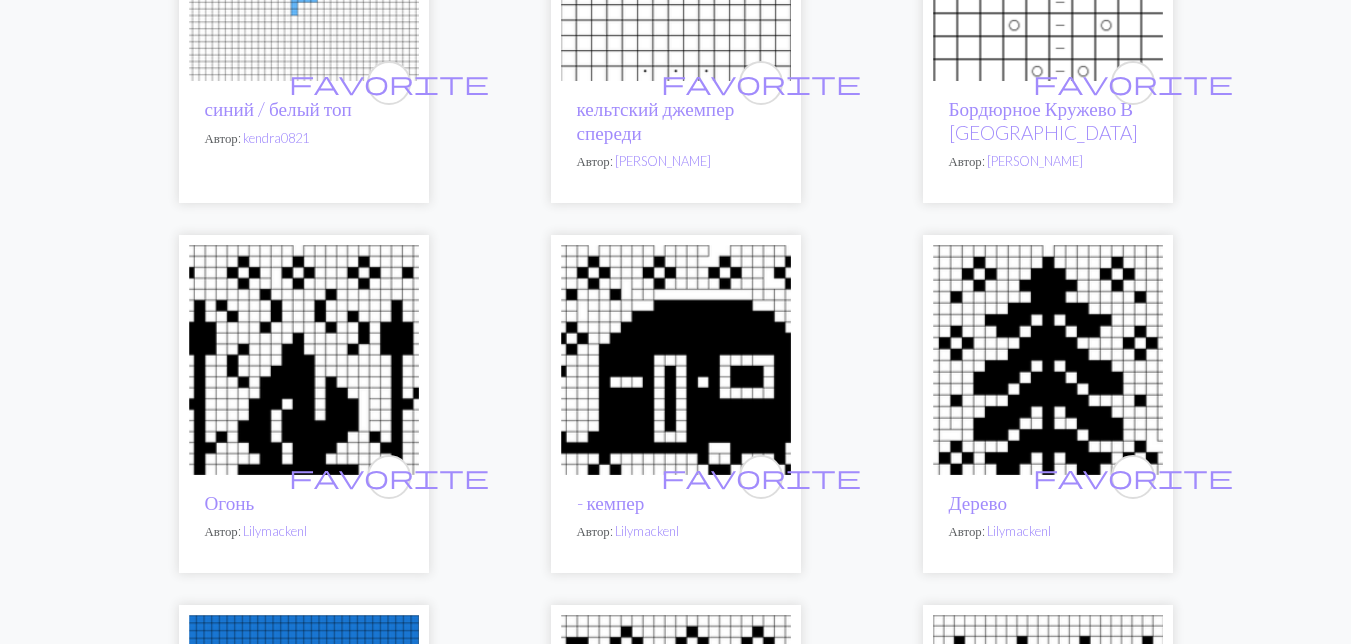 click at bounding box center (676, 360) 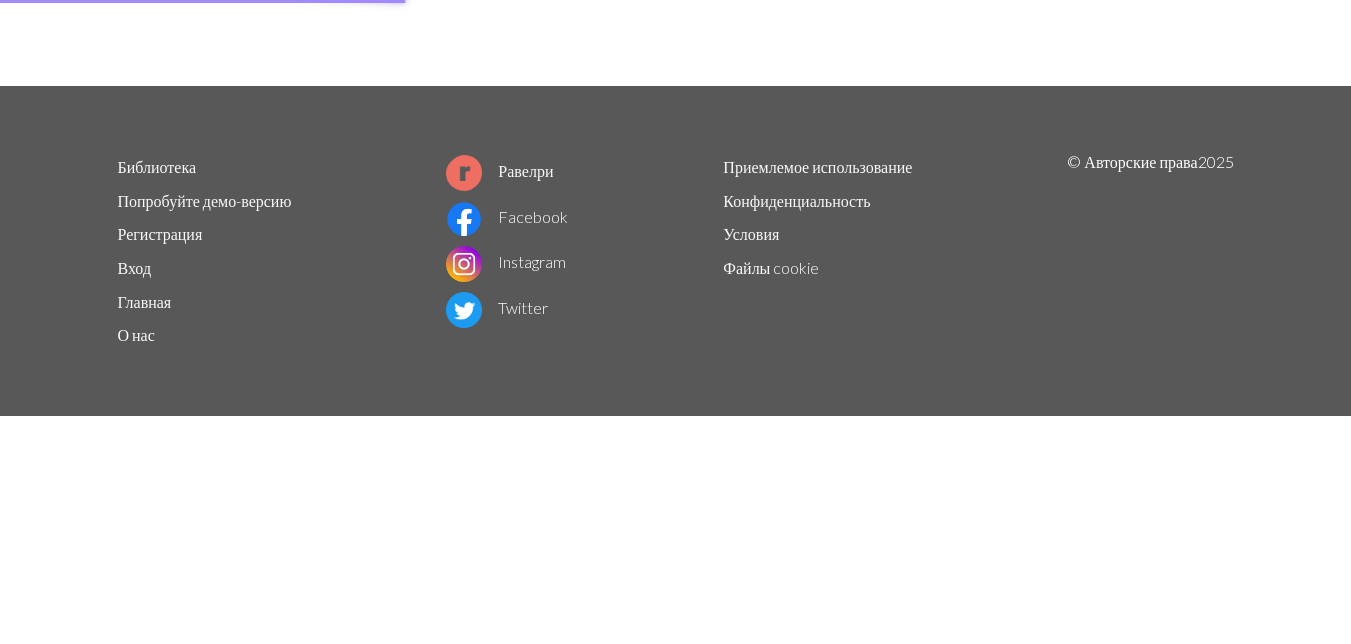 scroll, scrollTop: 0, scrollLeft: 0, axis: both 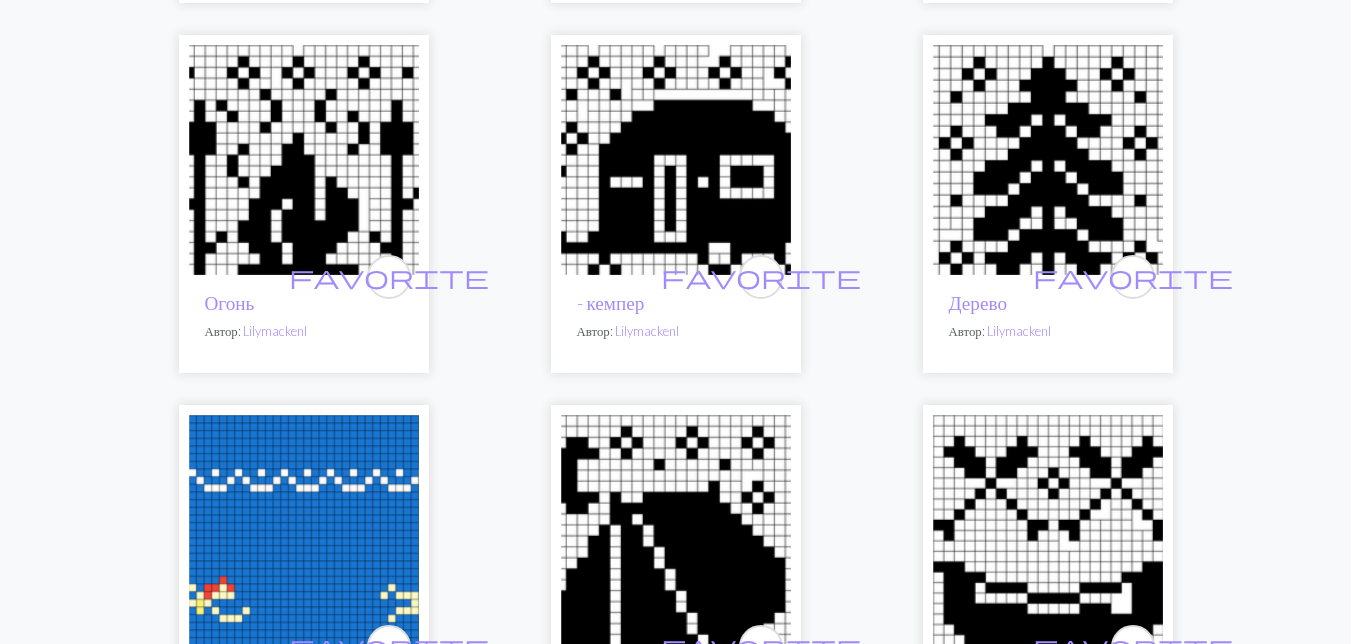 click at bounding box center (1048, 160) 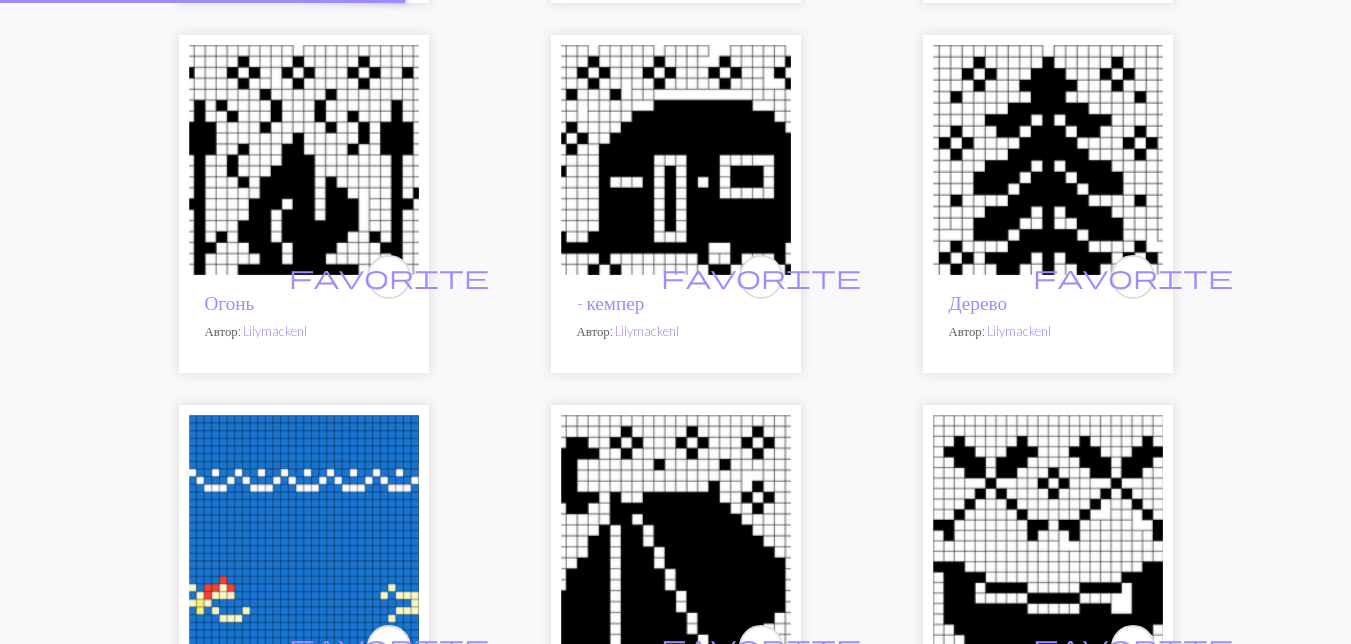 scroll, scrollTop: 0, scrollLeft: 0, axis: both 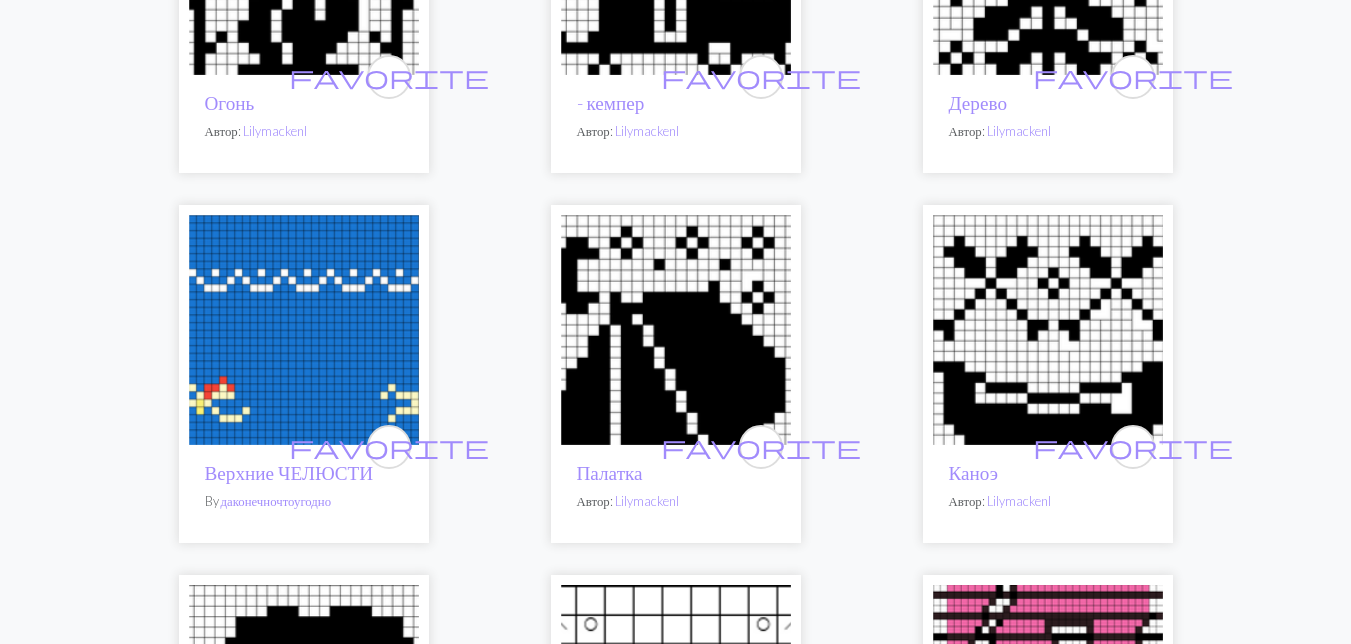 click at bounding box center (304, 330) 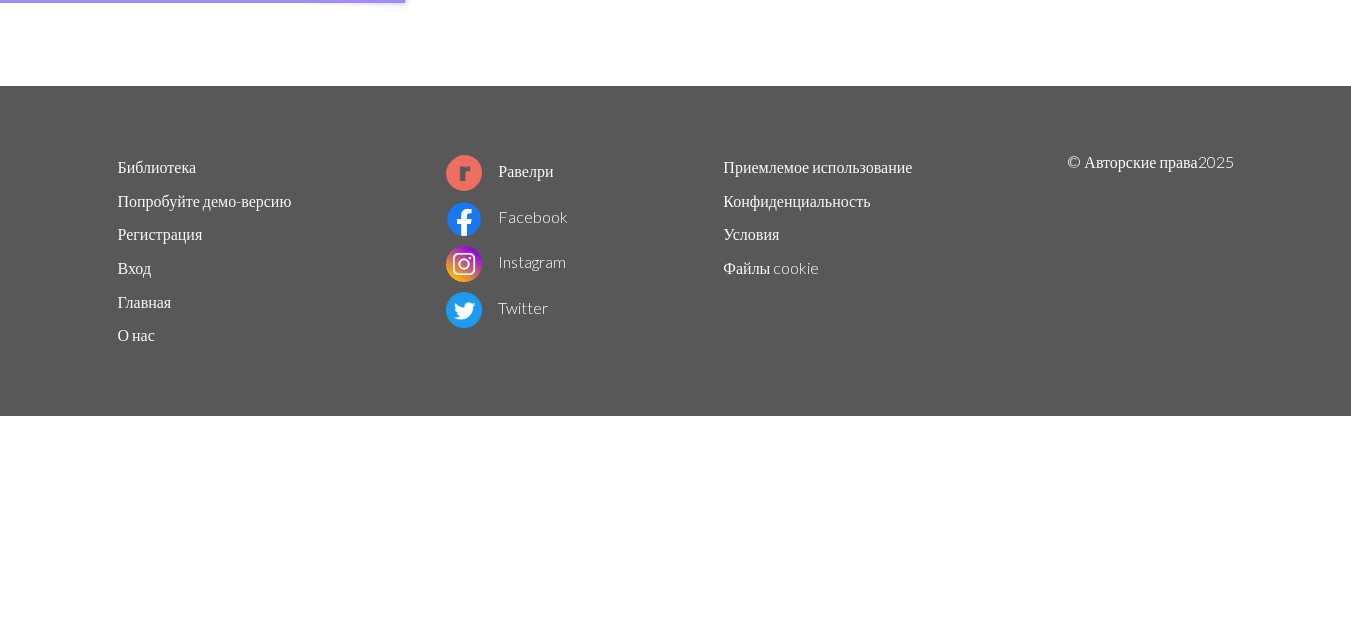 scroll, scrollTop: 0, scrollLeft: 0, axis: both 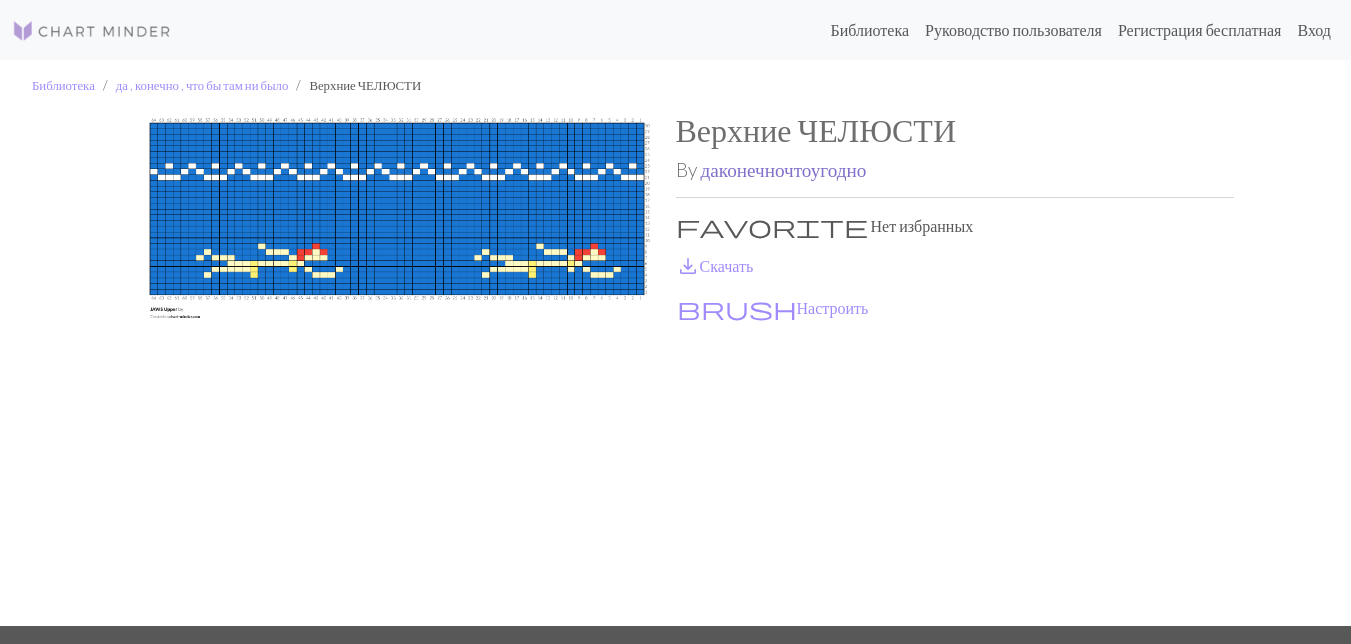 click on "даконечночтоугодно" at bounding box center [784, 169] 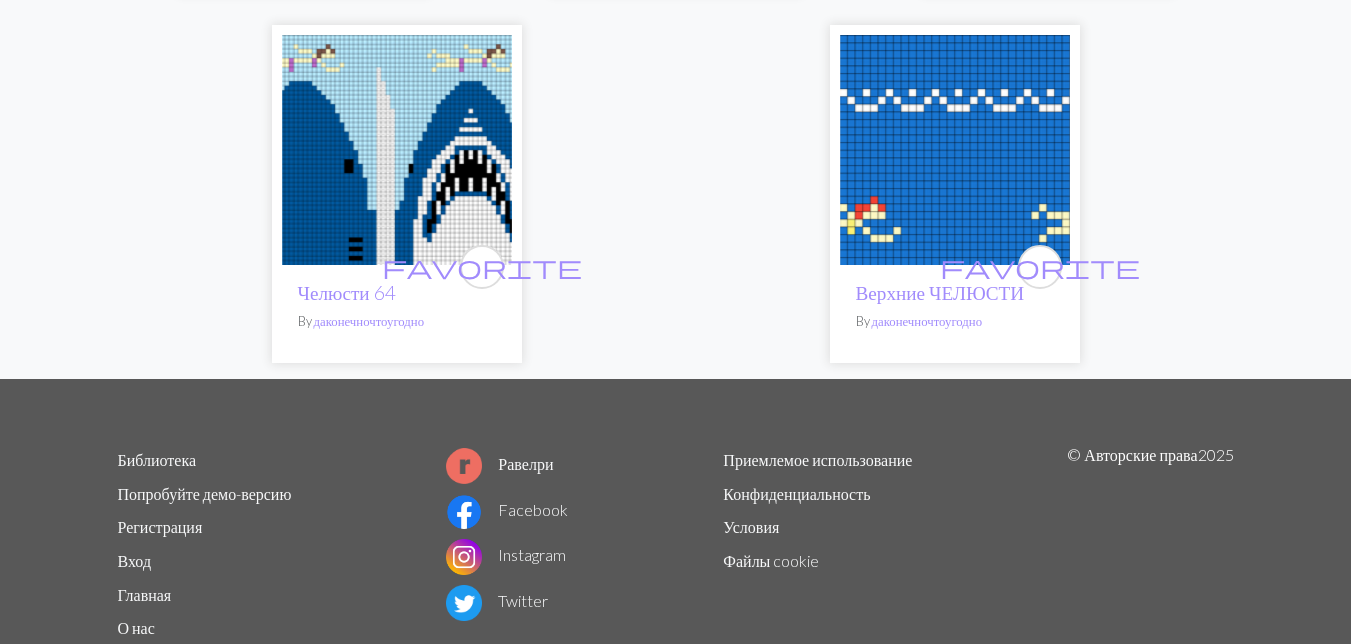 scroll, scrollTop: 1500, scrollLeft: 0, axis: vertical 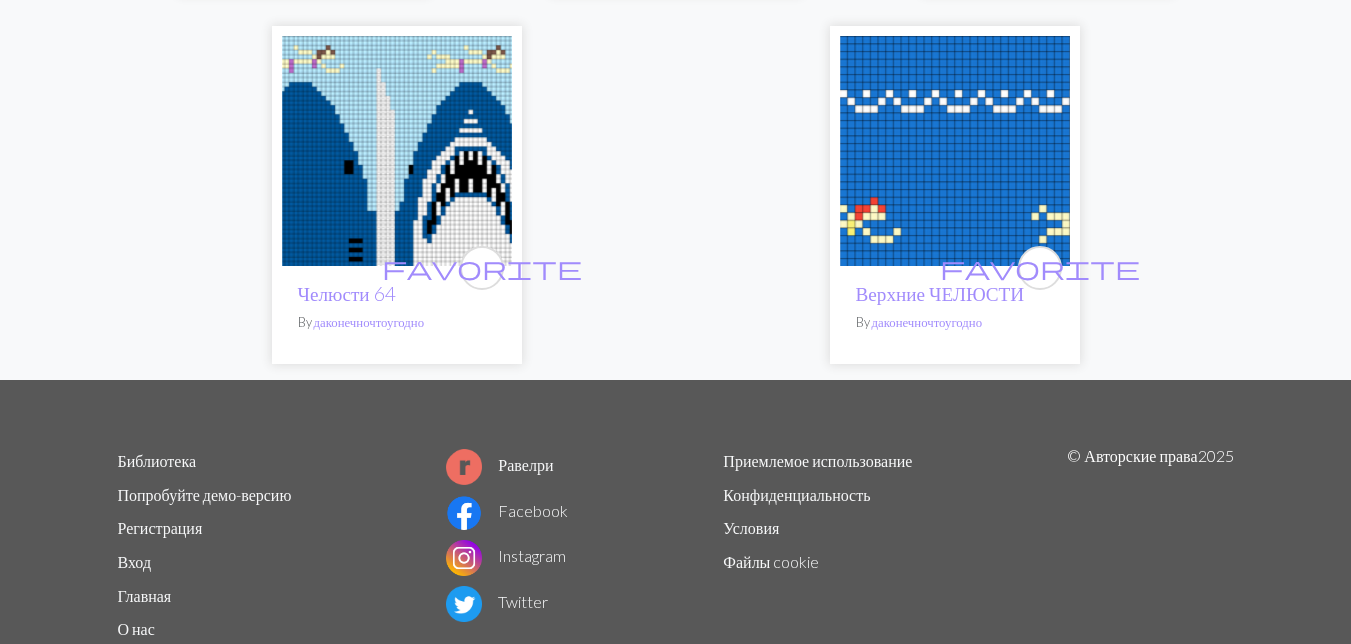 click at bounding box center [397, 151] 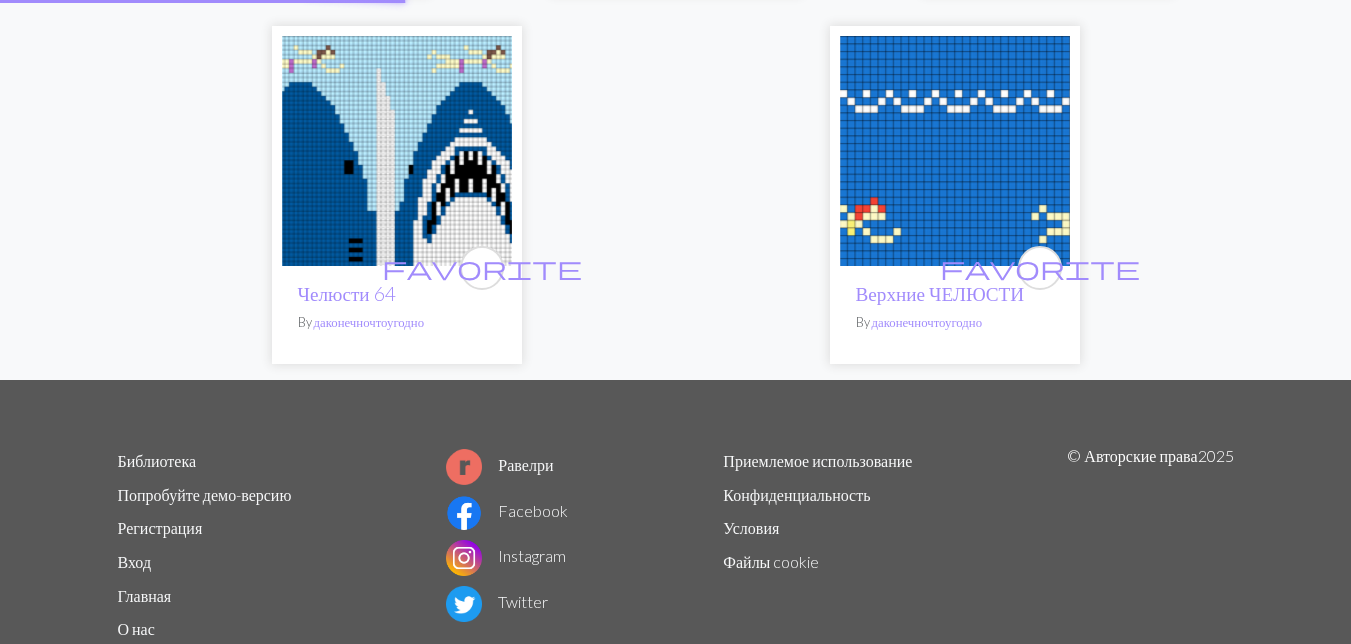 scroll, scrollTop: 0, scrollLeft: 0, axis: both 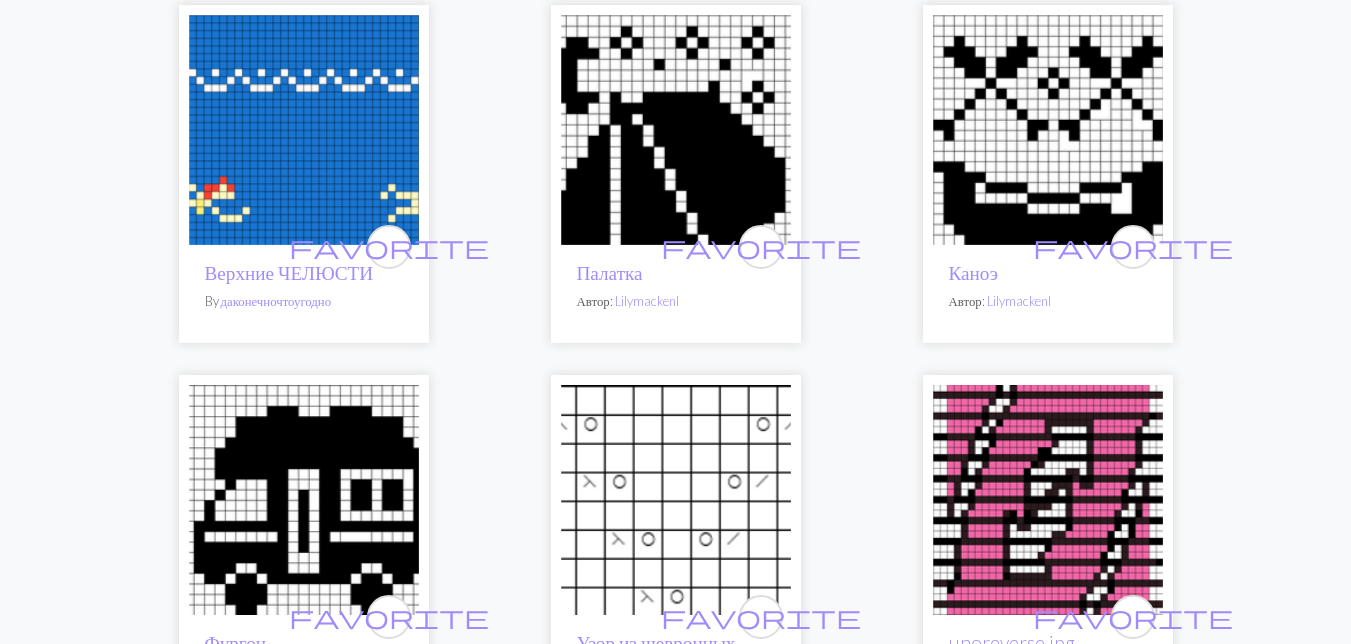 click at bounding box center [676, 130] 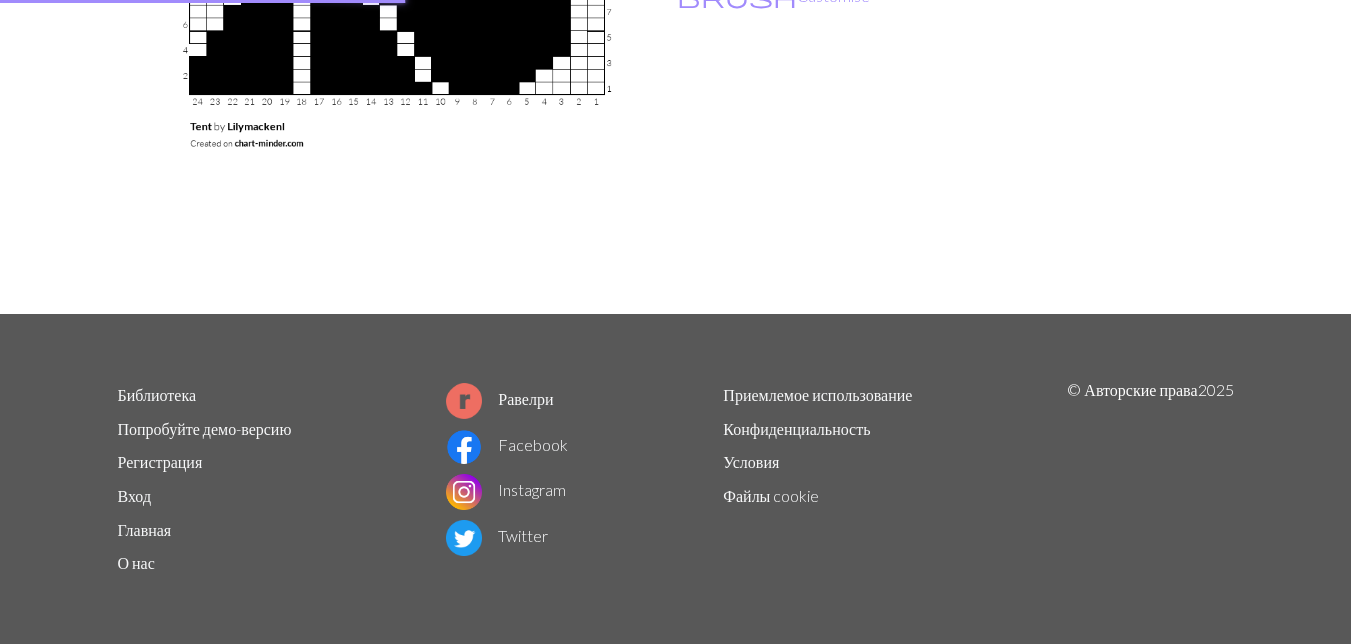 scroll, scrollTop: 0, scrollLeft: 0, axis: both 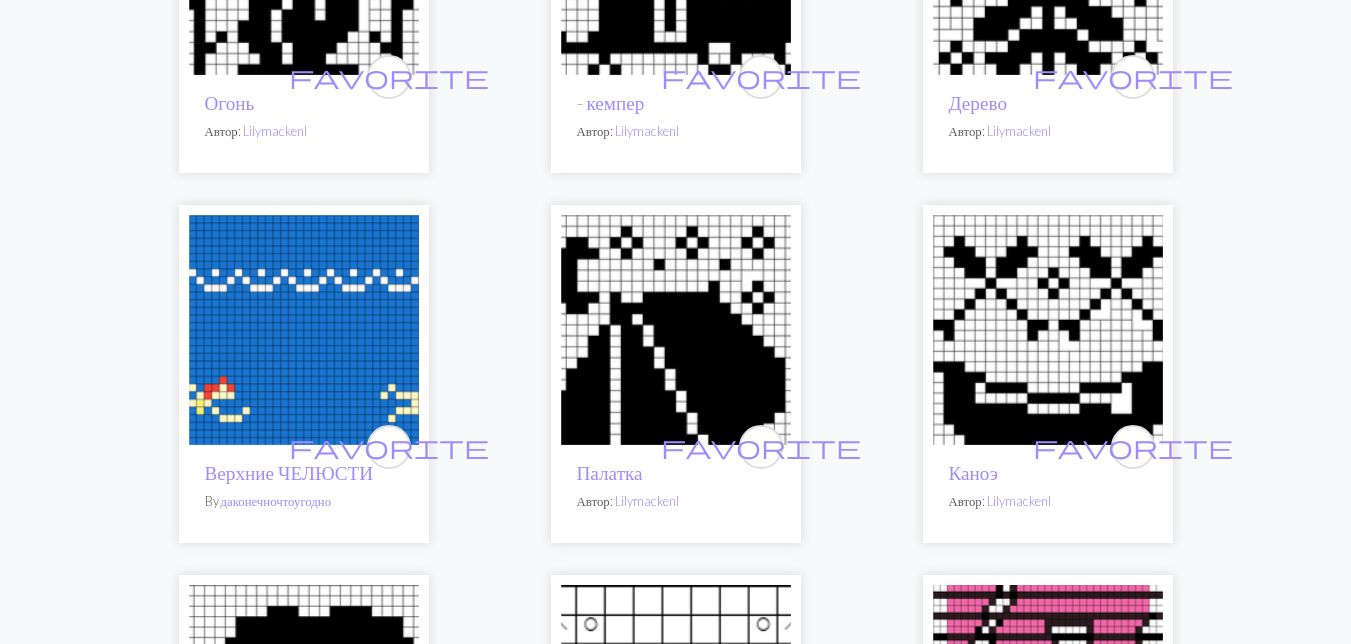 click at bounding box center [1048, 330] 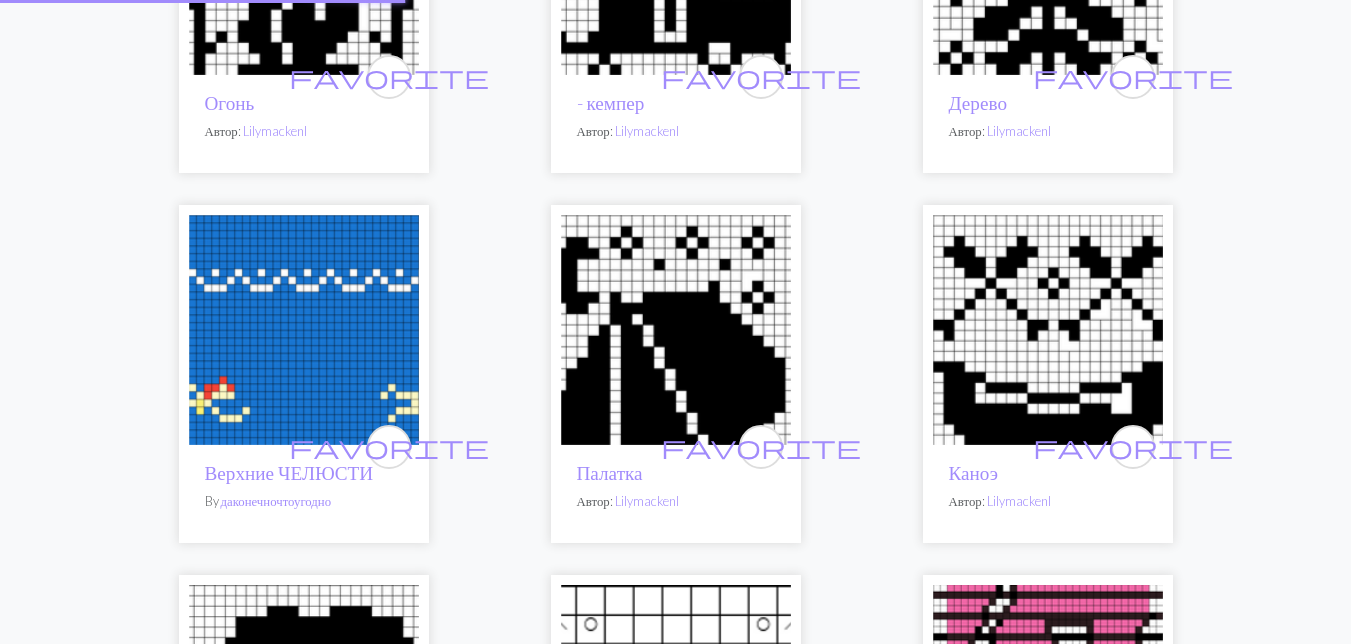 scroll, scrollTop: 0, scrollLeft: 0, axis: both 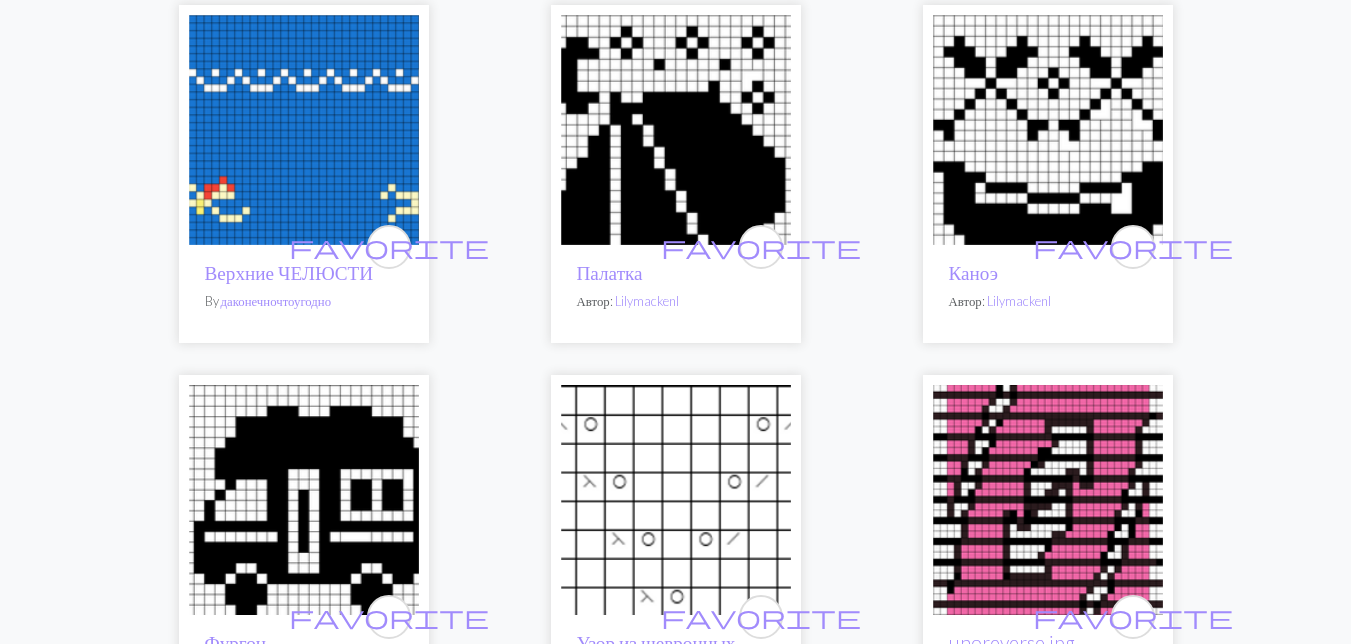 click at bounding box center [304, 500] 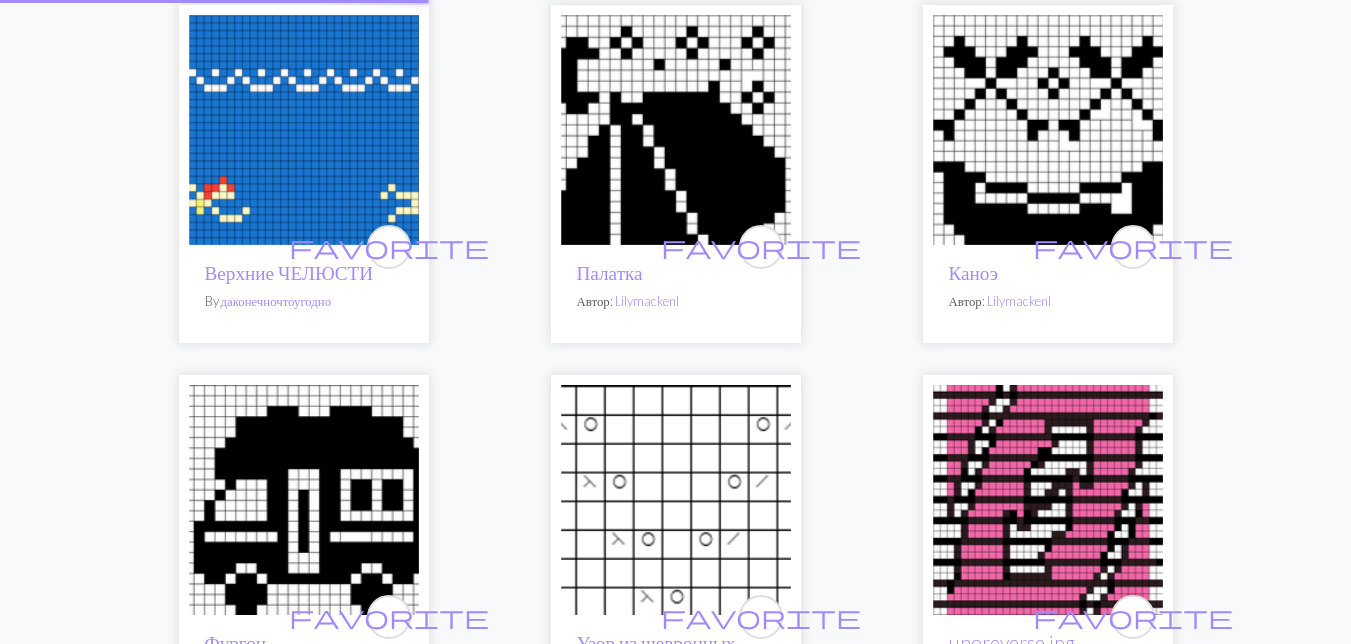scroll, scrollTop: 0, scrollLeft: 0, axis: both 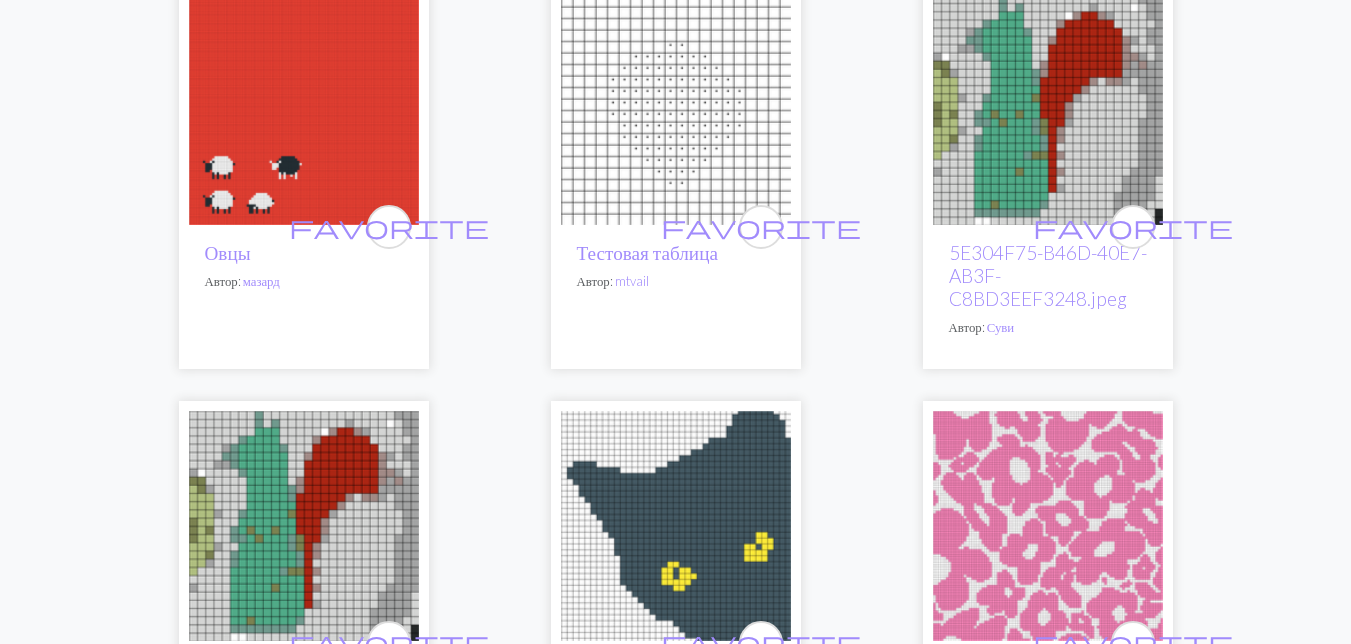 click at bounding box center (304, 110) 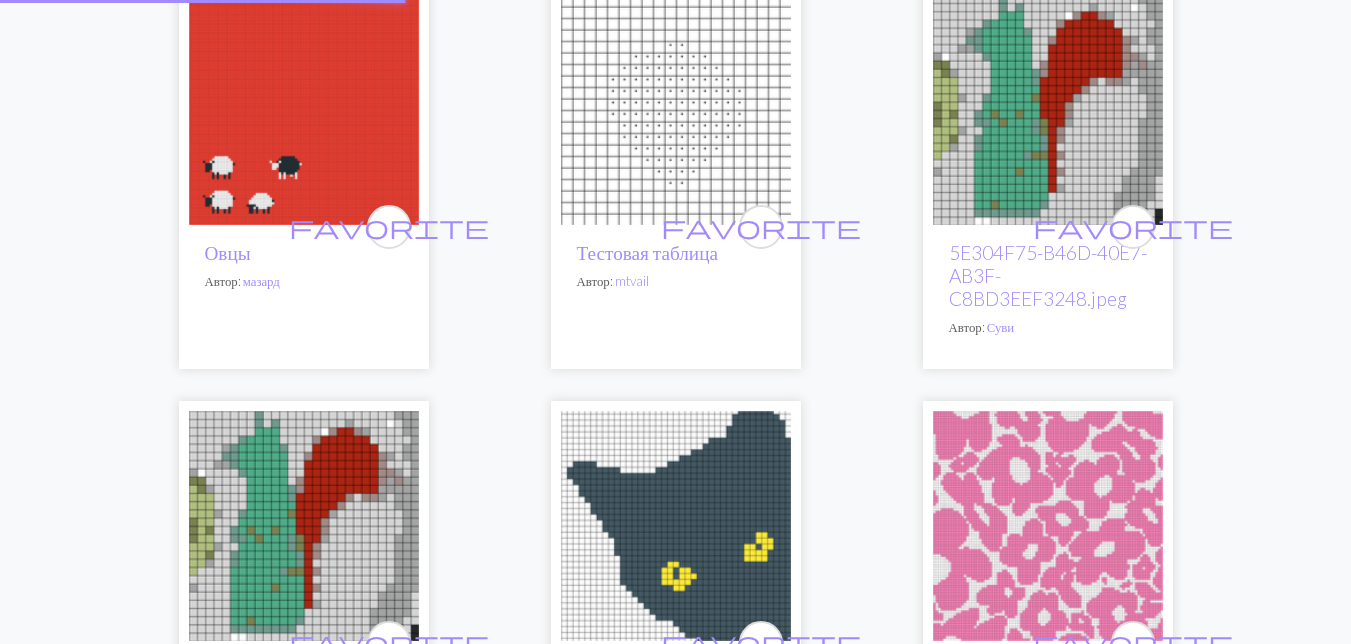scroll, scrollTop: 0, scrollLeft: 0, axis: both 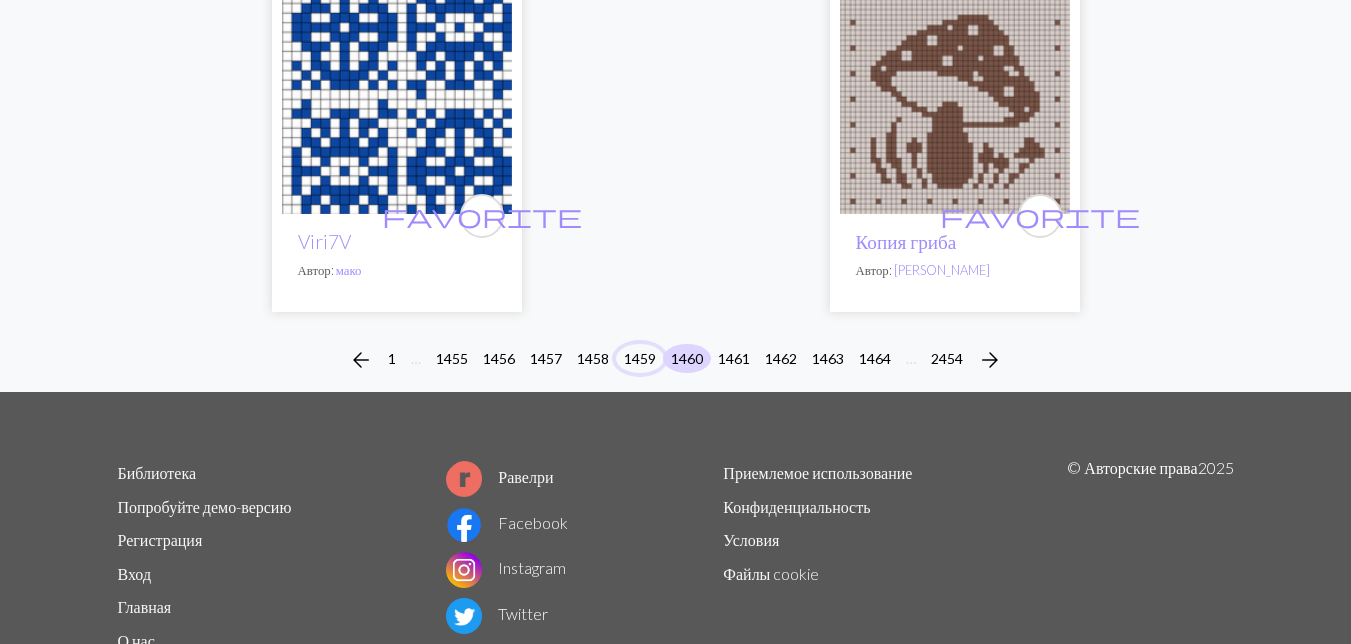 click on "1459" at bounding box center [640, 358] 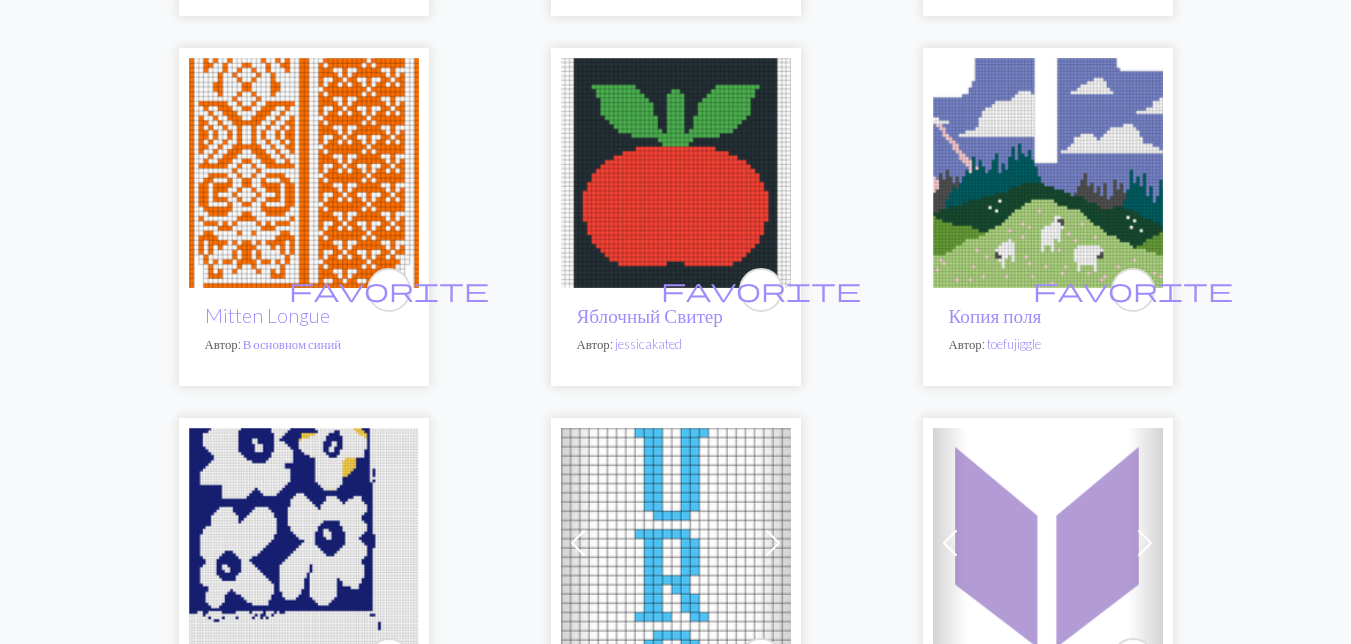 scroll, scrollTop: 4800, scrollLeft: 0, axis: vertical 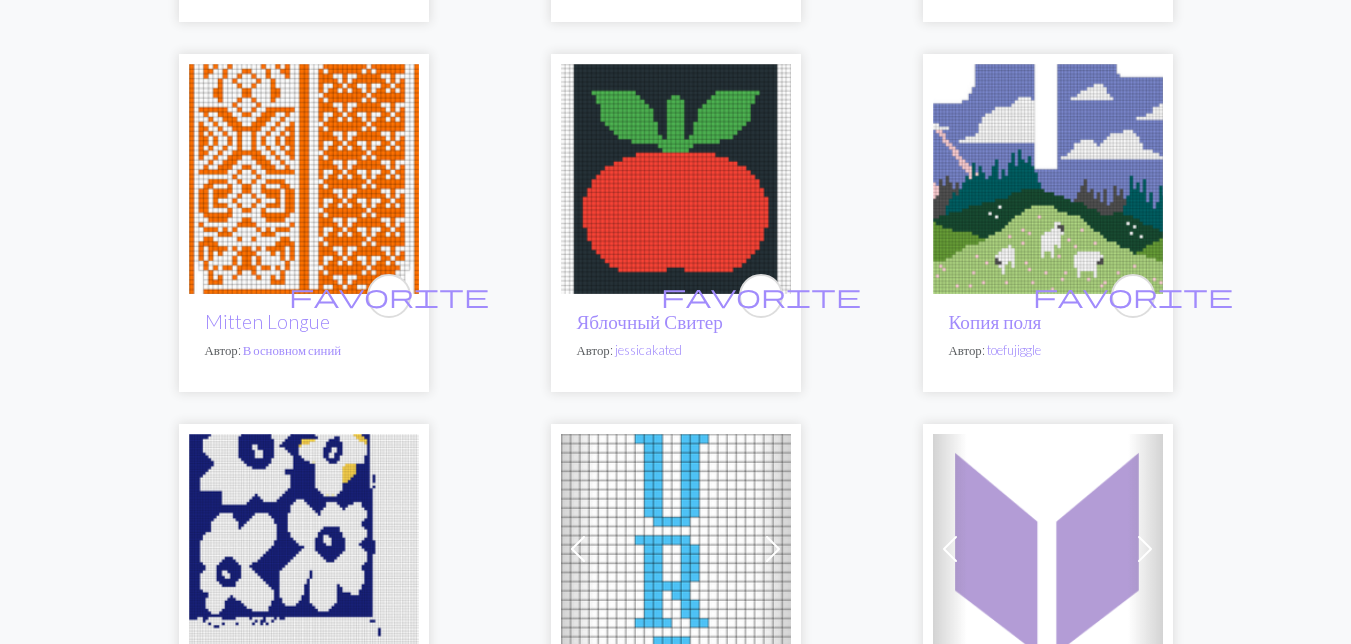 click at bounding box center (1048, 179) 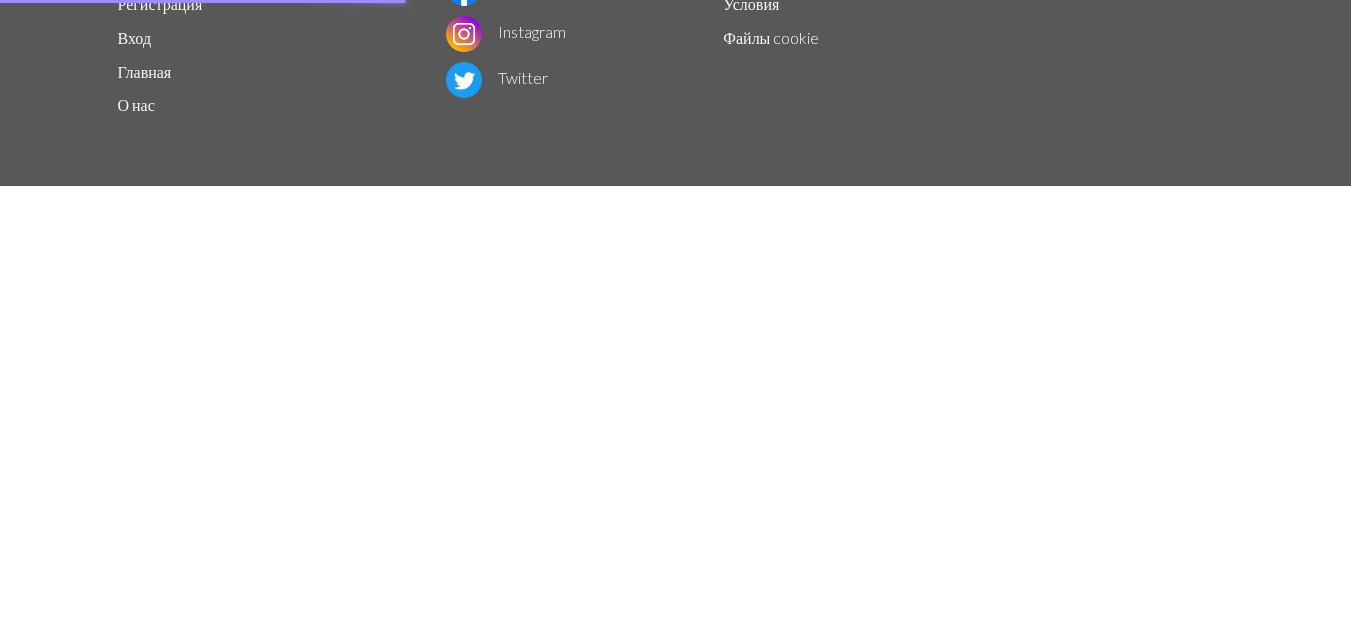 scroll, scrollTop: 0, scrollLeft: 0, axis: both 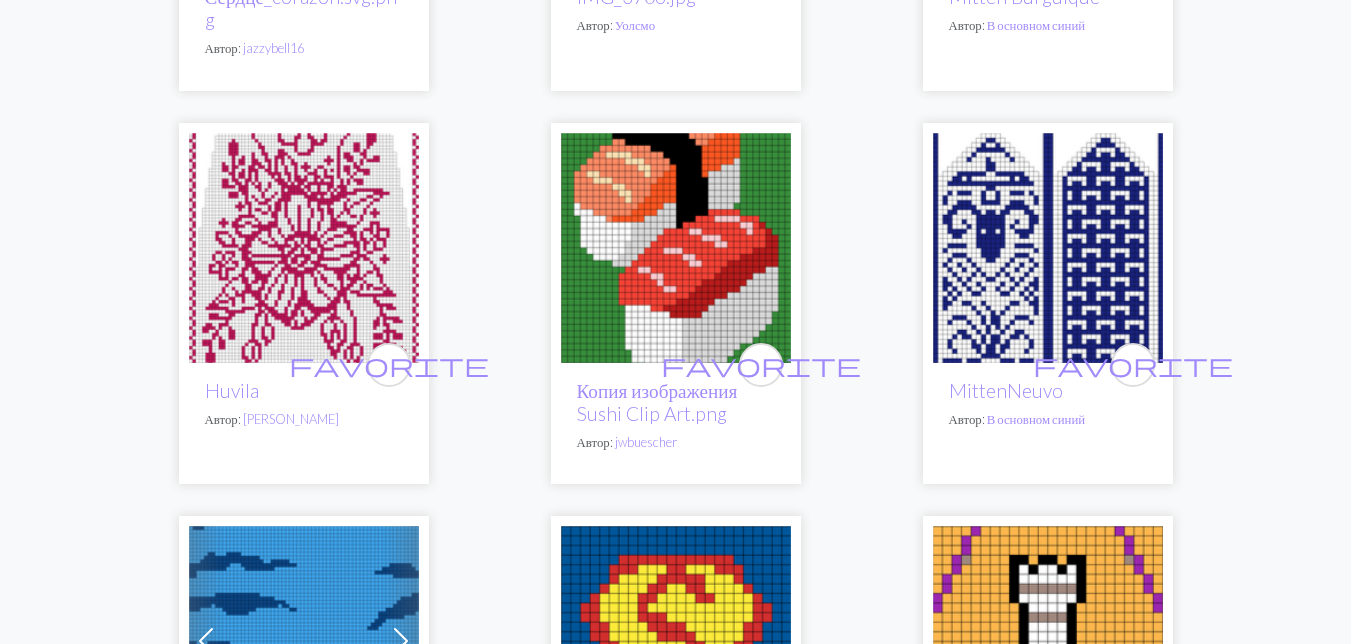 click at bounding box center (676, 248) 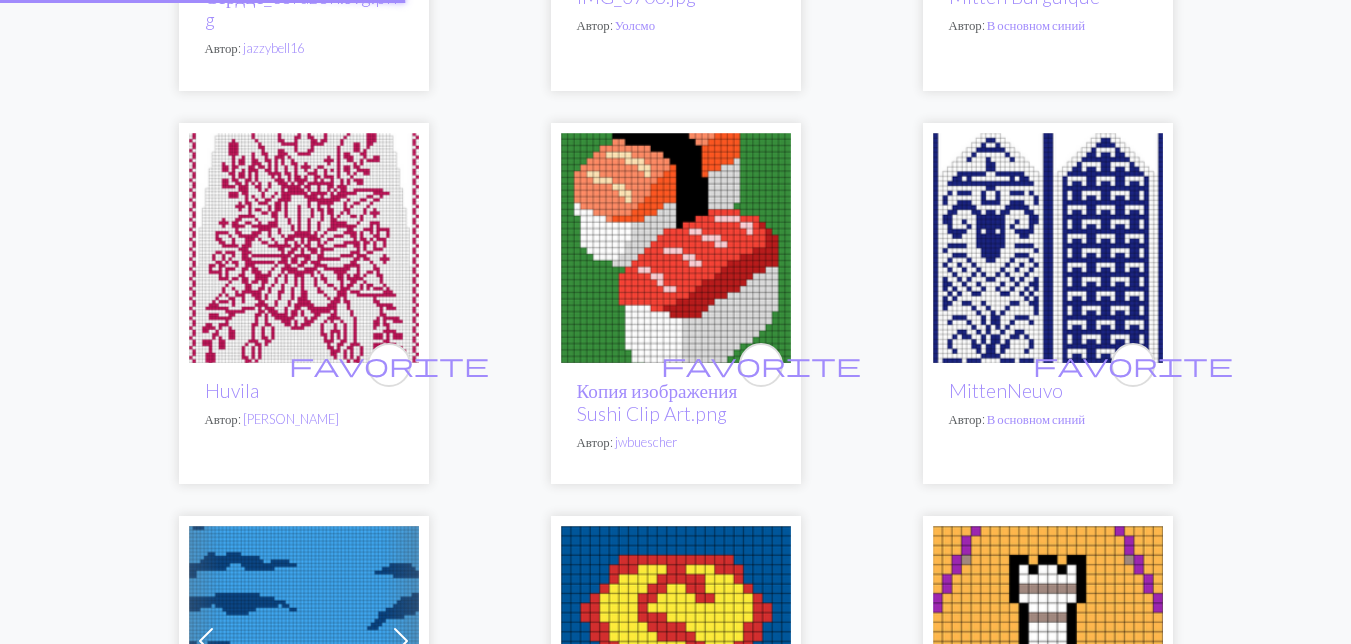 scroll, scrollTop: 0, scrollLeft: 0, axis: both 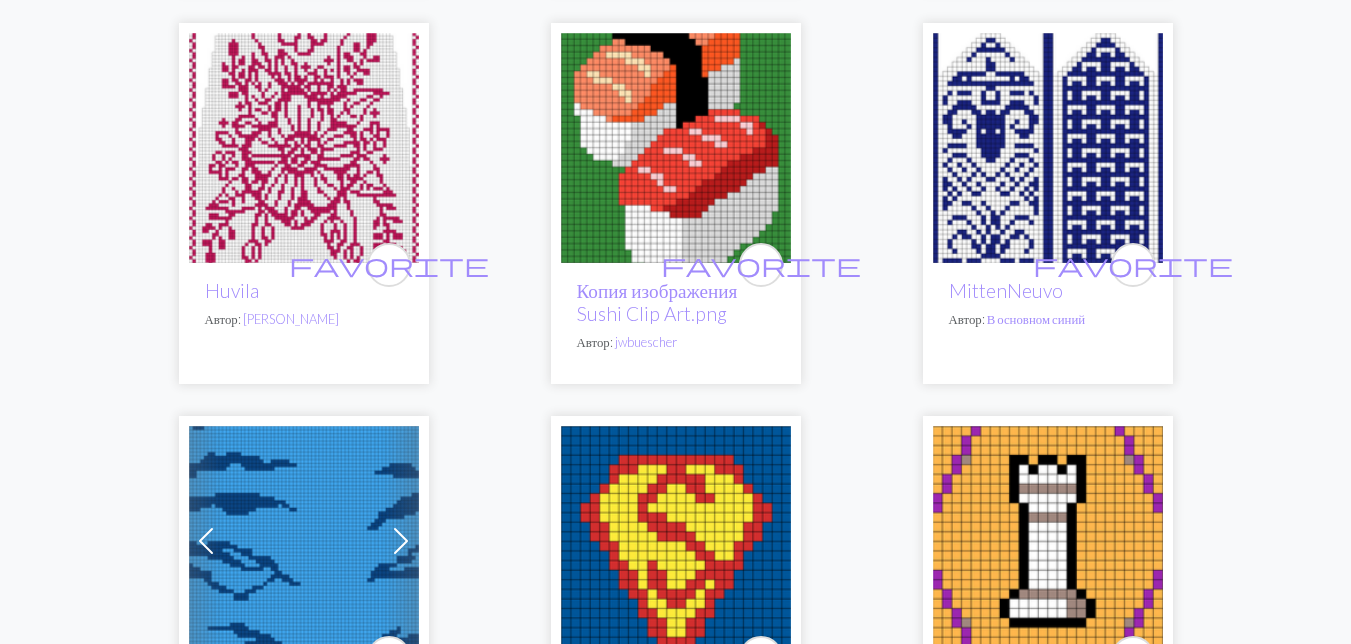 click at bounding box center (1048, 148) 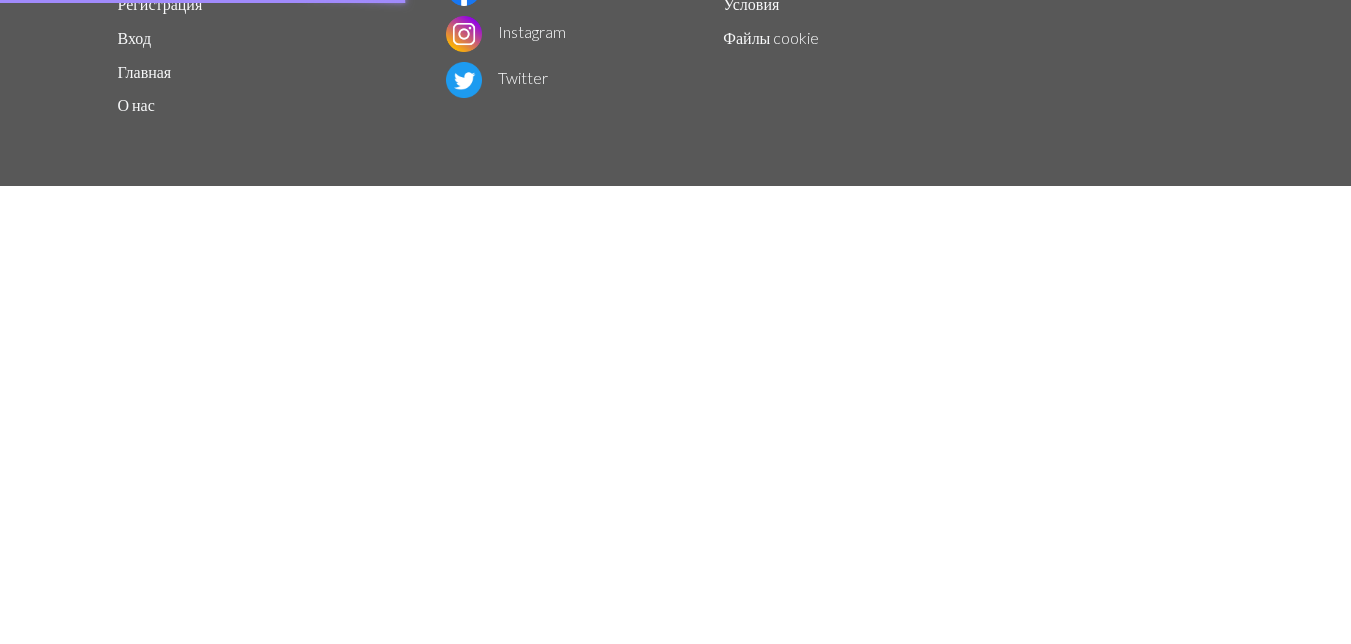 scroll, scrollTop: 0, scrollLeft: 0, axis: both 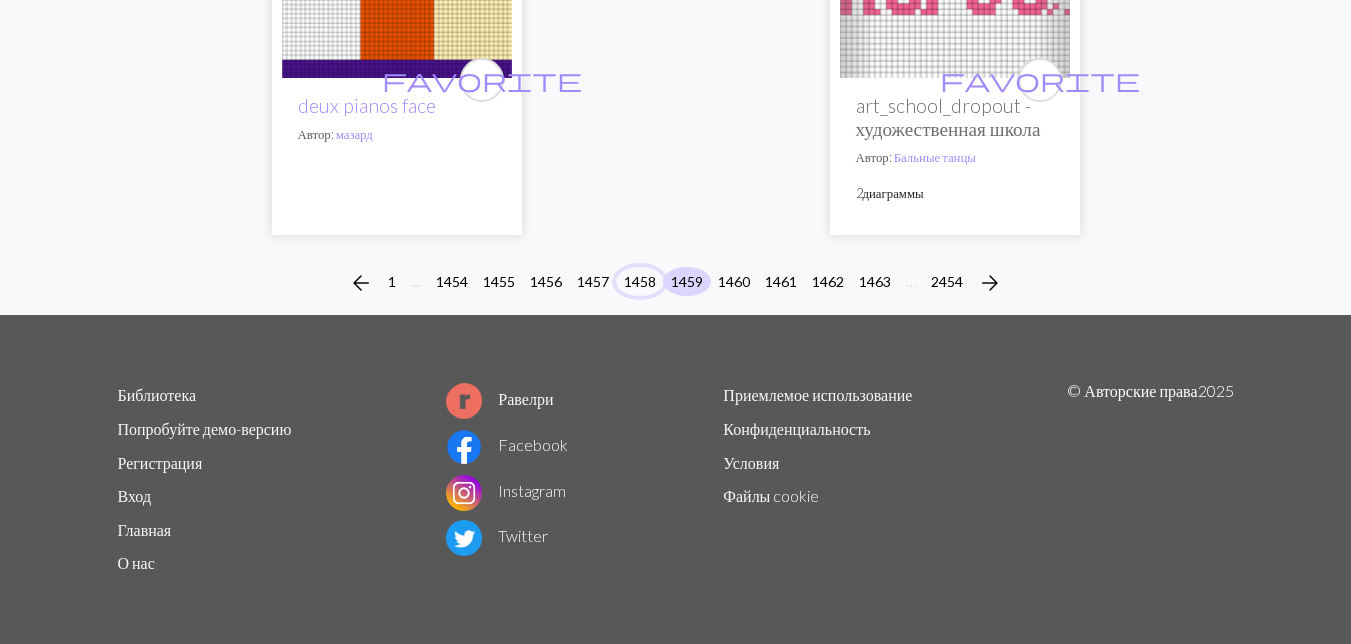 click on "1458" at bounding box center [640, 281] 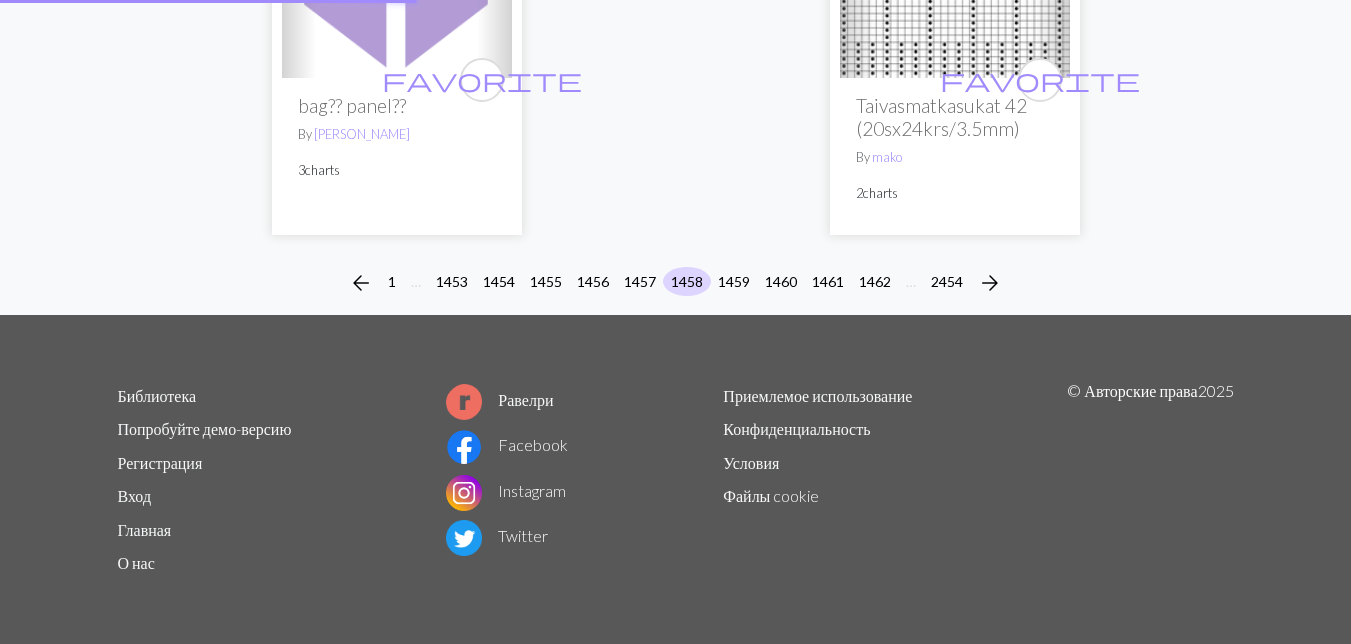 scroll, scrollTop: 0, scrollLeft: 0, axis: both 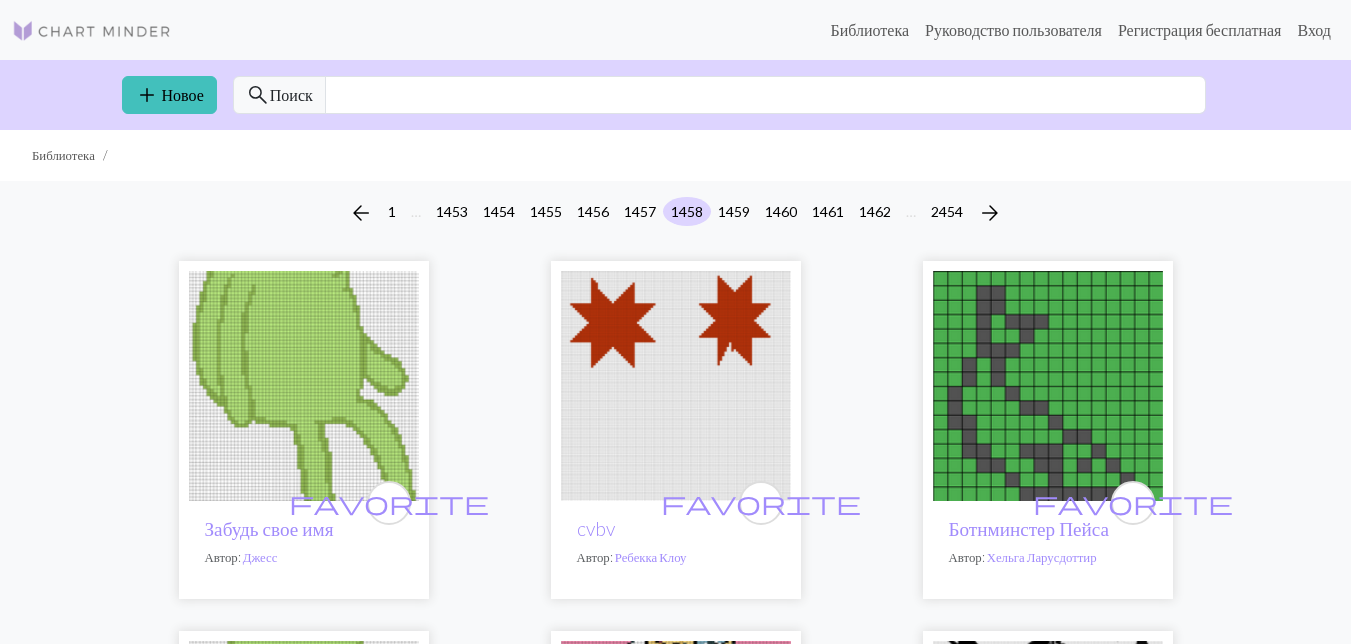 click at bounding box center (304, 386) 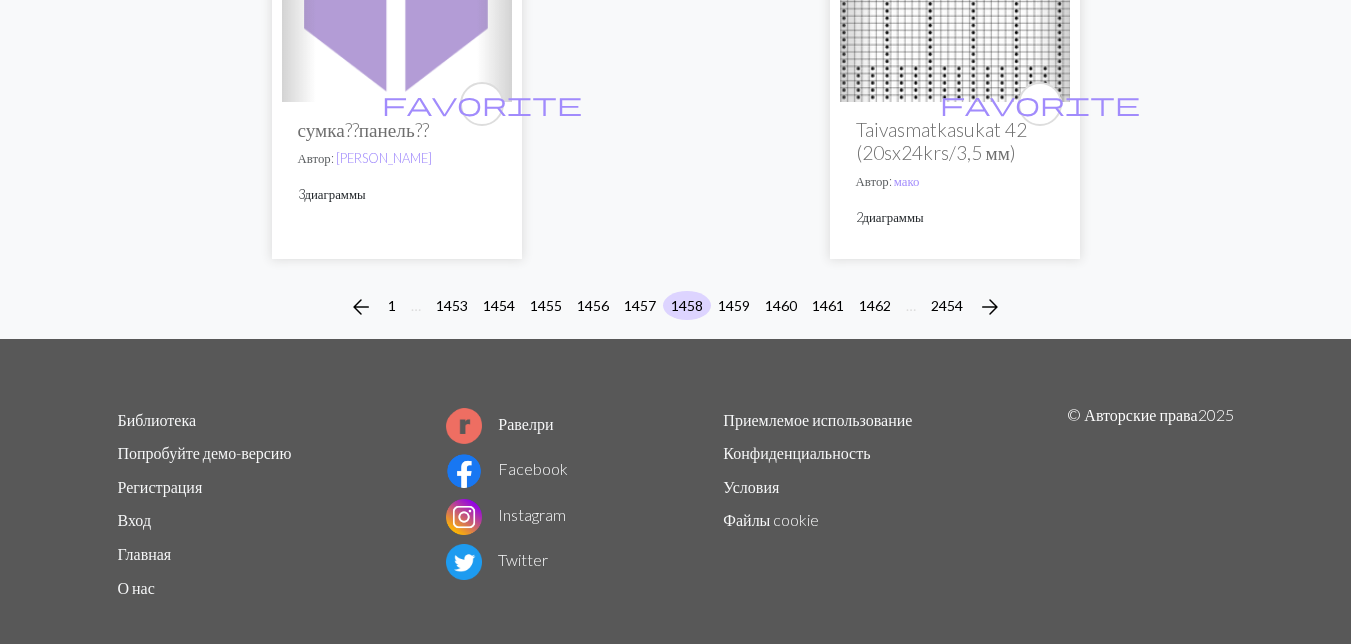 scroll, scrollTop: 6773, scrollLeft: 0, axis: vertical 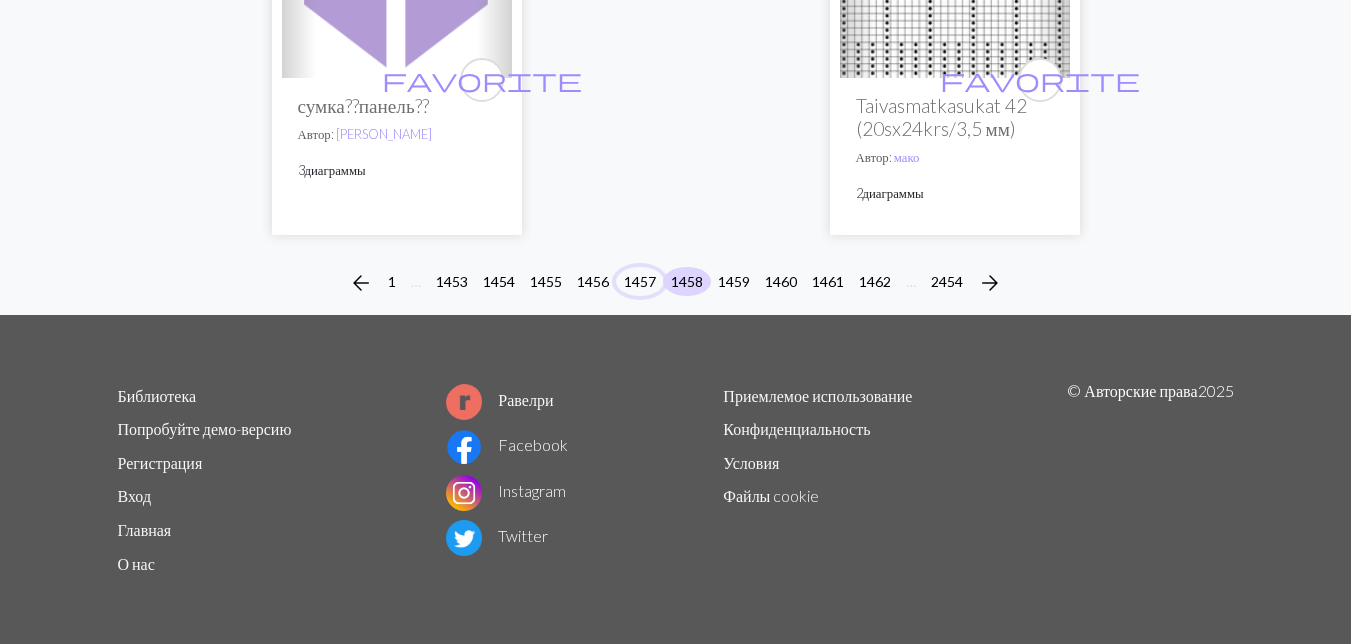 click on "1457" at bounding box center (640, 281) 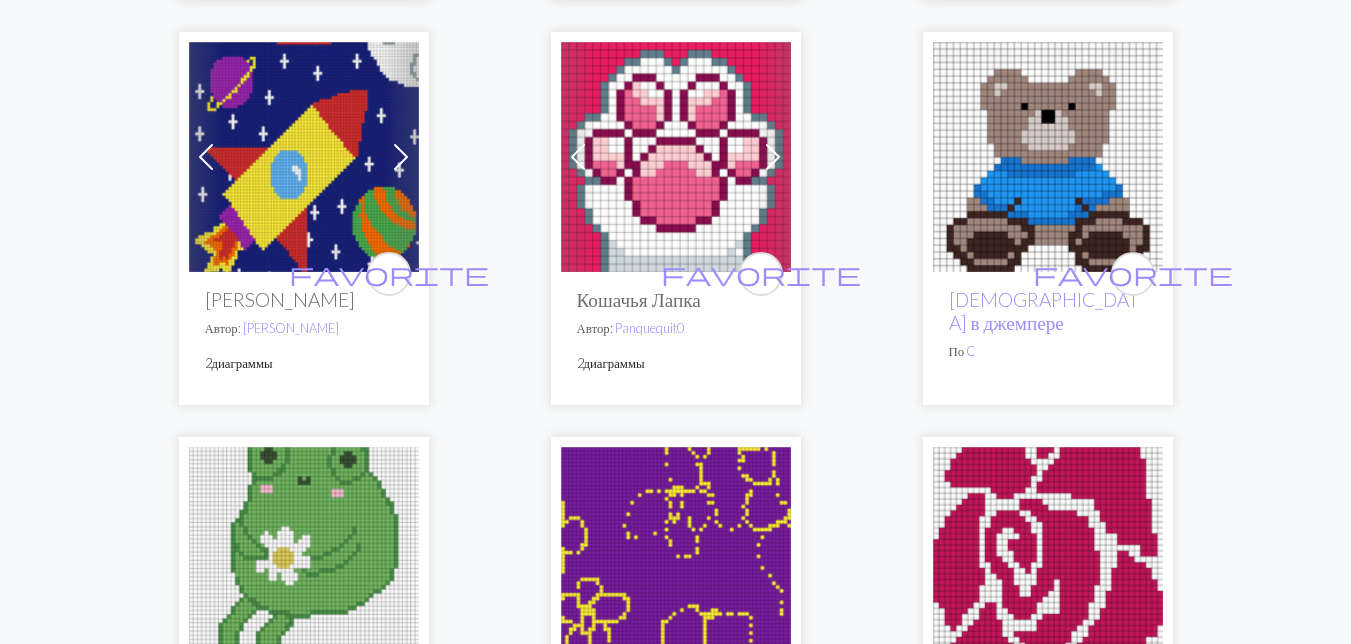 scroll, scrollTop: 5600, scrollLeft: 0, axis: vertical 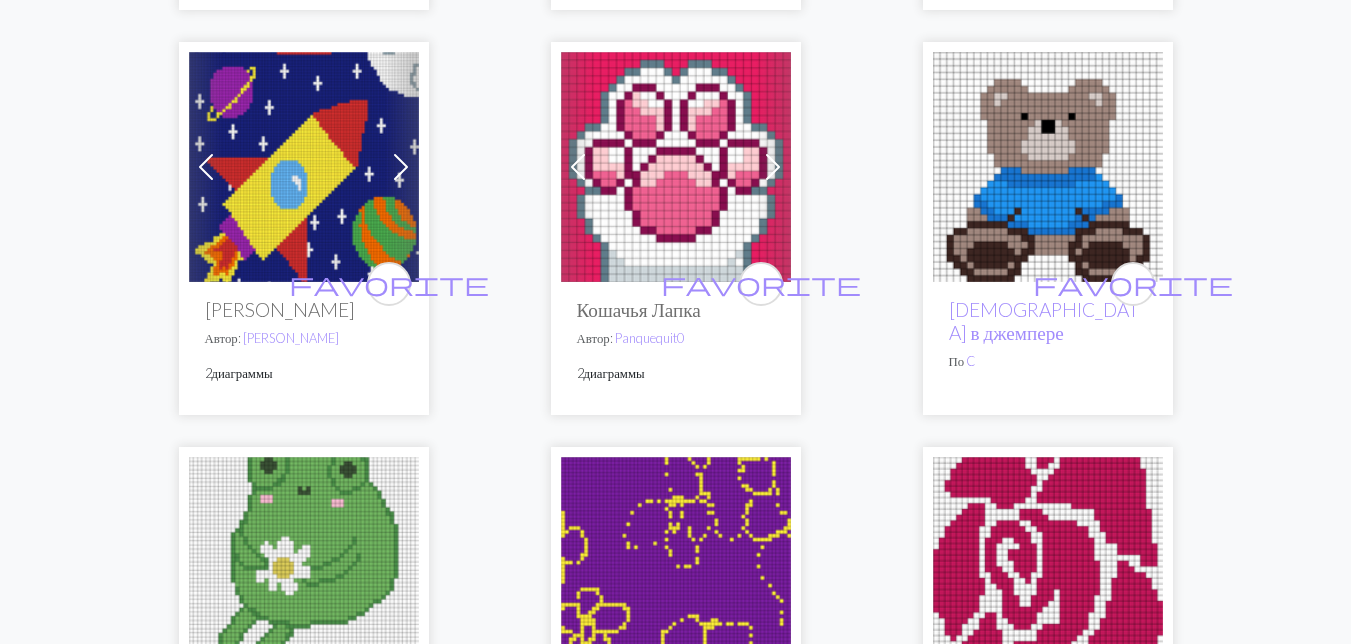click at bounding box center (304, 167) 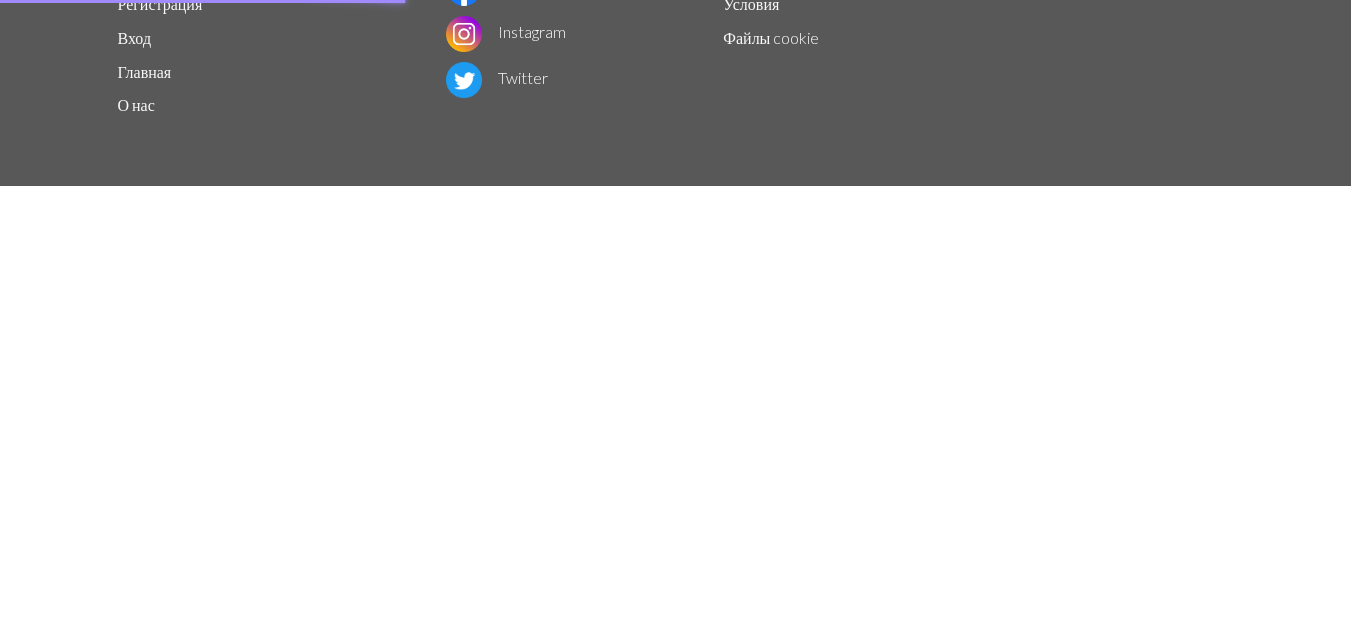scroll, scrollTop: 0, scrollLeft: 0, axis: both 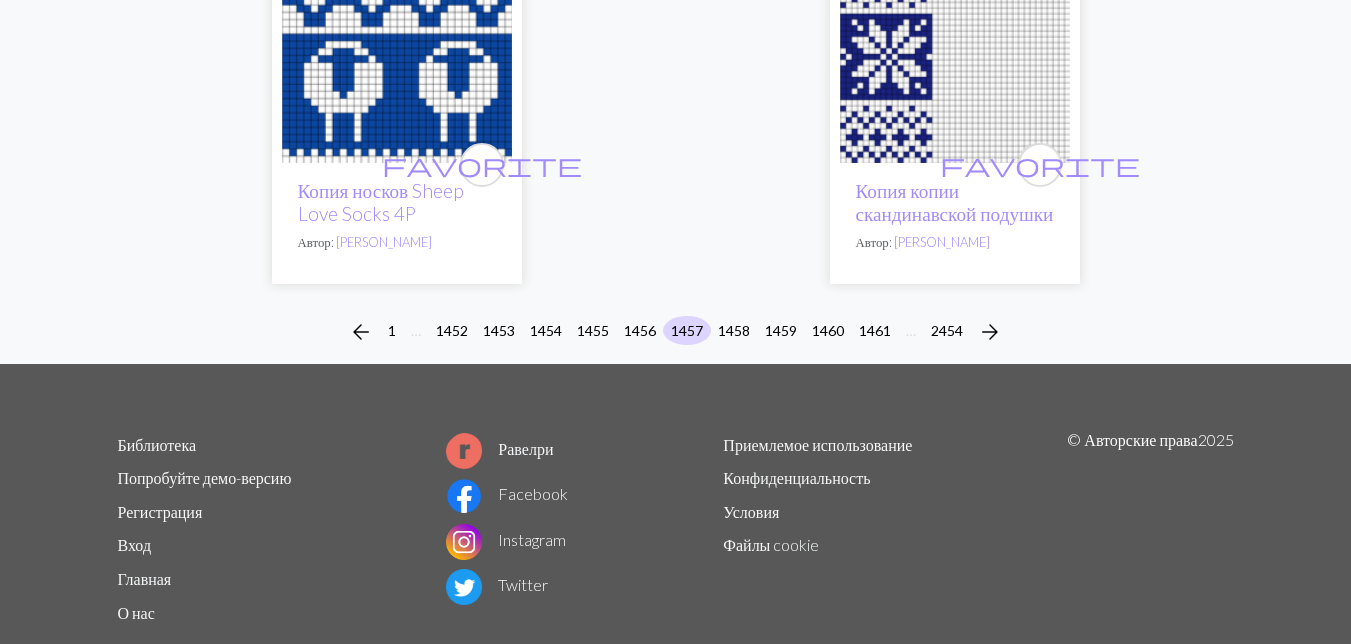 click at bounding box center [397, 48] 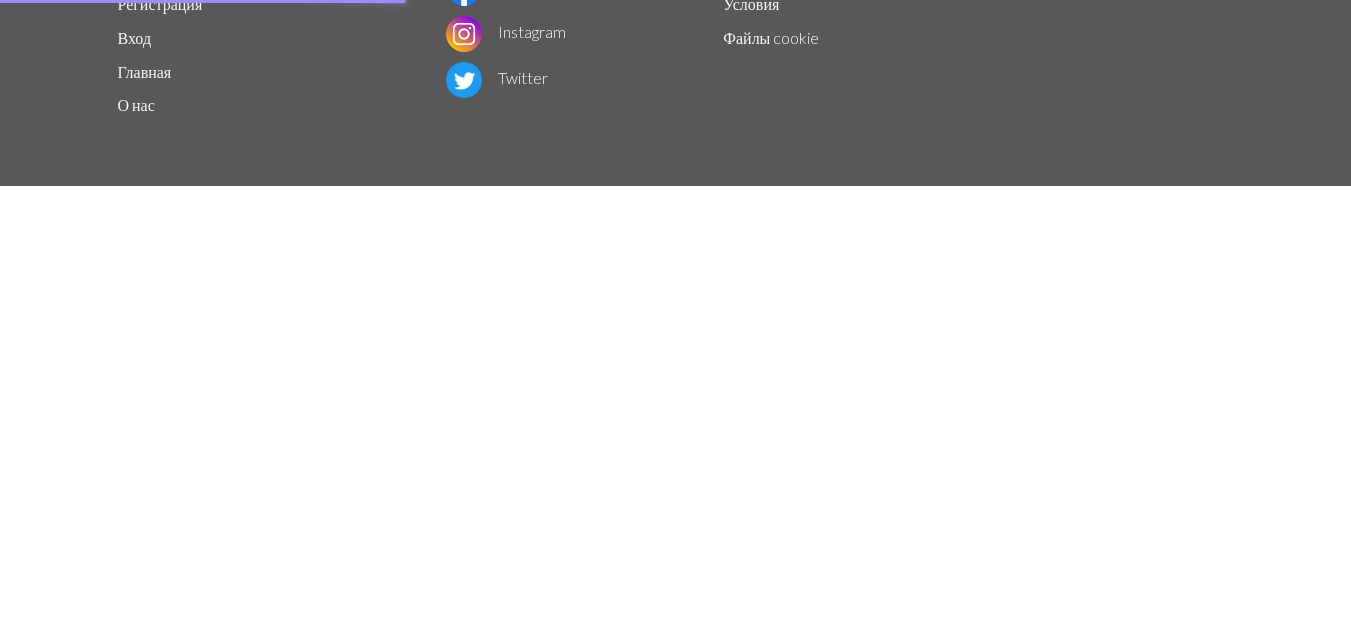 scroll, scrollTop: 0, scrollLeft: 0, axis: both 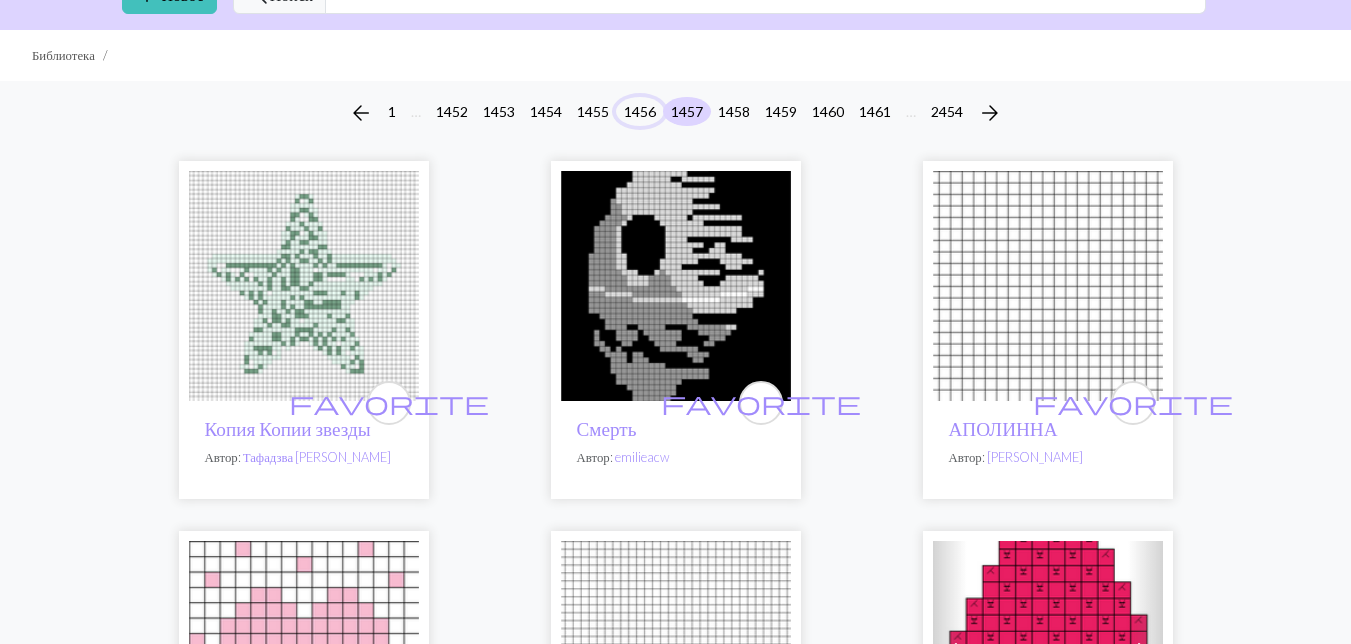 click on "1456" at bounding box center (640, 111) 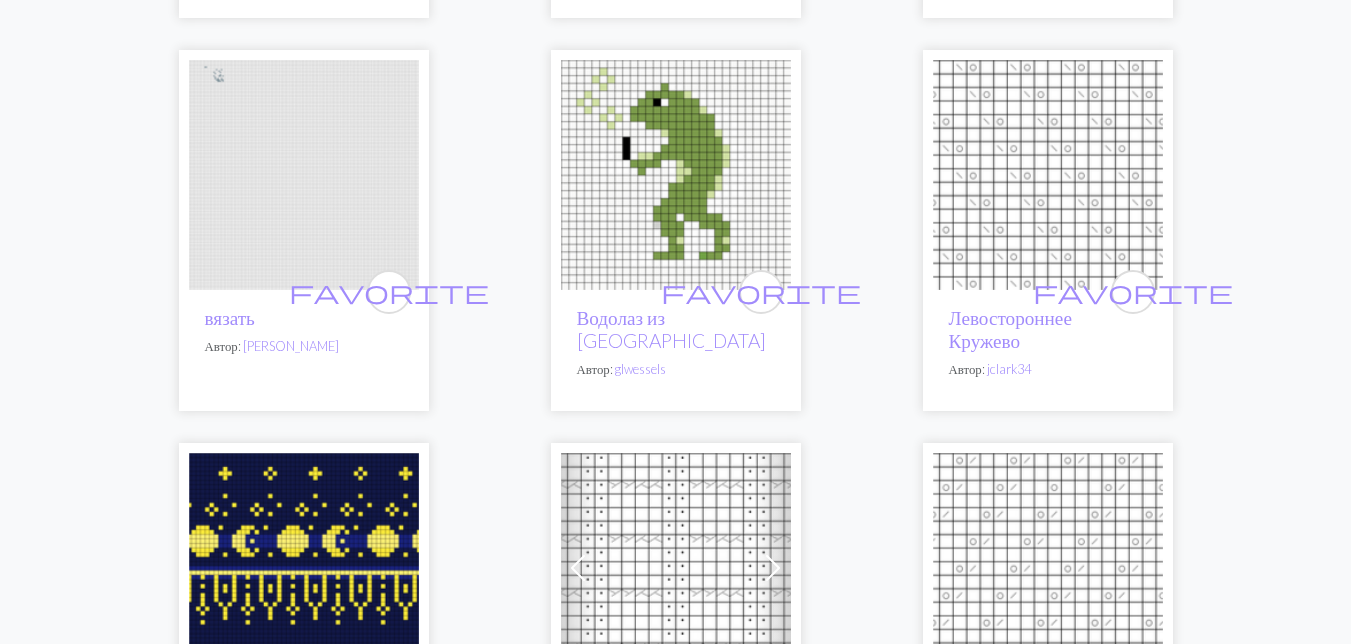scroll, scrollTop: 3600, scrollLeft: 0, axis: vertical 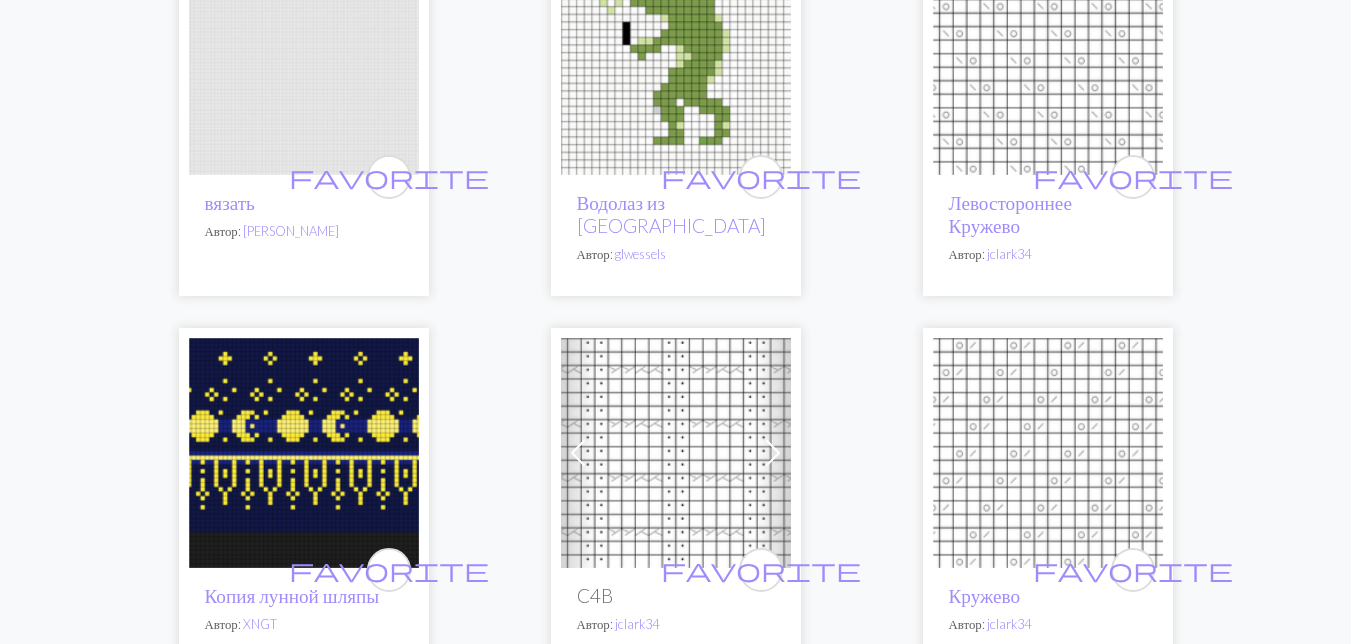 click at bounding box center (676, 60) 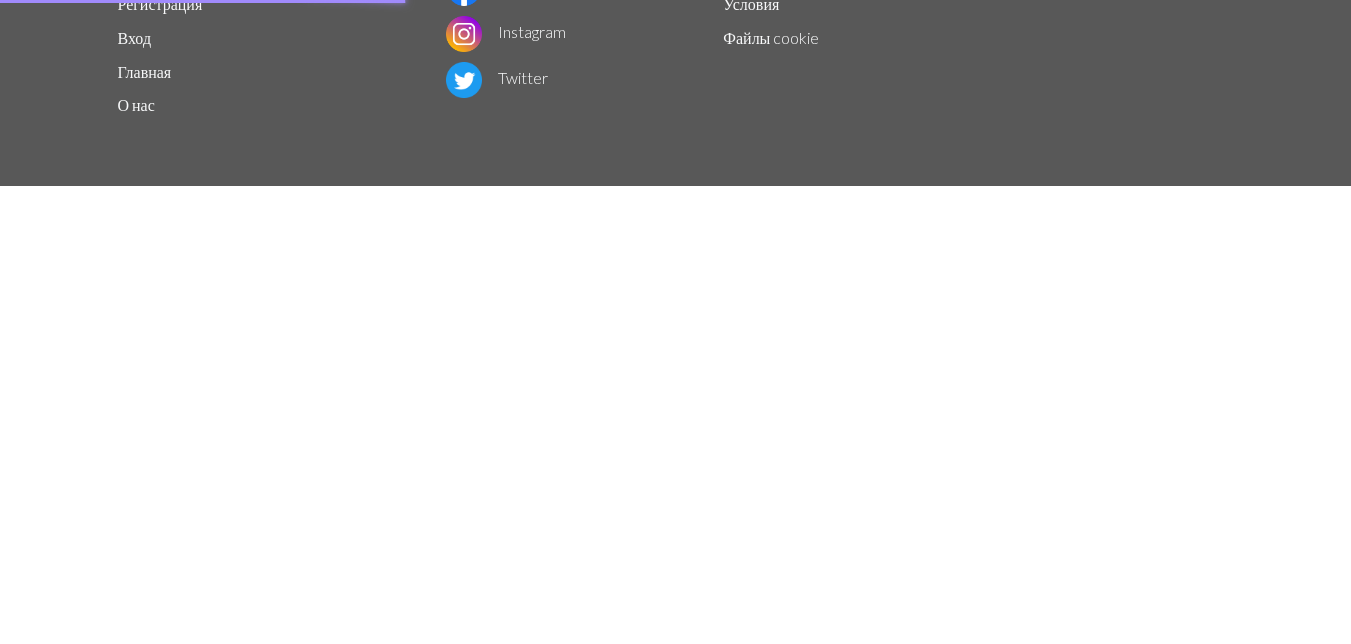 scroll, scrollTop: 0, scrollLeft: 0, axis: both 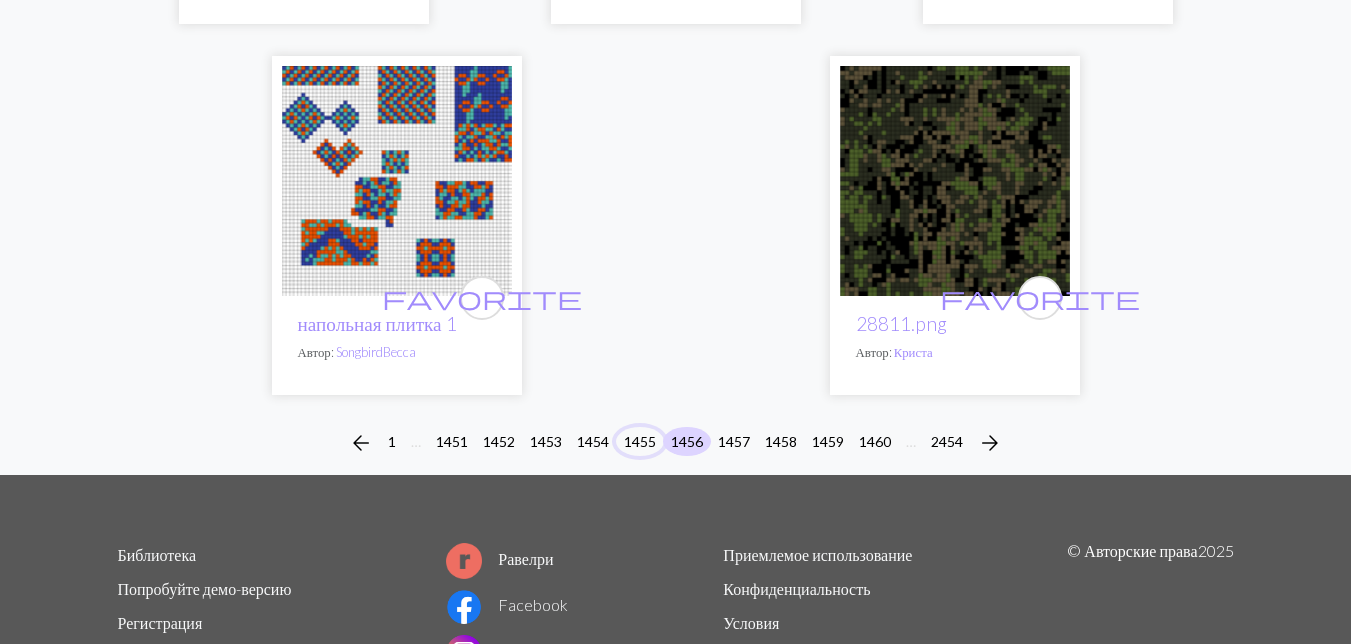 click on "1455" at bounding box center (640, 441) 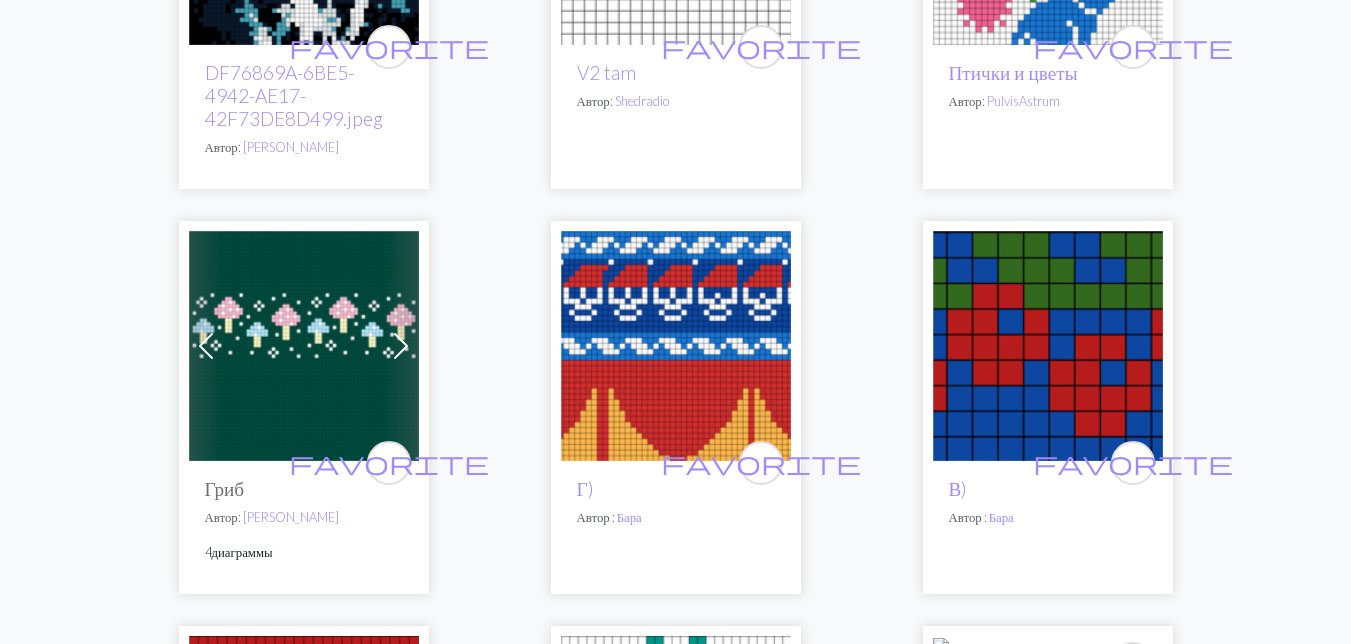 scroll, scrollTop: 2200, scrollLeft: 0, axis: vertical 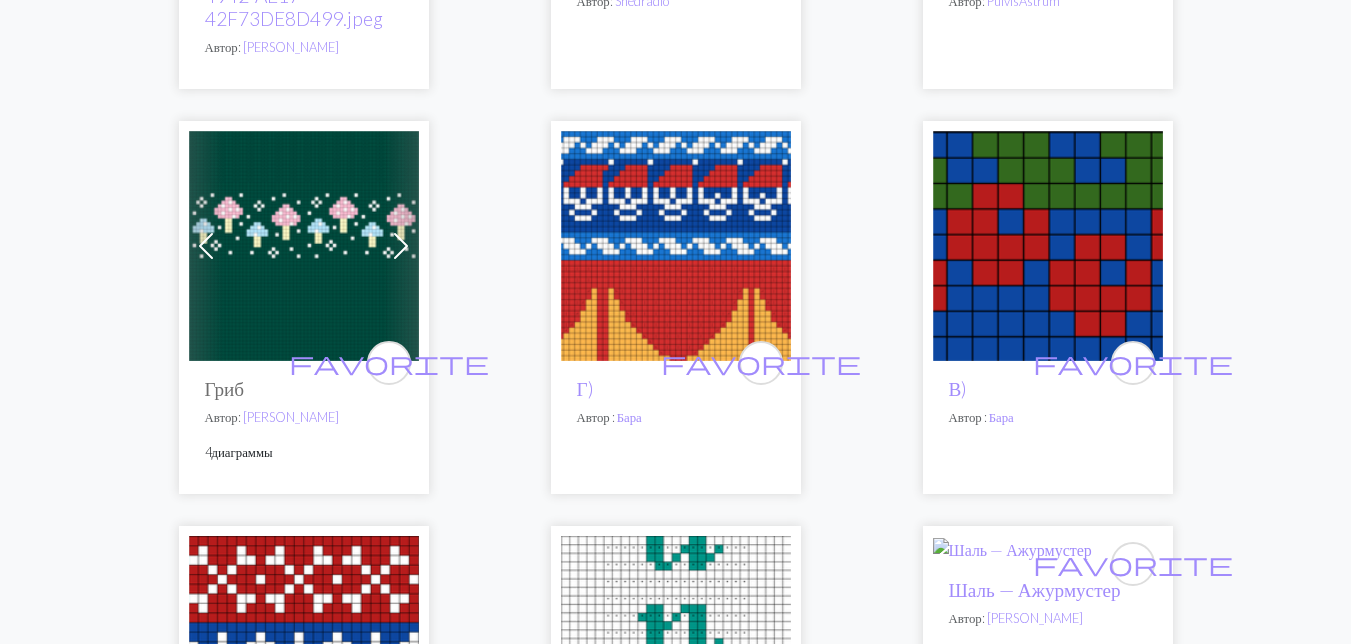 click at bounding box center [676, 246] 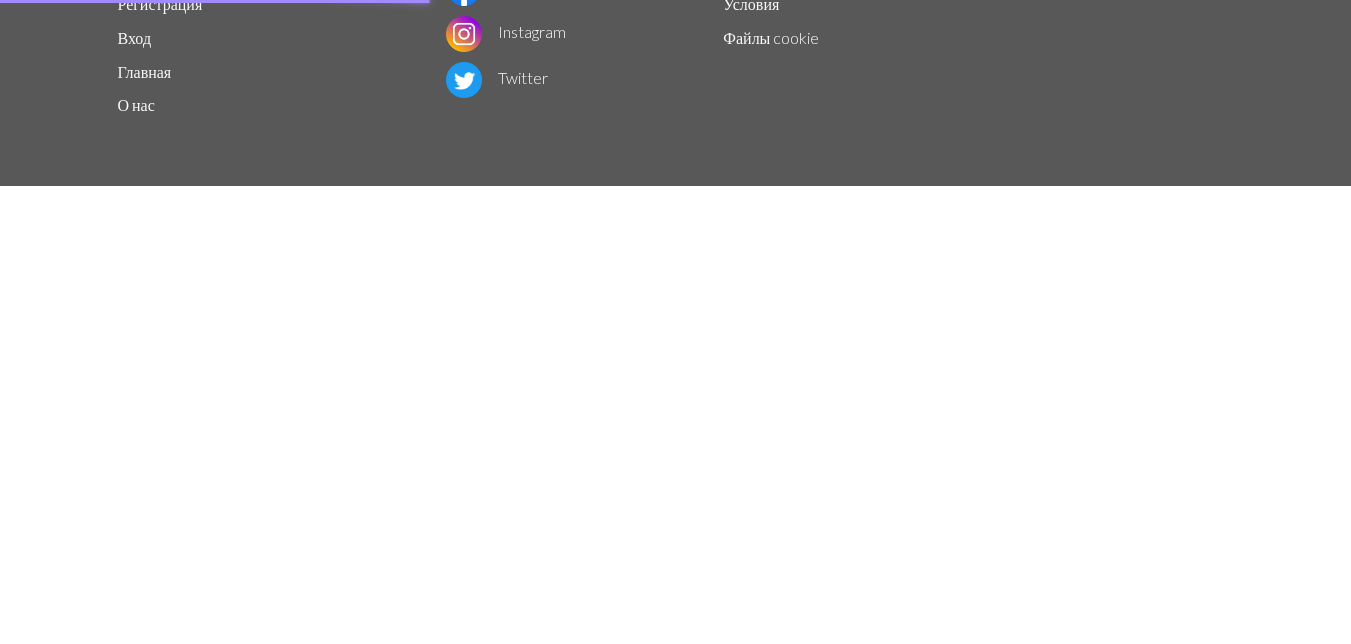 scroll, scrollTop: 0, scrollLeft: 0, axis: both 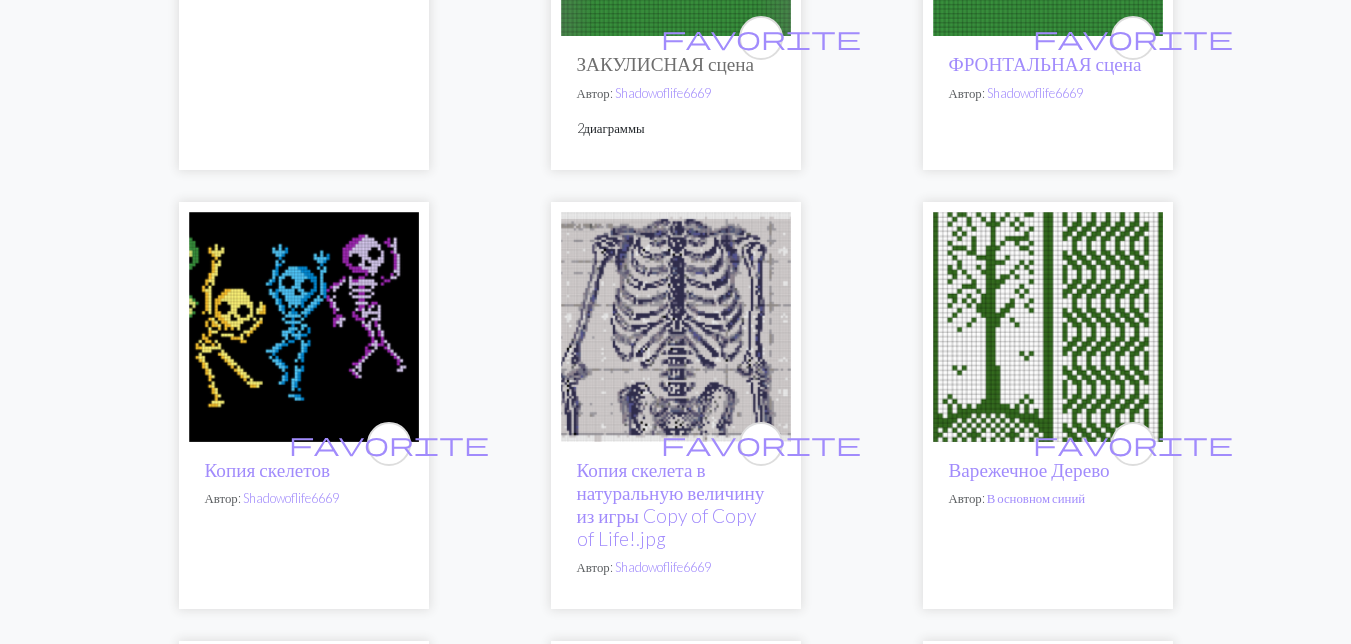 click at bounding box center (1048, 327) 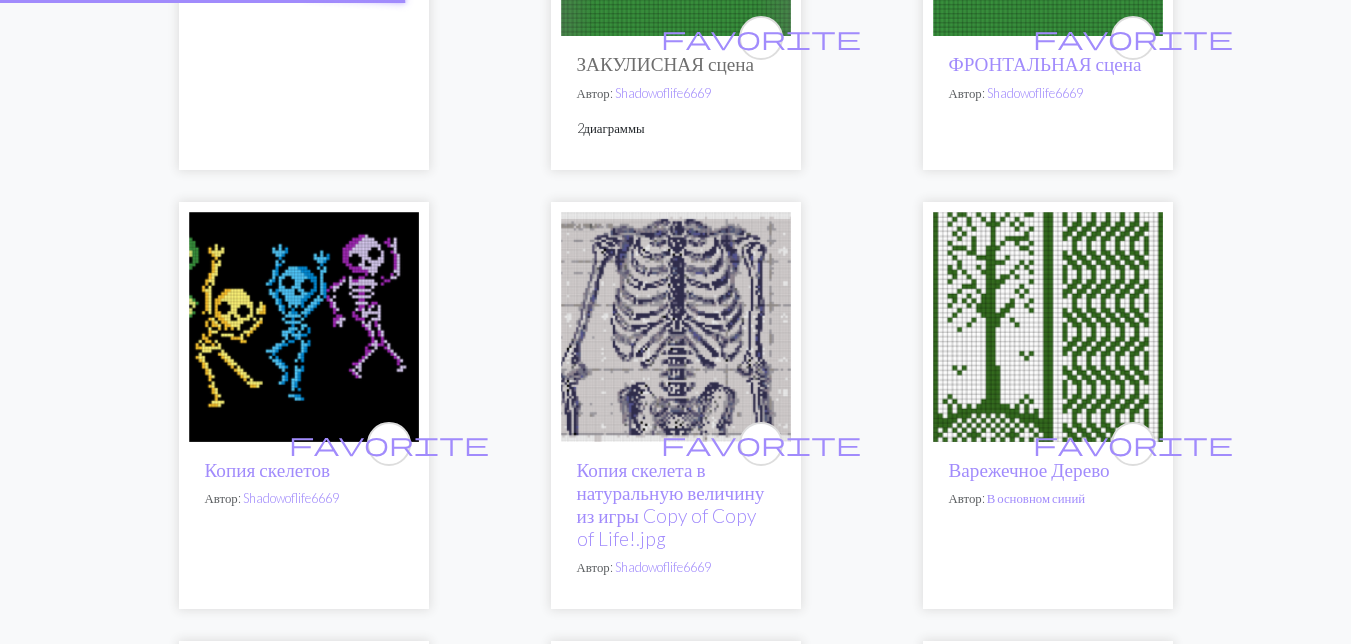 scroll, scrollTop: 0, scrollLeft: 0, axis: both 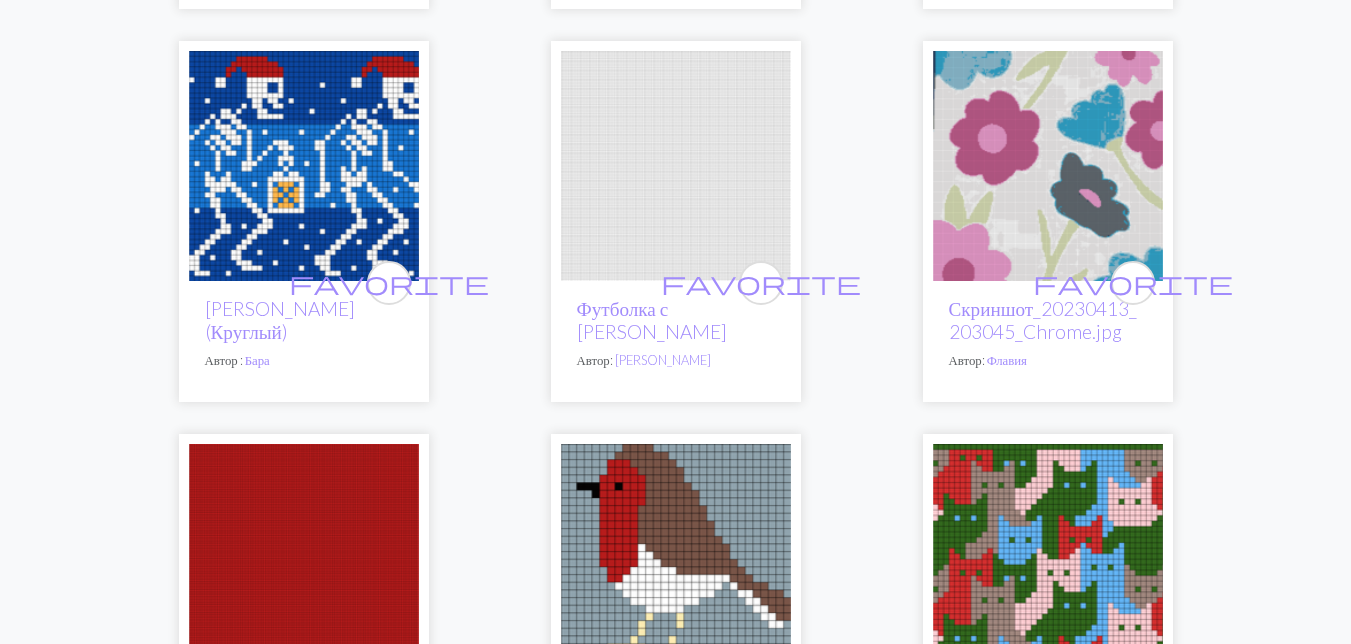 click at bounding box center (304, 166) 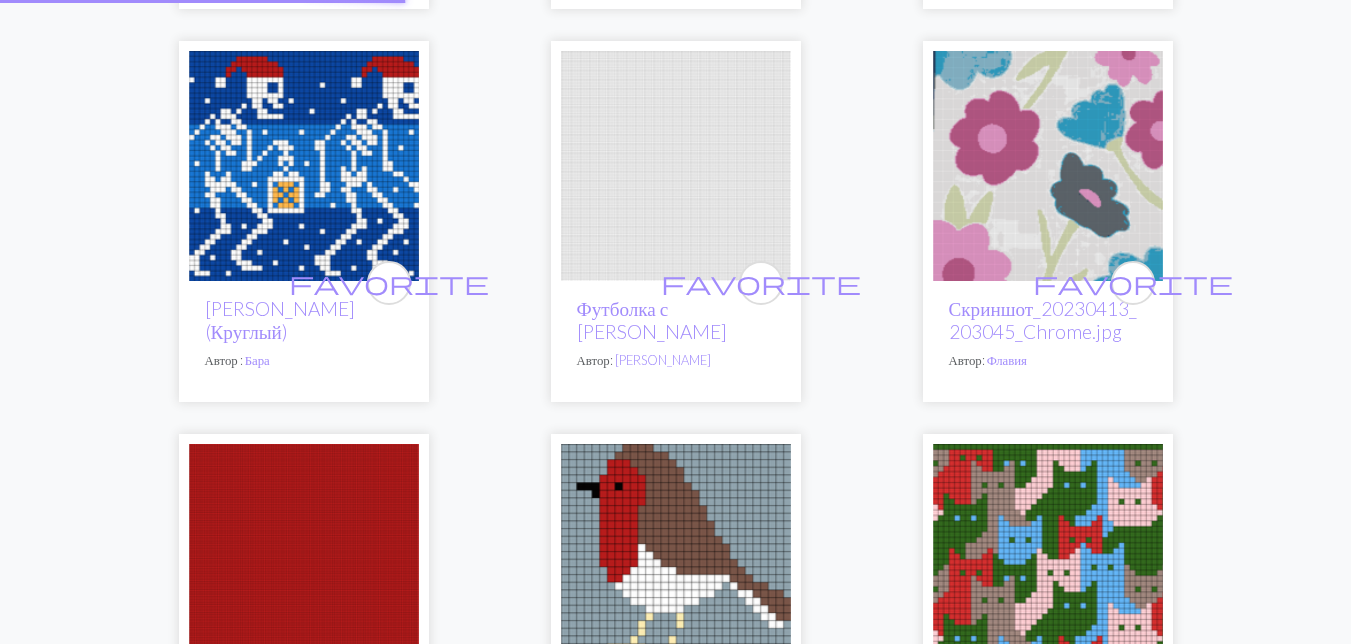 scroll, scrollTop: 0, scrollLeft: 0, axis: both 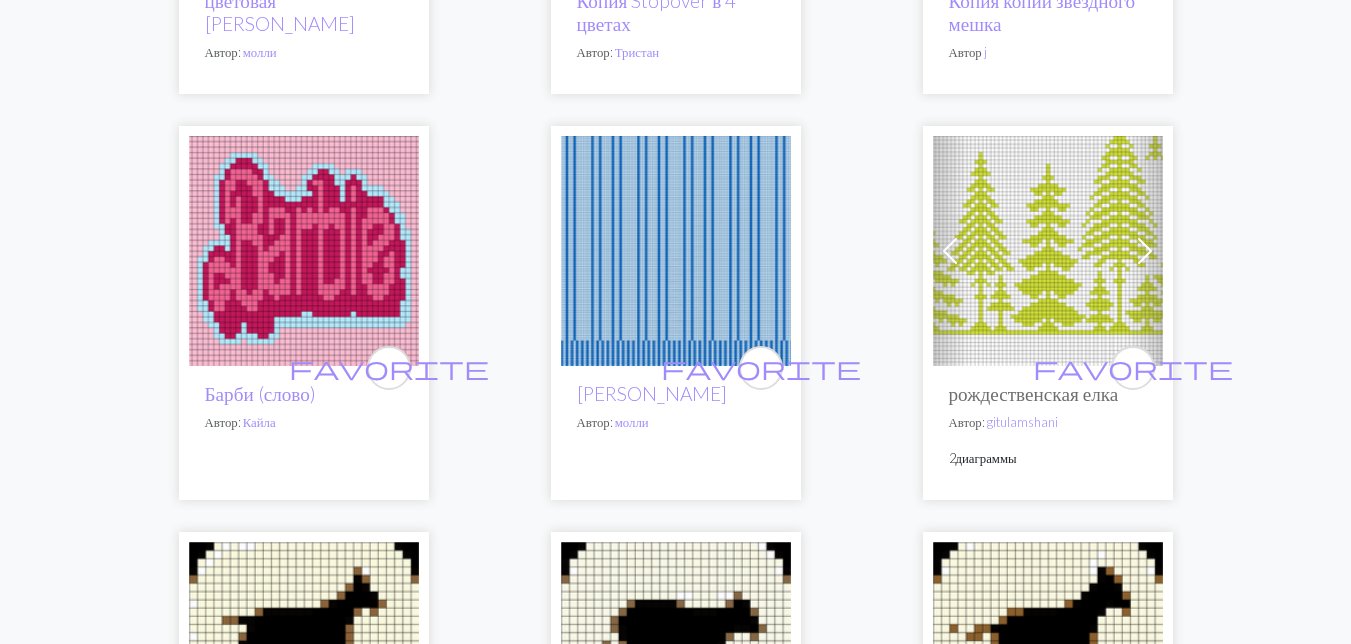 click at bounding box center [1048, 251] 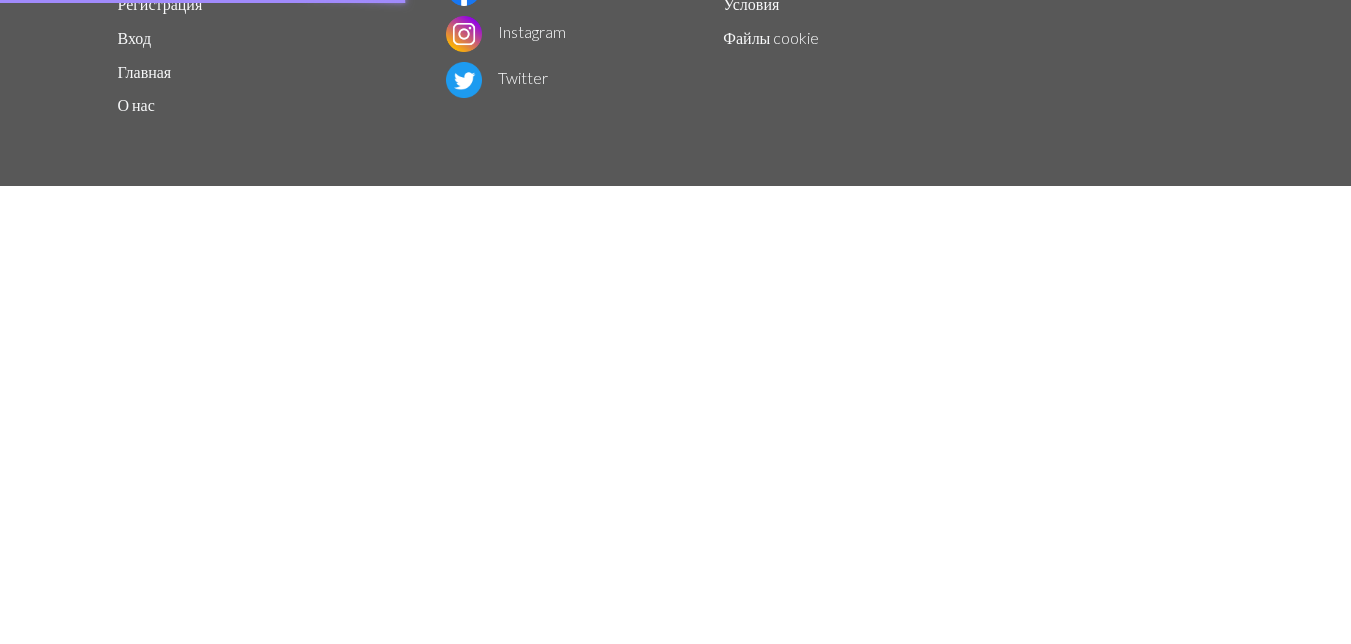 scroll, scrollTop: 0, scrollLeft: 0, axis: both 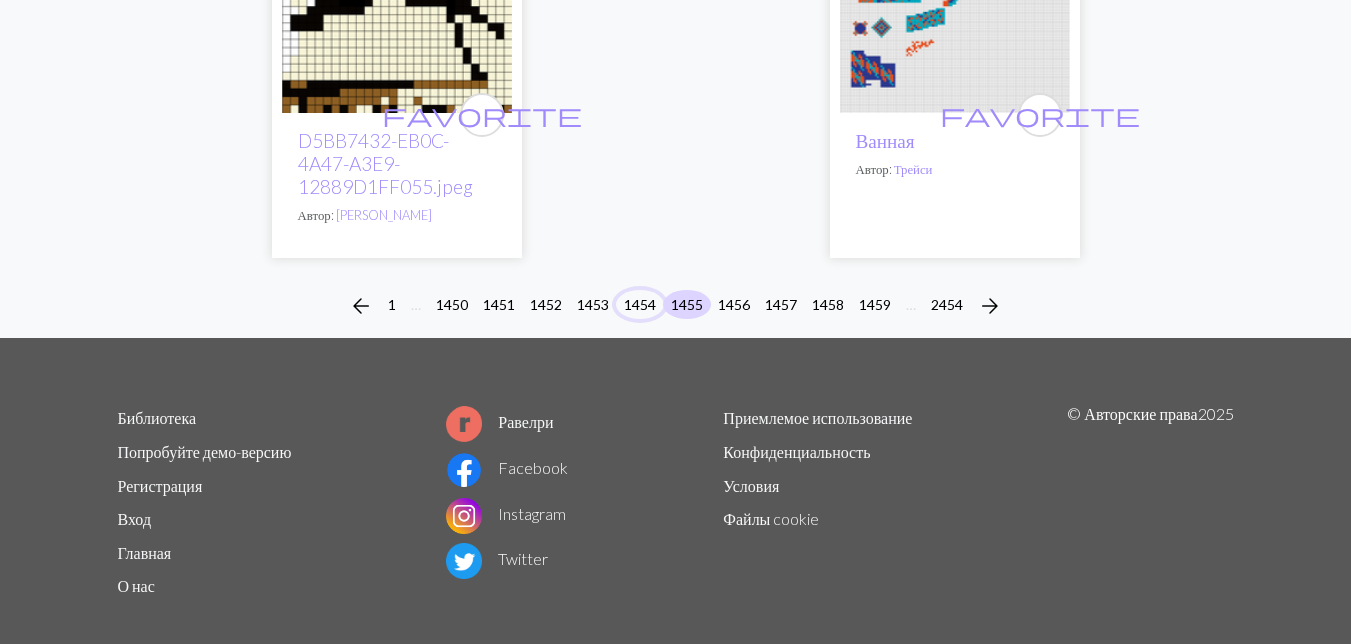 click on "1454" at bounding box center [640, 304] 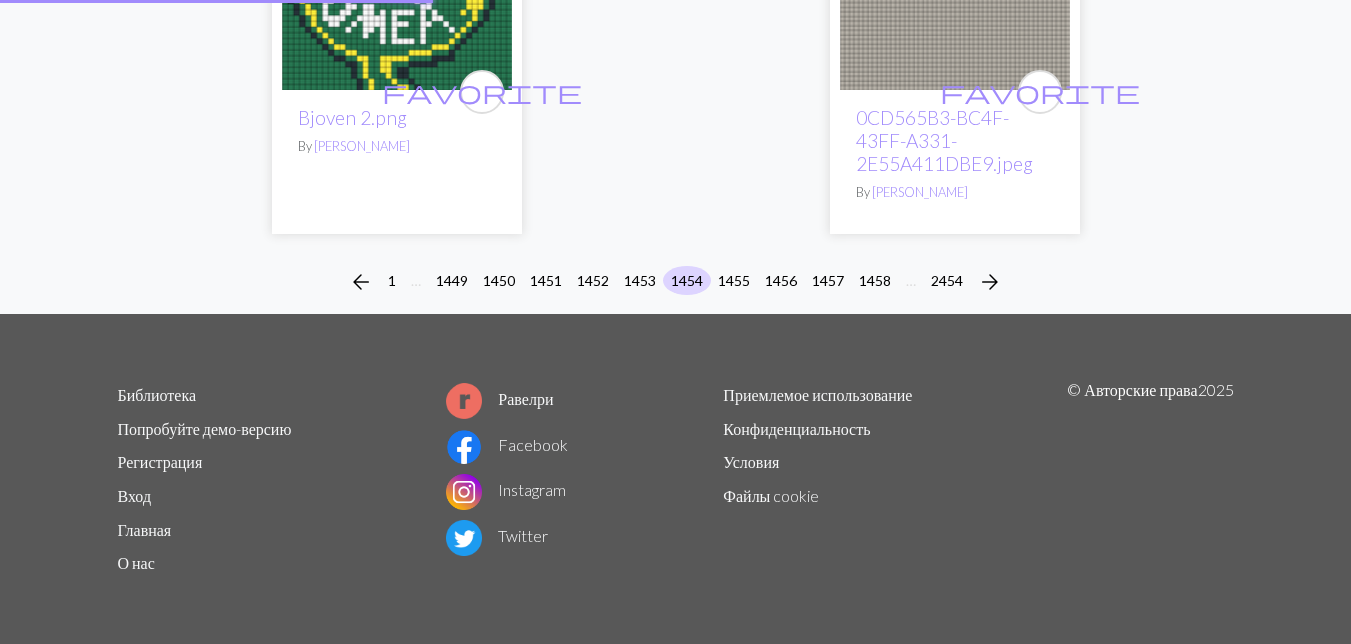 scroll, scrollTop: 0, scrollLeft: 0, axis: both 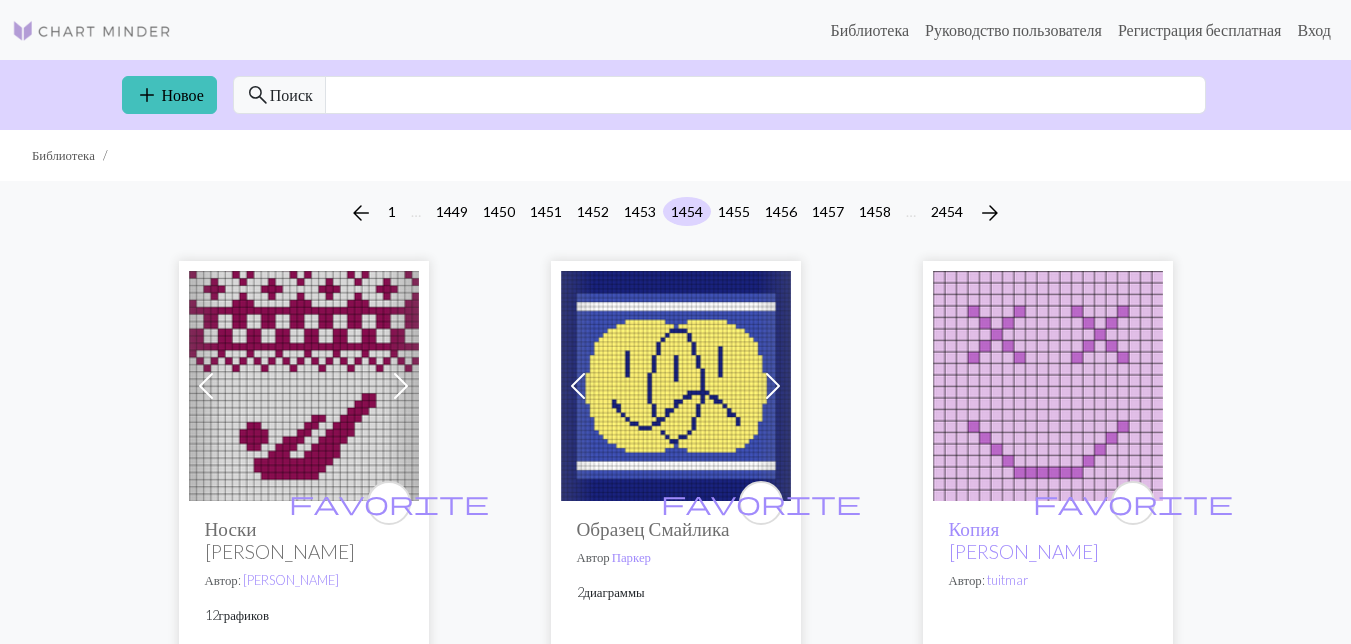 click at bounding box center (304, 386) 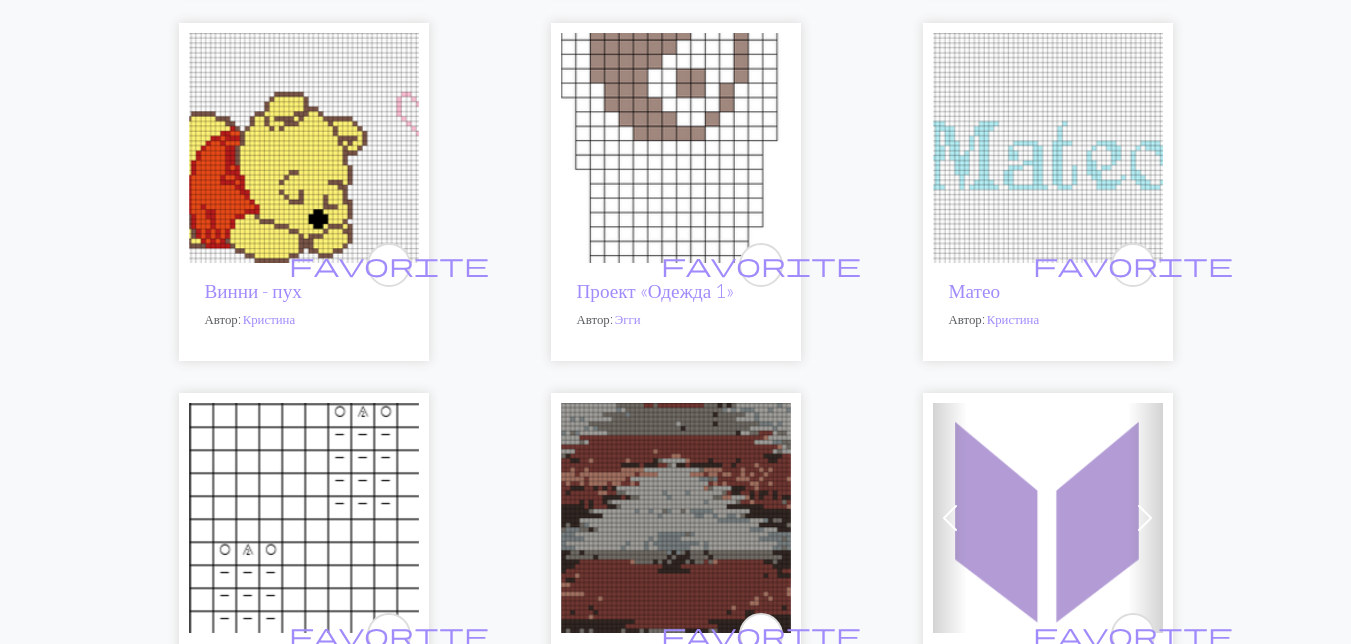 scroll, scrollTop: 2300, scrollLeft: 0, axis: vertical 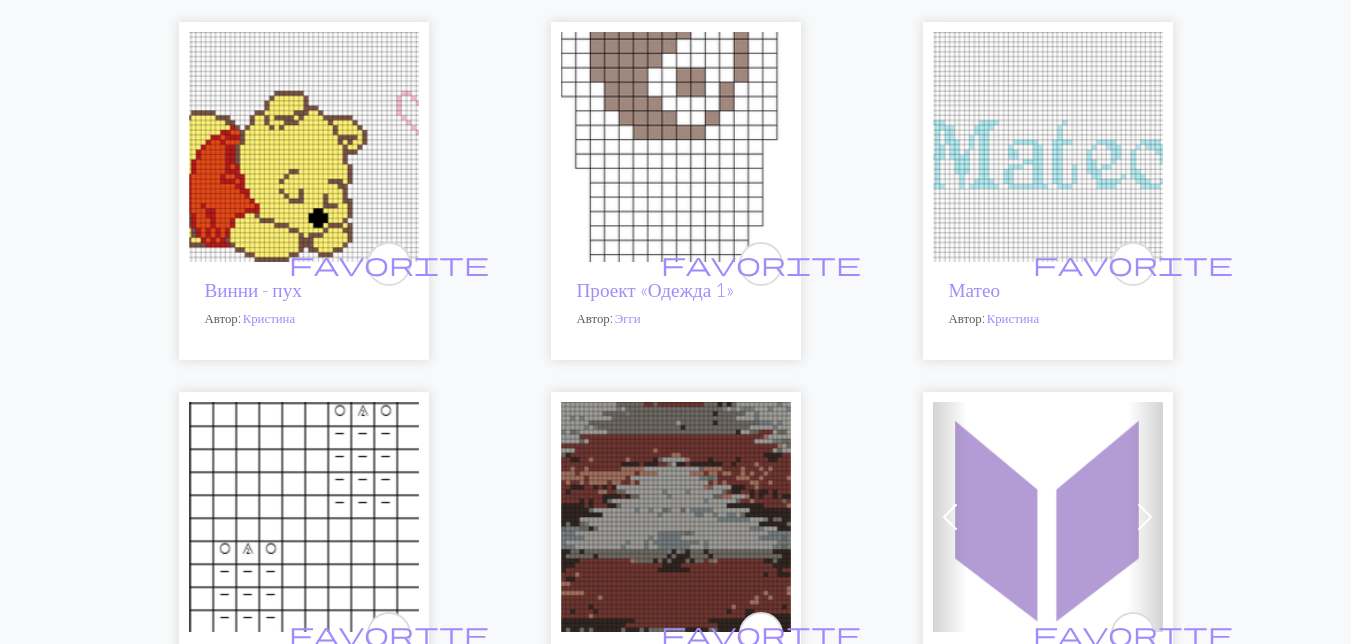 click at bounding box center [304, 147] 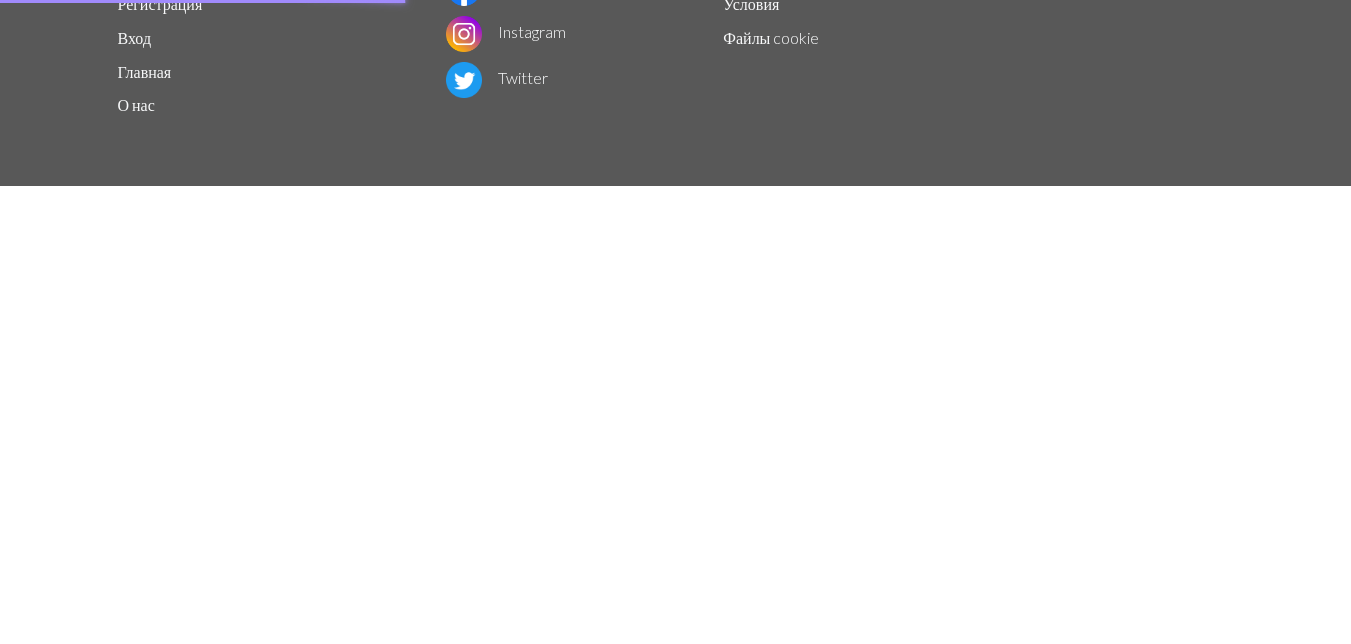scroll, scrollTop: 0, scrollLeft: 0, axis: both 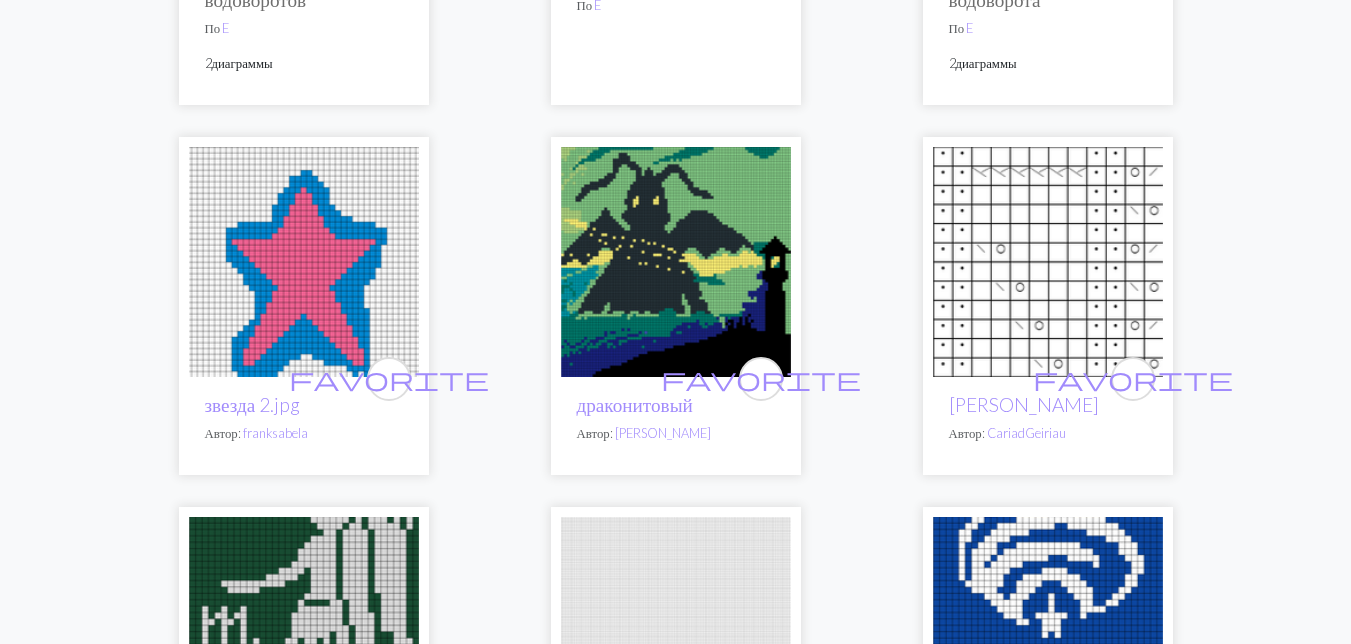 click at bounding box center [676, 262] 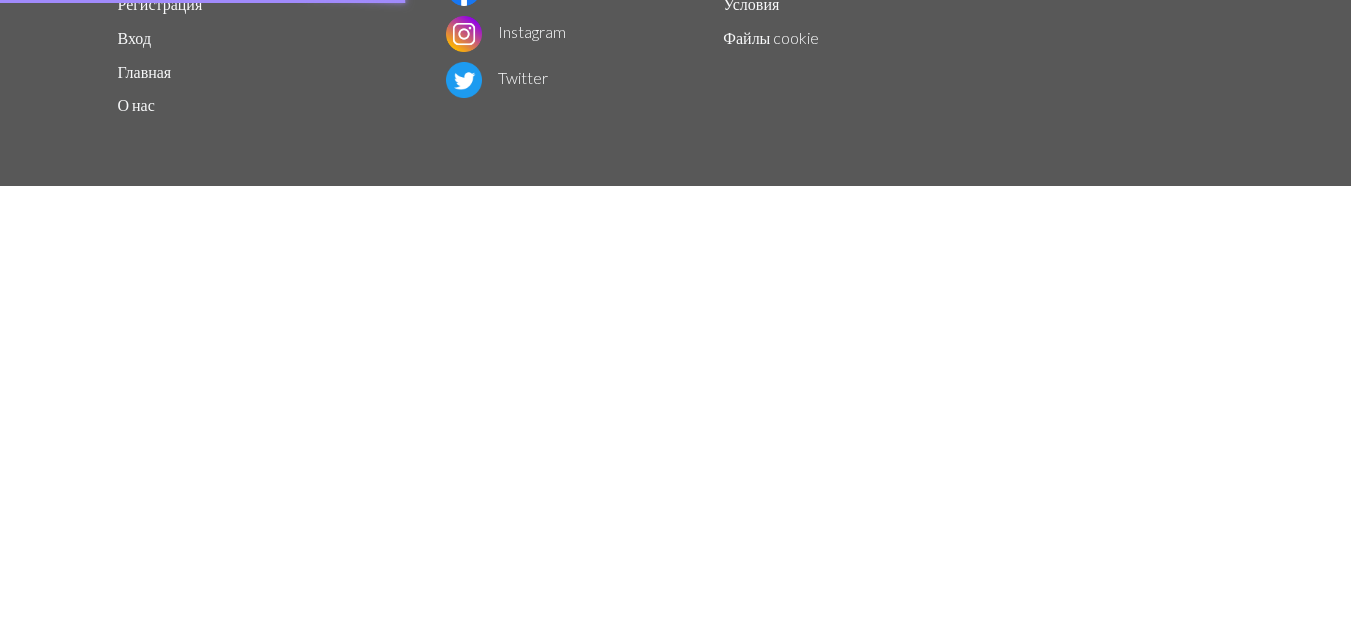 scroll, scrollTop: 0, scrollLeft: 0, axis: both 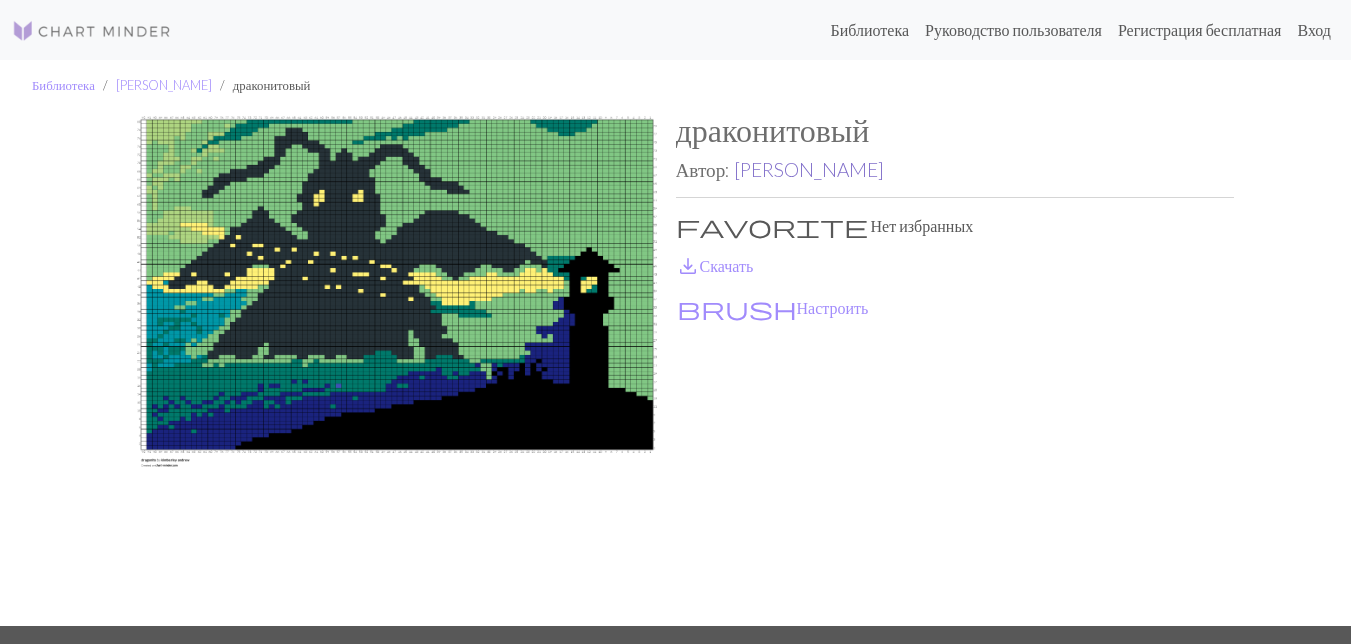 click on "[PERSON_NAME]" at bounding box center [809, 169] 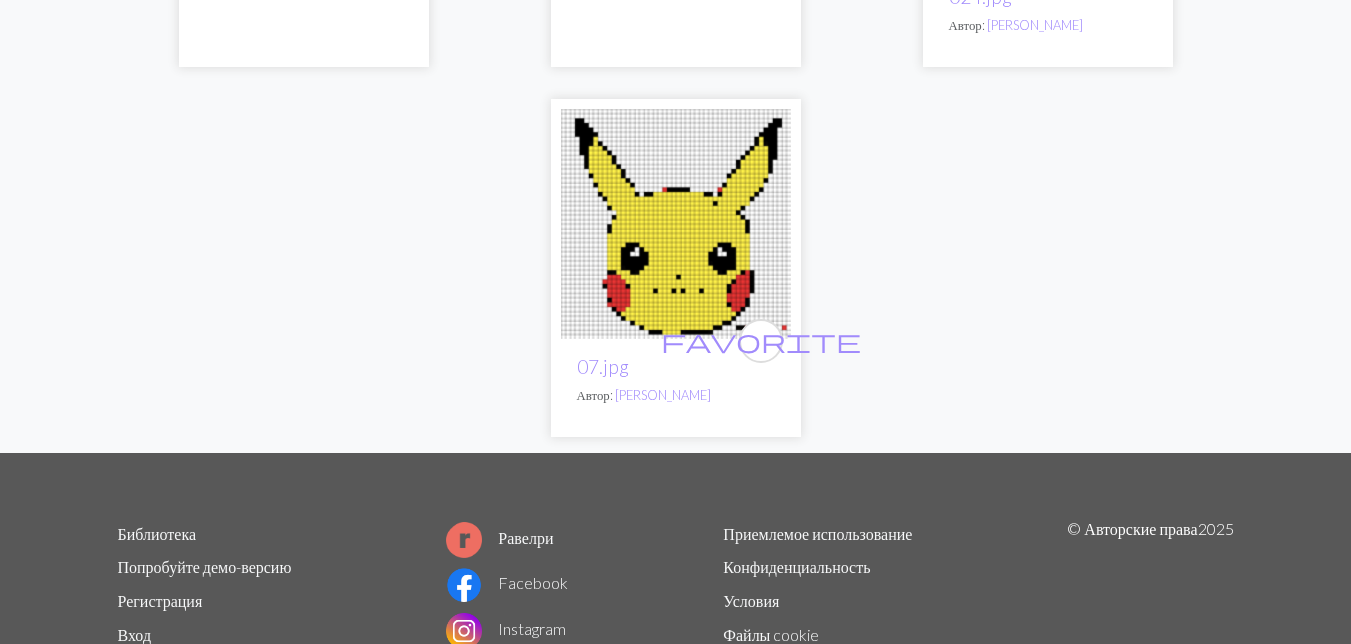 scroll, scrollTop: 2400, scrollLeft: 0, axis: vertical 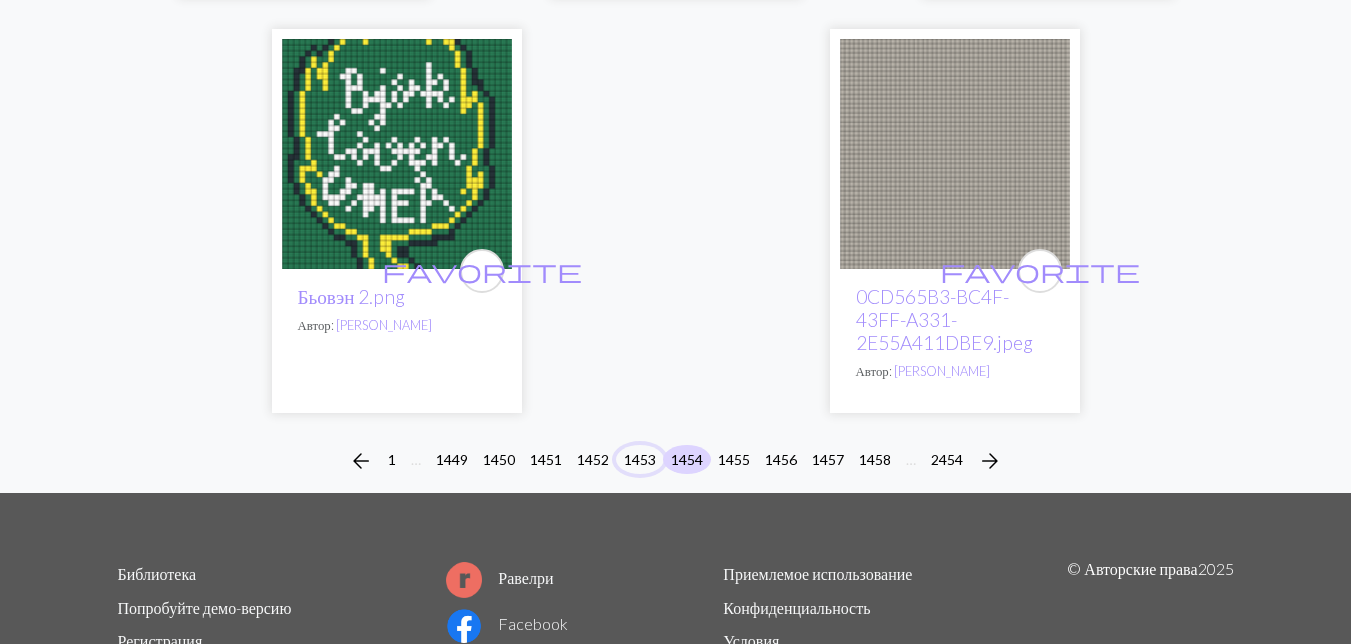 click on "1453" at bounding box center [640, 459] 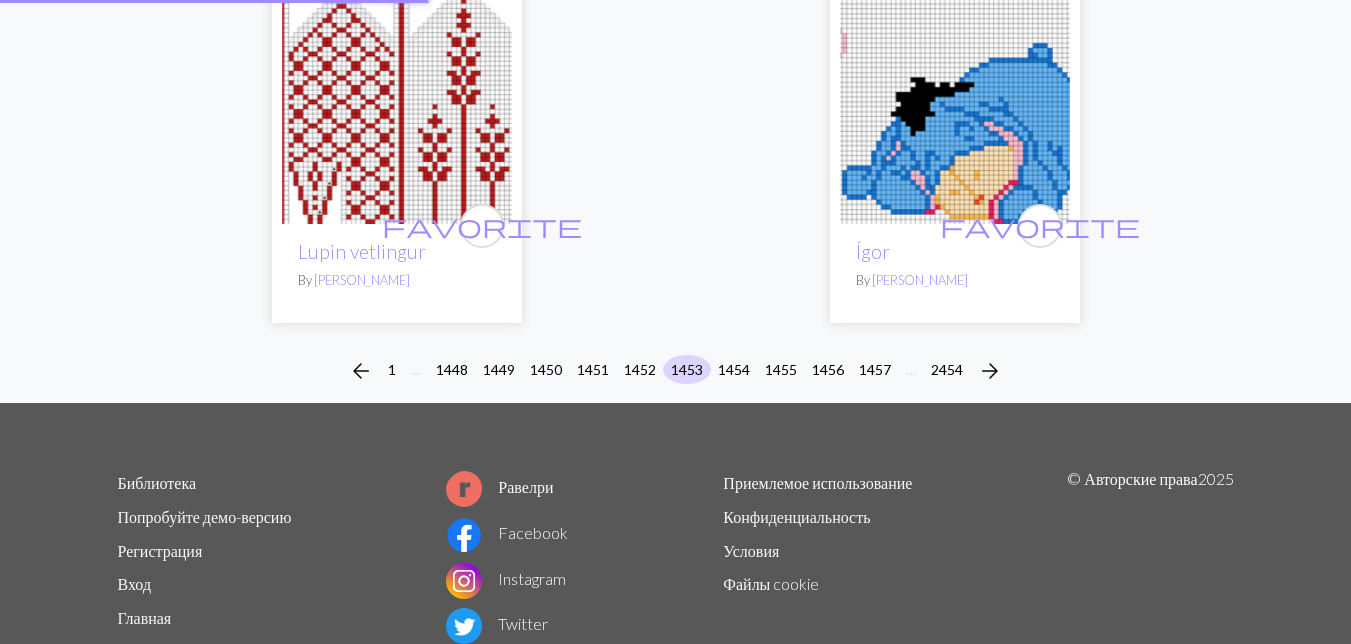 scroll, scrollTop: 0, scrollLeft: 0, axis: both 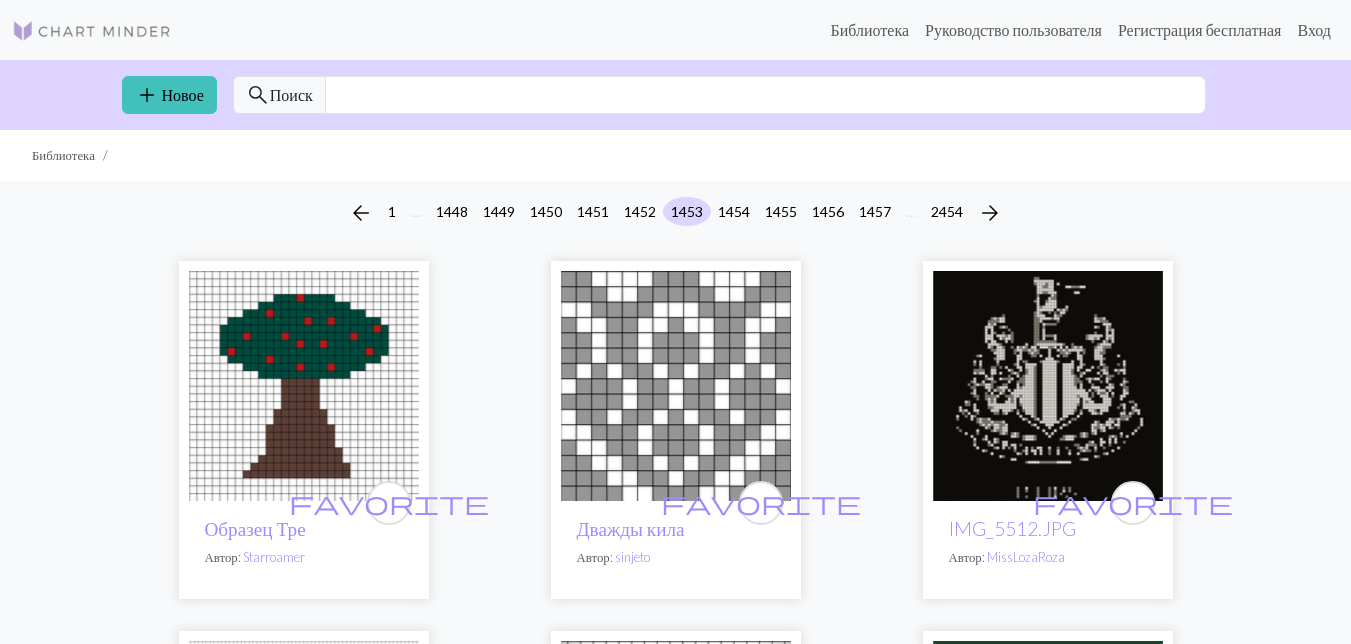 click at bounding box center [676, 386] 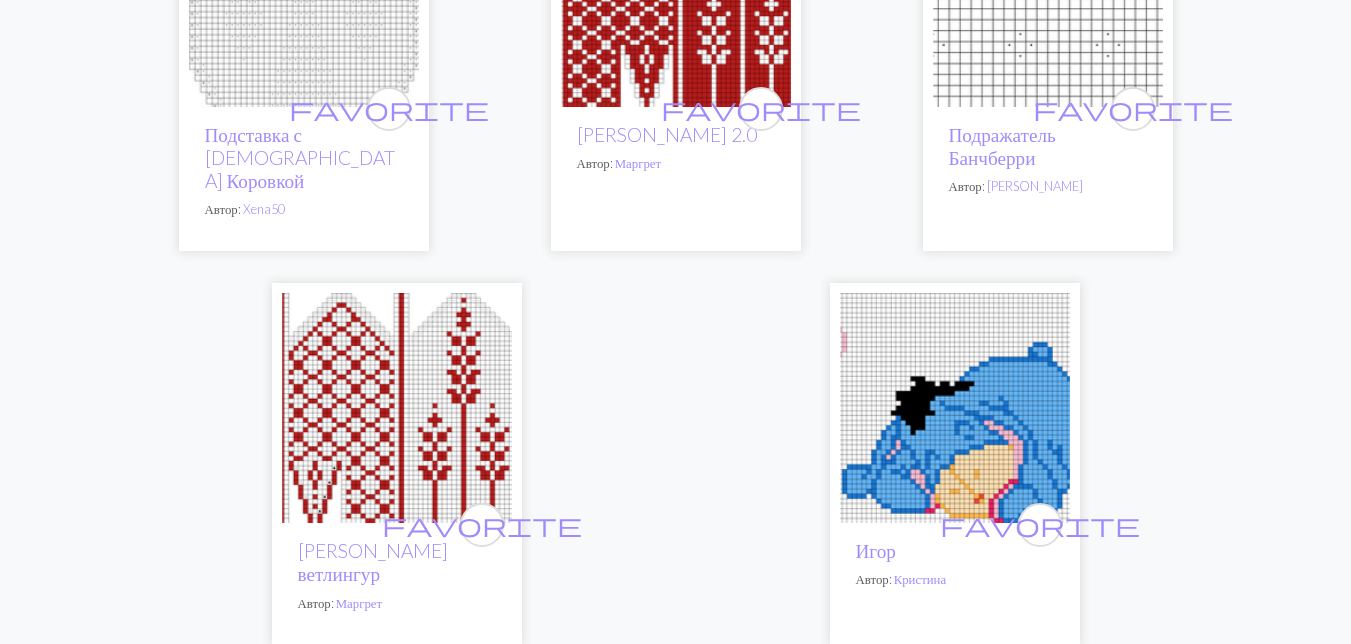 scroll, scrollTop: 6200, scrollLeft: 0, axis: vertical 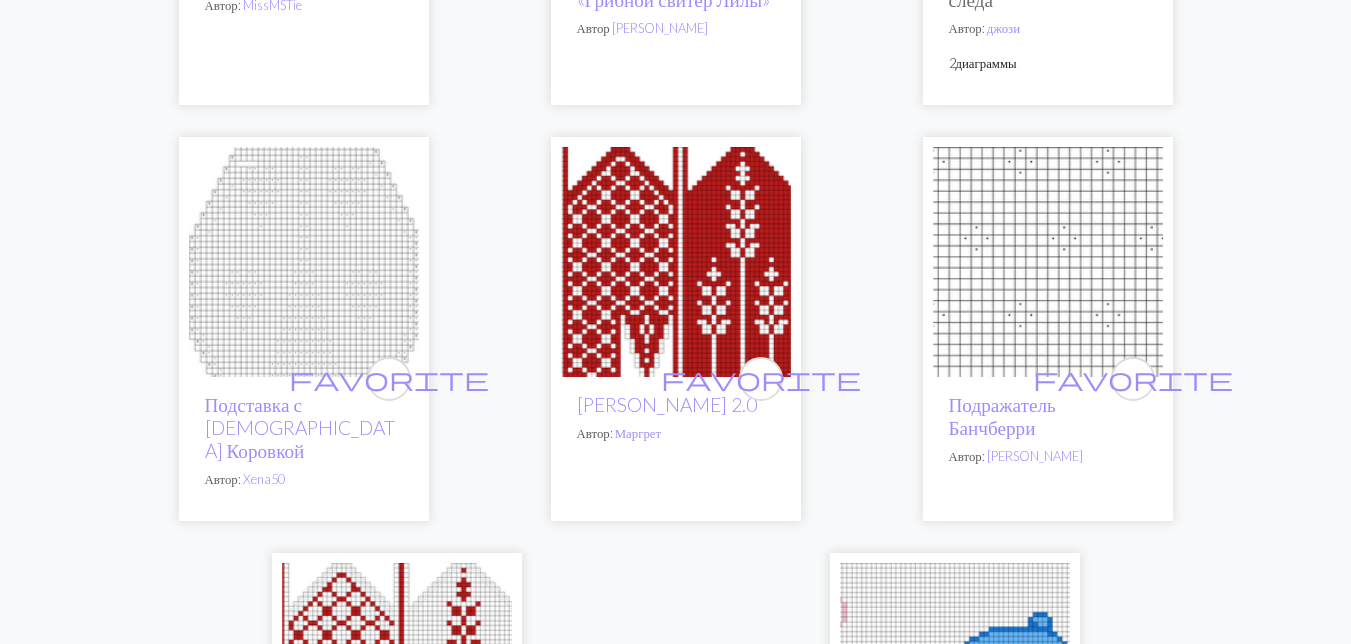 click at bounding box center [676, 262] 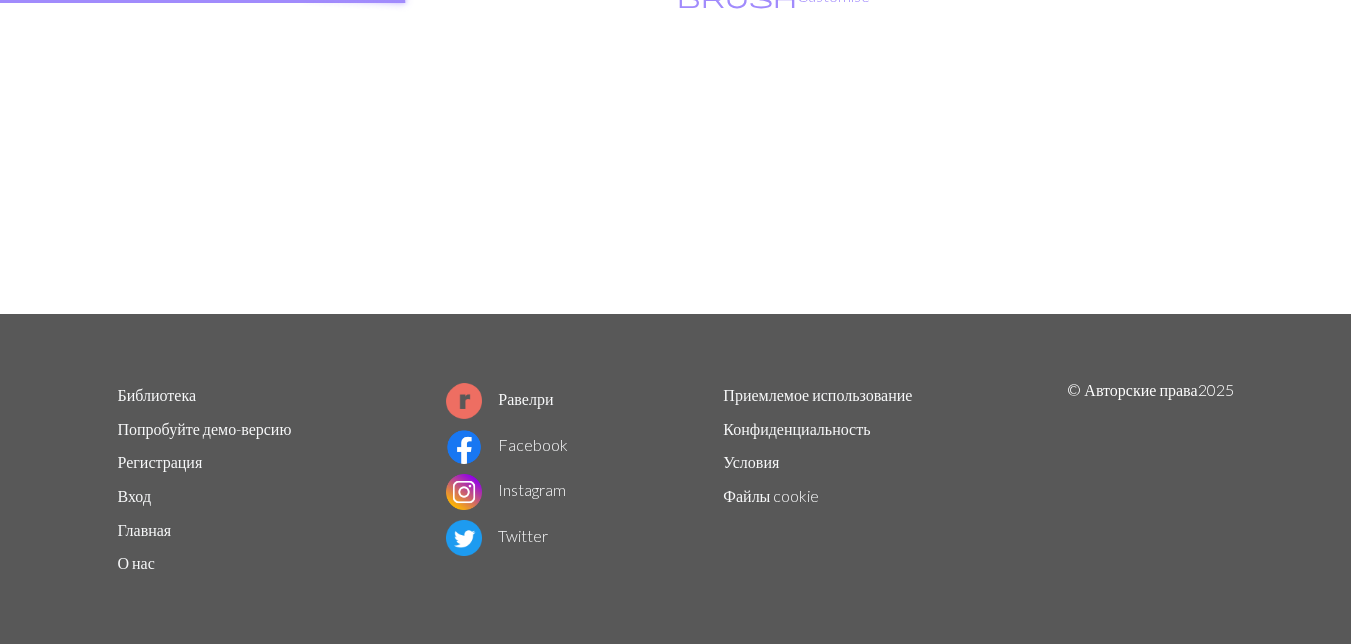 scroll, scrollTop: 0, scrollLeft: 0, axis: both 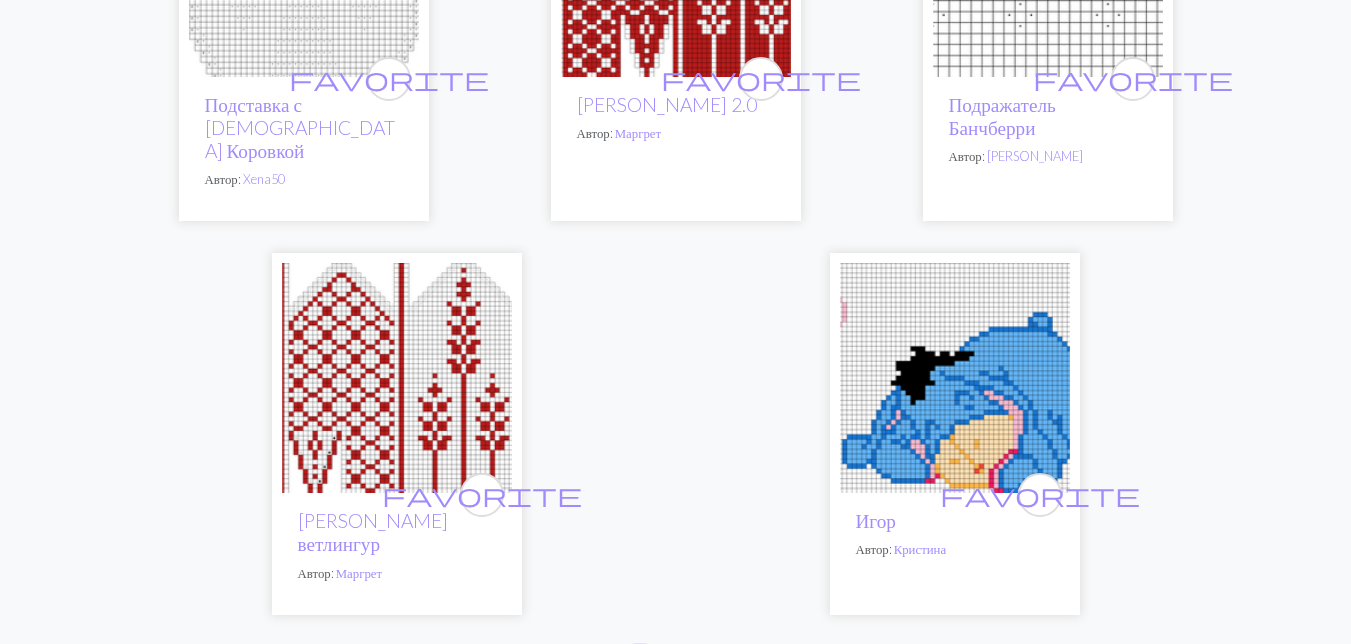 click on "1452" at bounding box center [640, 661] 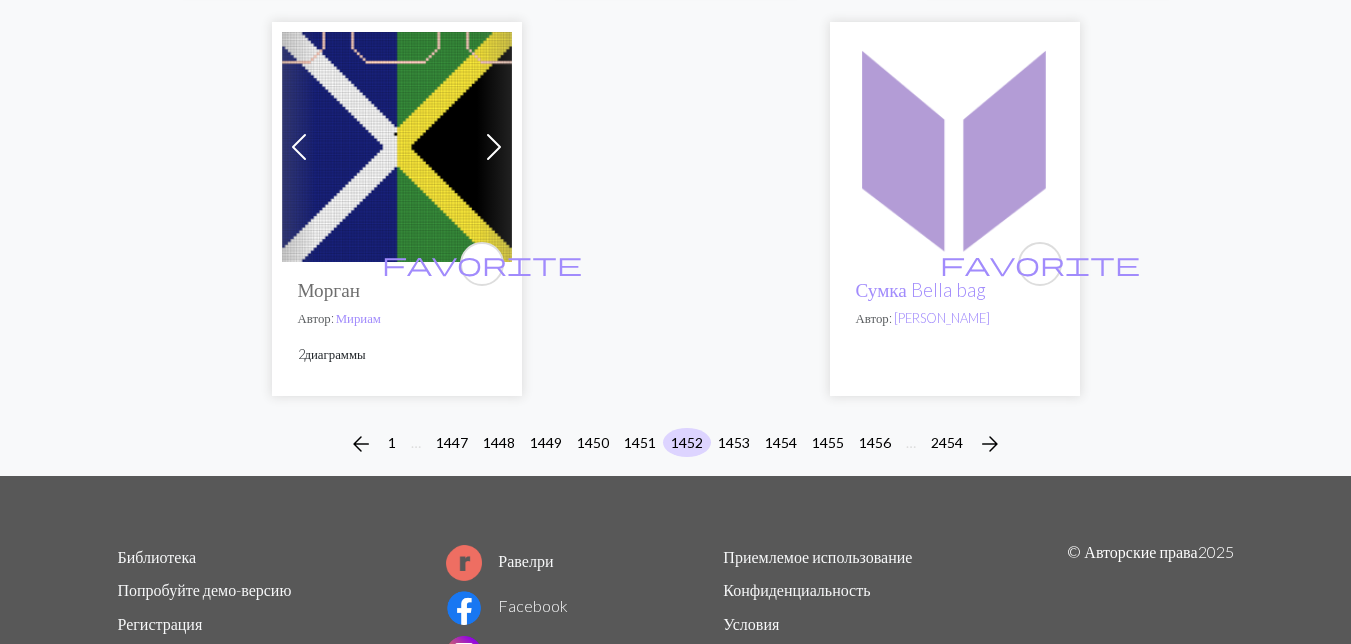 scroll, scrollTop: 6949, scrollLeft: 0, axis: vertical 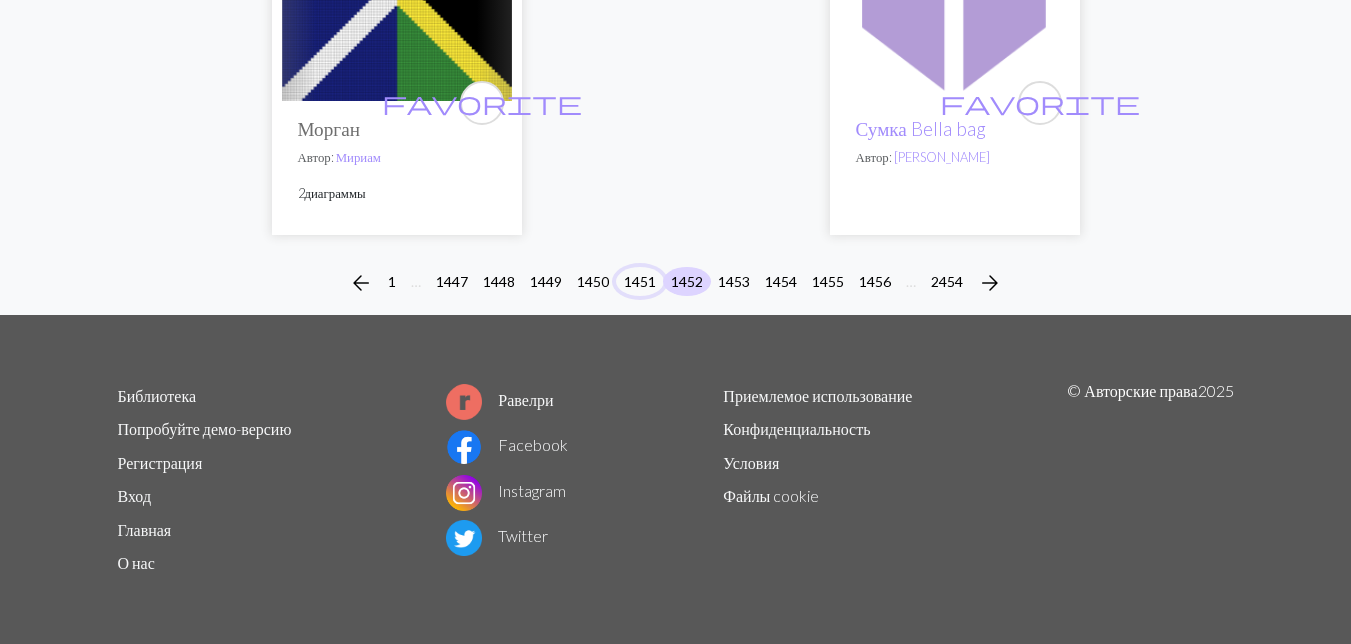 click on "1451" at bounding box center (640, 281) 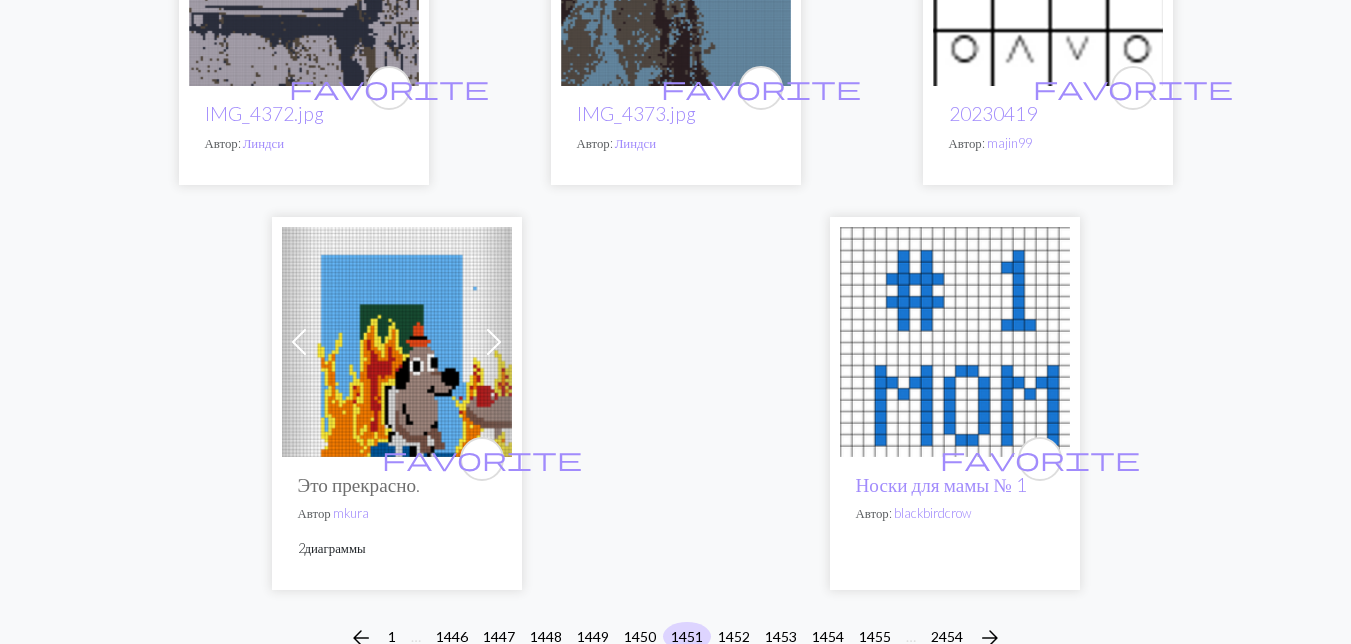 scroll, scrollTop: 6800, scrollLeft: 0, axis: vertical 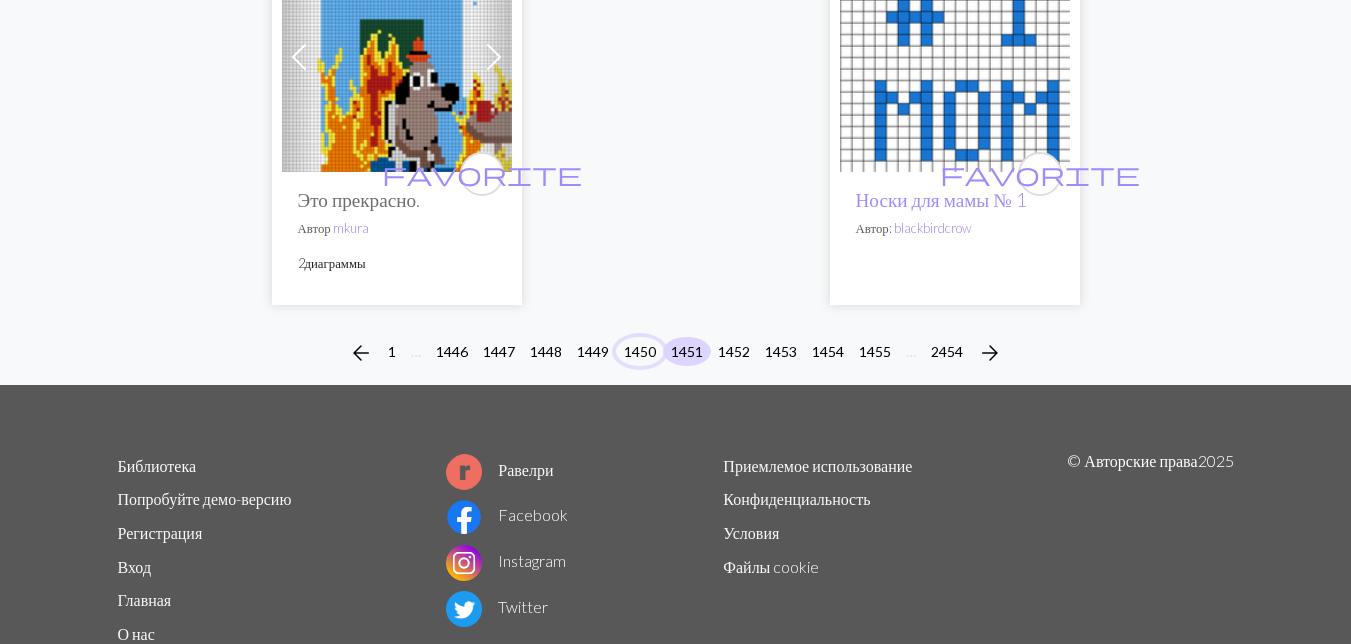 click on "1450" at bounding box center (640, 351) 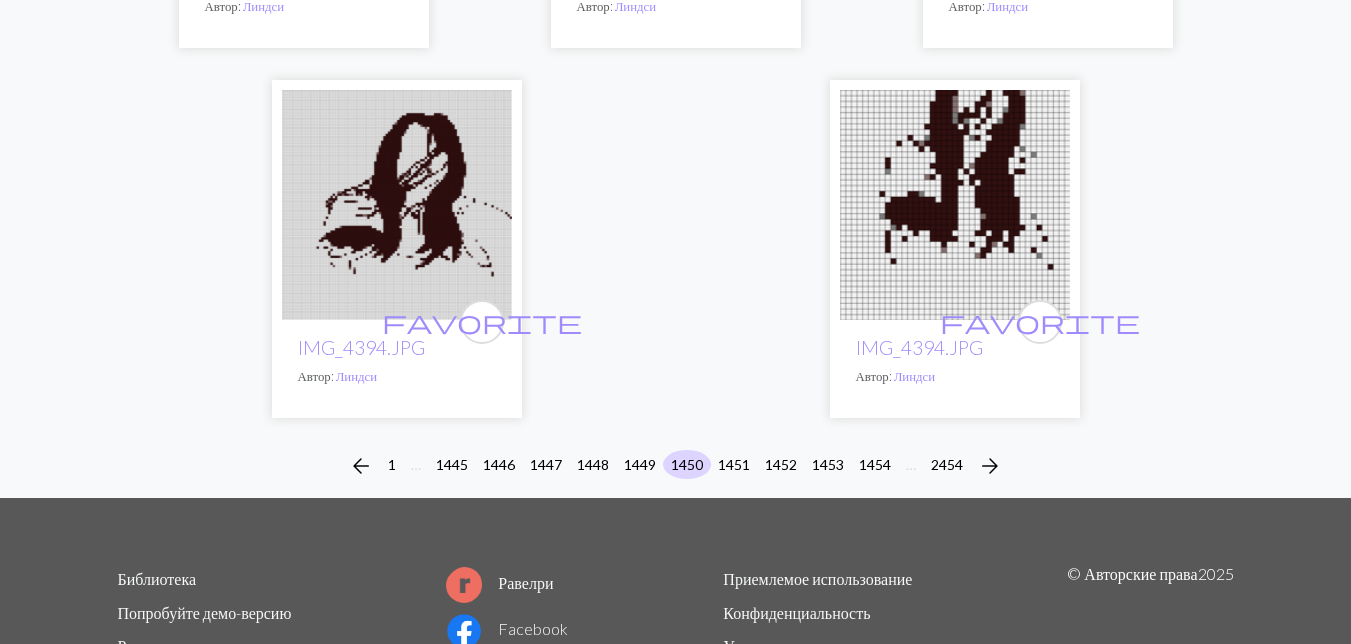 scroll, scrollTop: 6752, scrollLeft: 0, axis: vertical 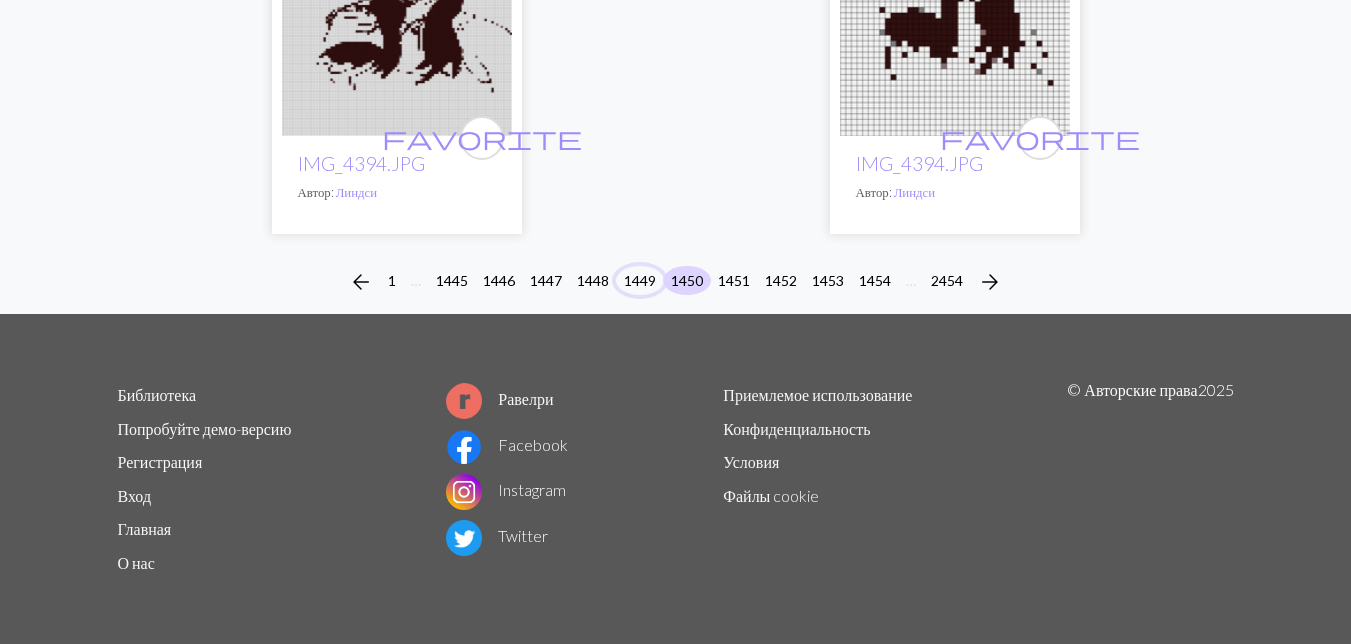 click on "1449" at bounding box center (640, 280) 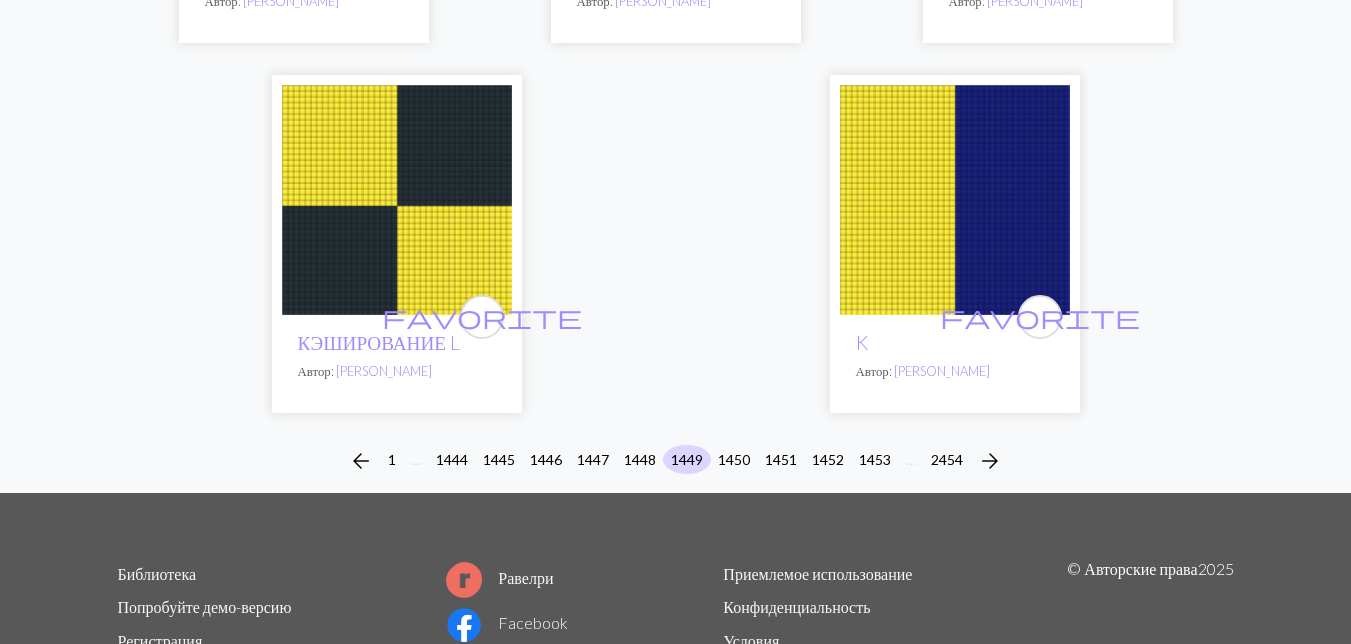 scroll, scrollTop: 6752, scrollLeft: 0, axis: vertical 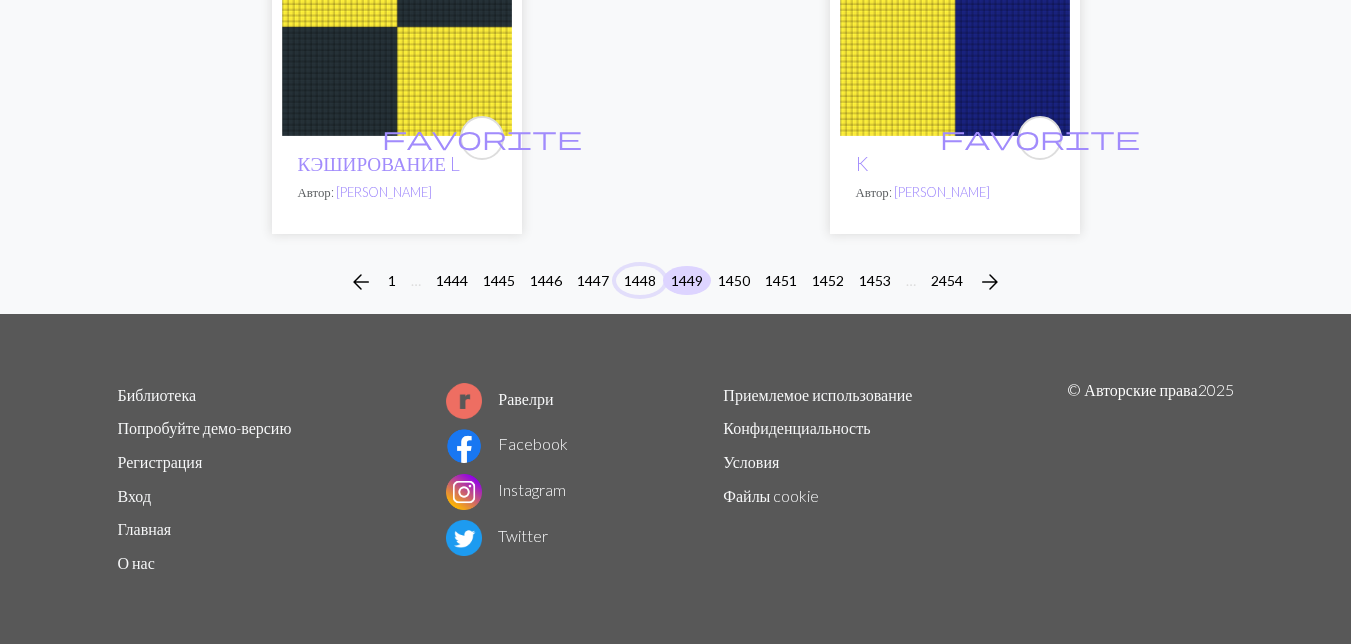 click on "1448" at bounding box center [640, 280] 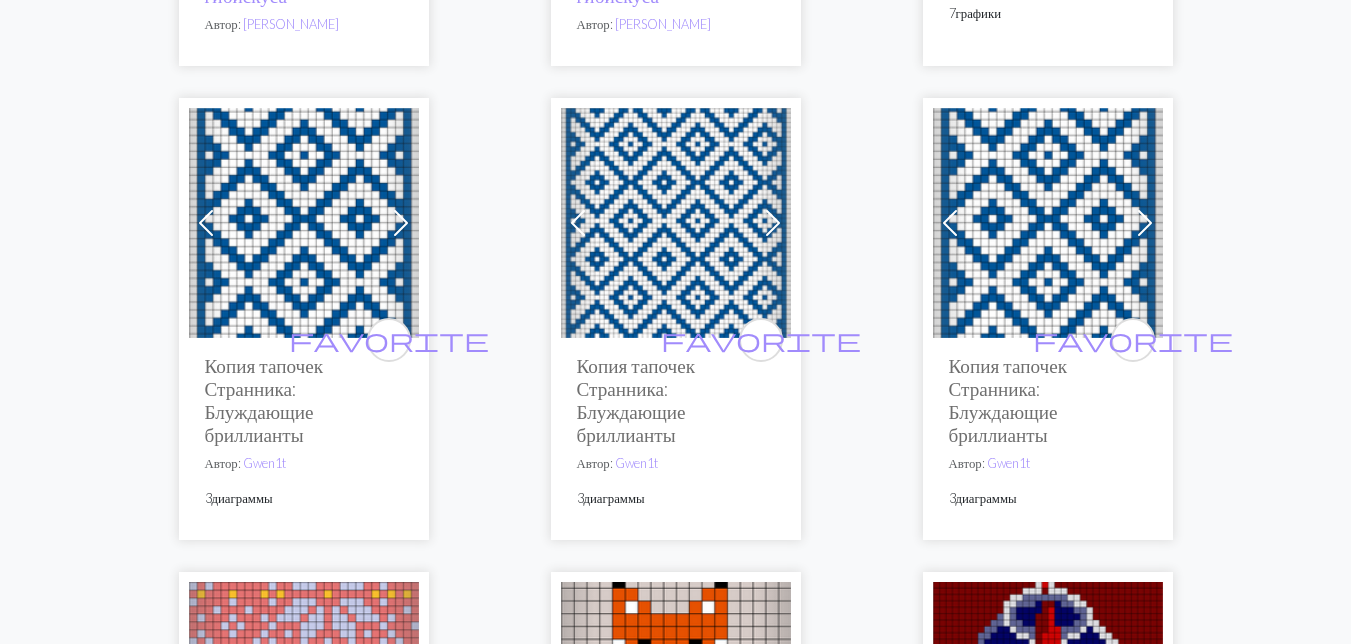 scroll, scrollTop: 2700, scrollLeft: 0, axis: vertical 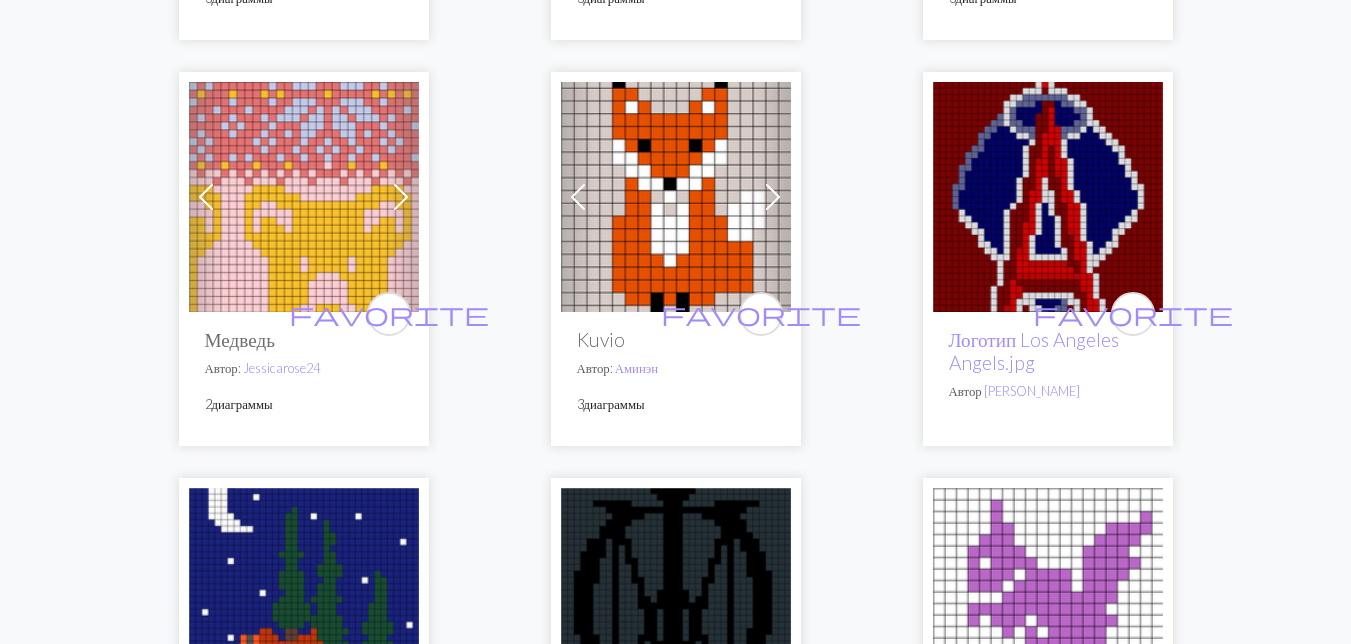 click at bounding box center (304, 197) 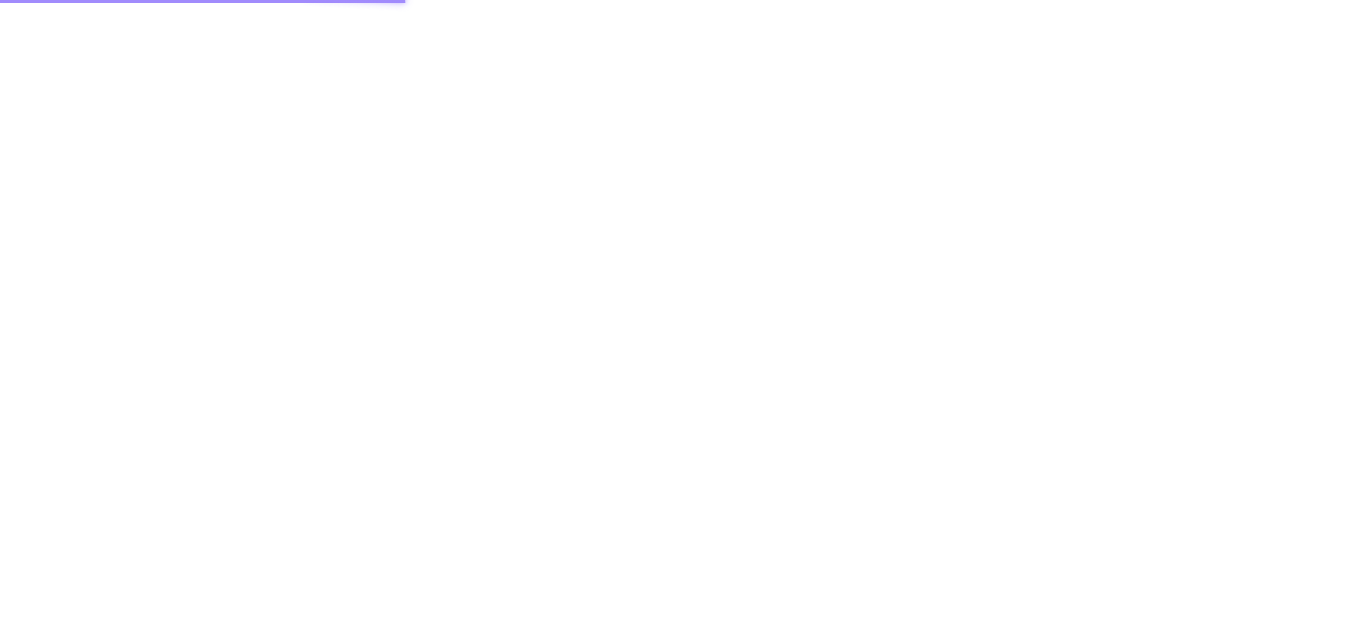 scroll, scrollTop: 0, scrollLeft: 0, axis: both 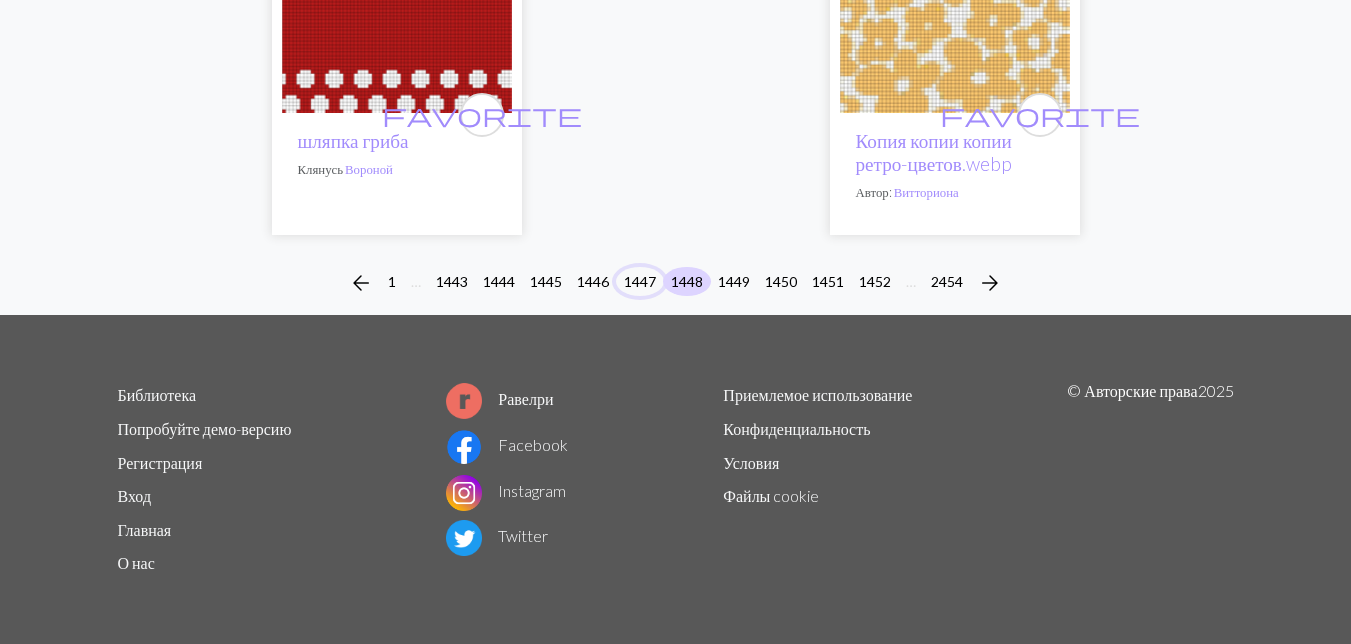 click on "1447" at bounding box center (640, 281) 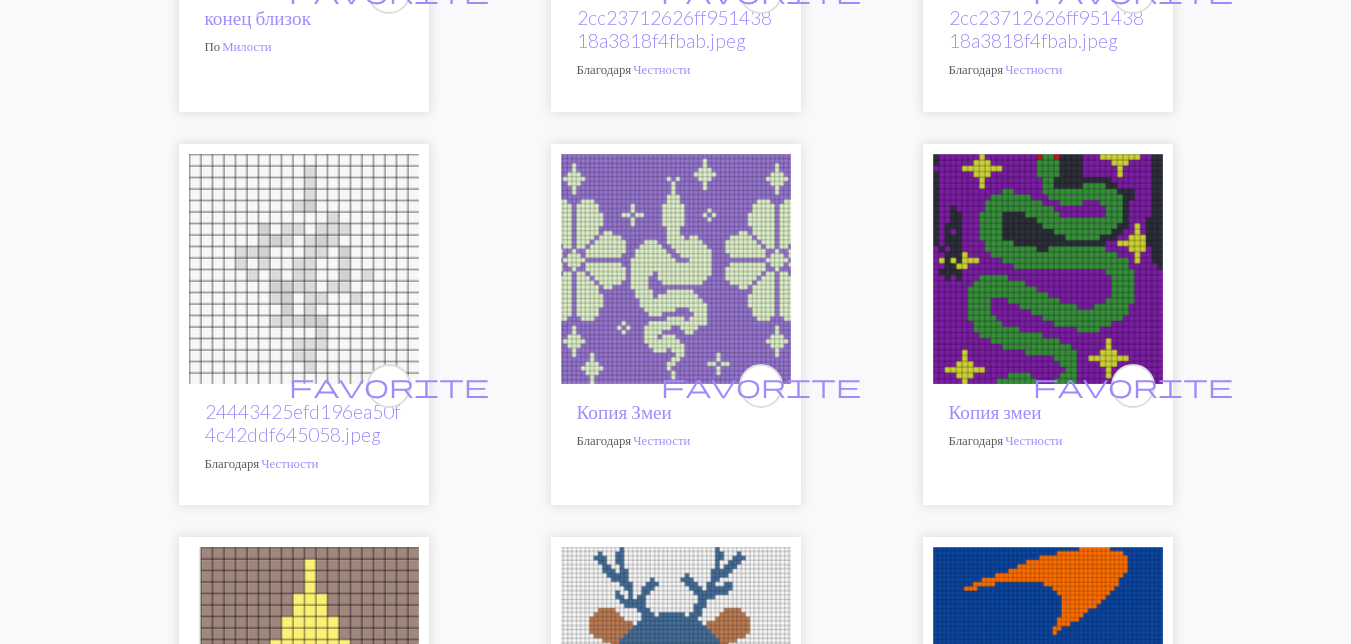scroll, scrollTop: 3700, scrollLeft: 0, axis: vertical 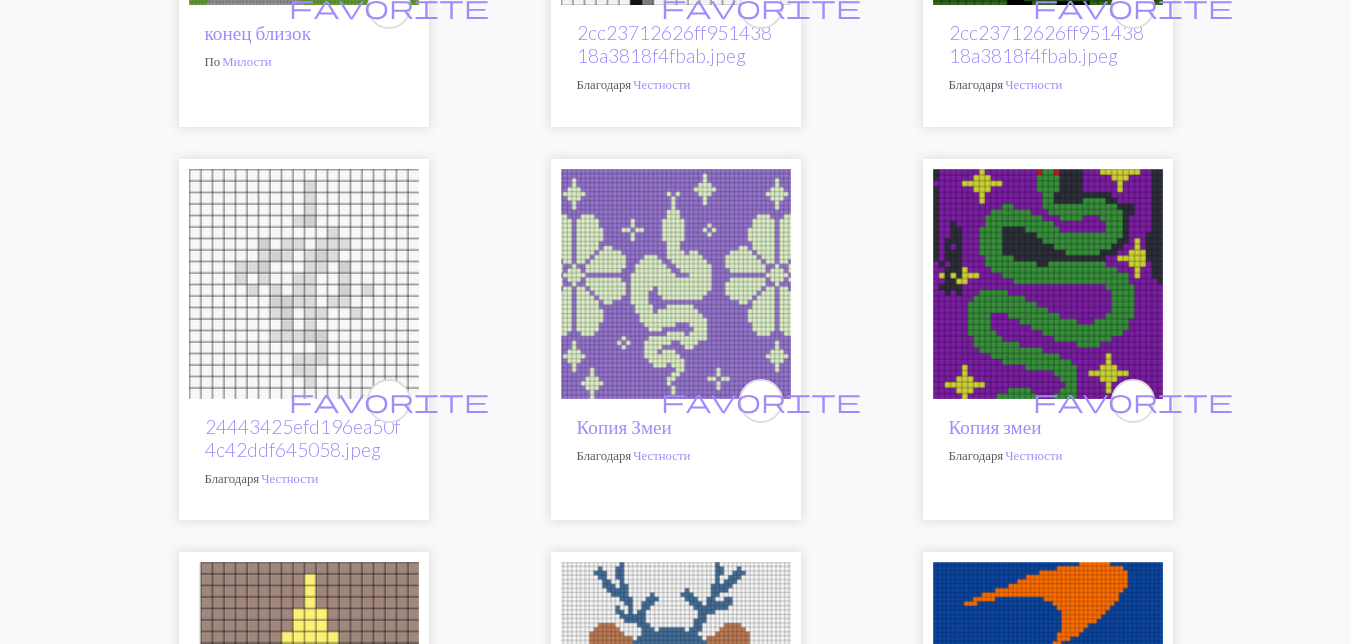 click at bounding box center (676, 284) 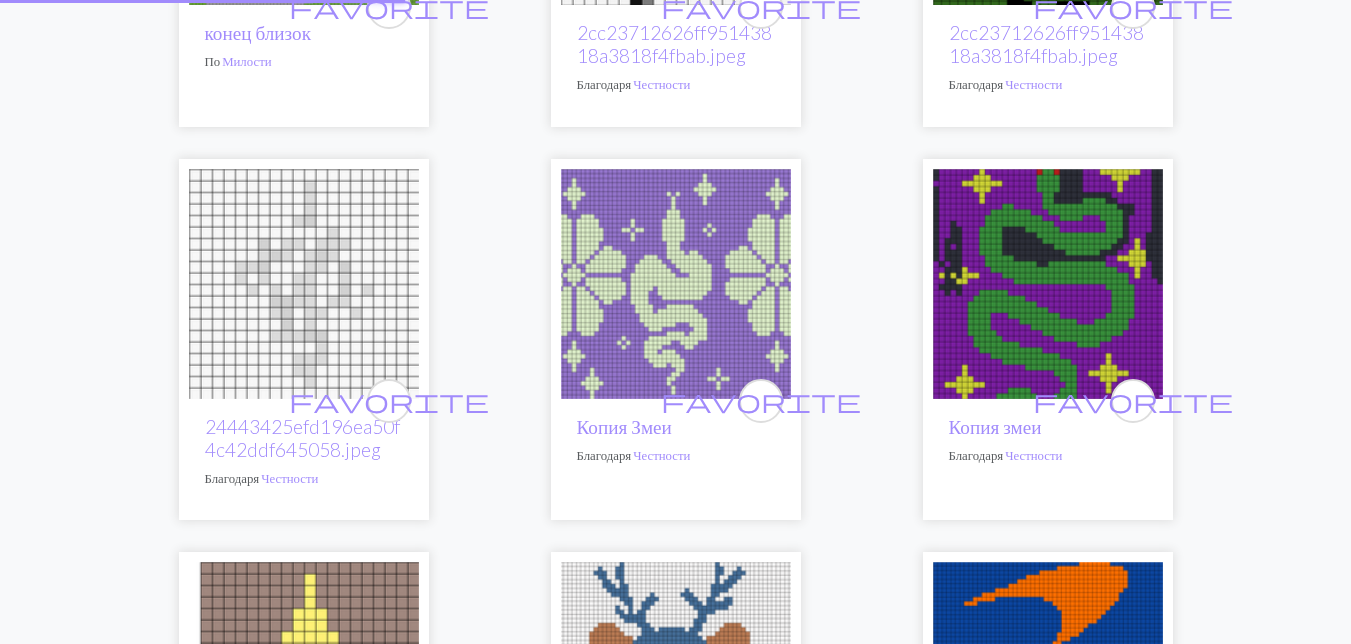 scroll, scrollTop: 0, scrollLeft: 0, axis: both 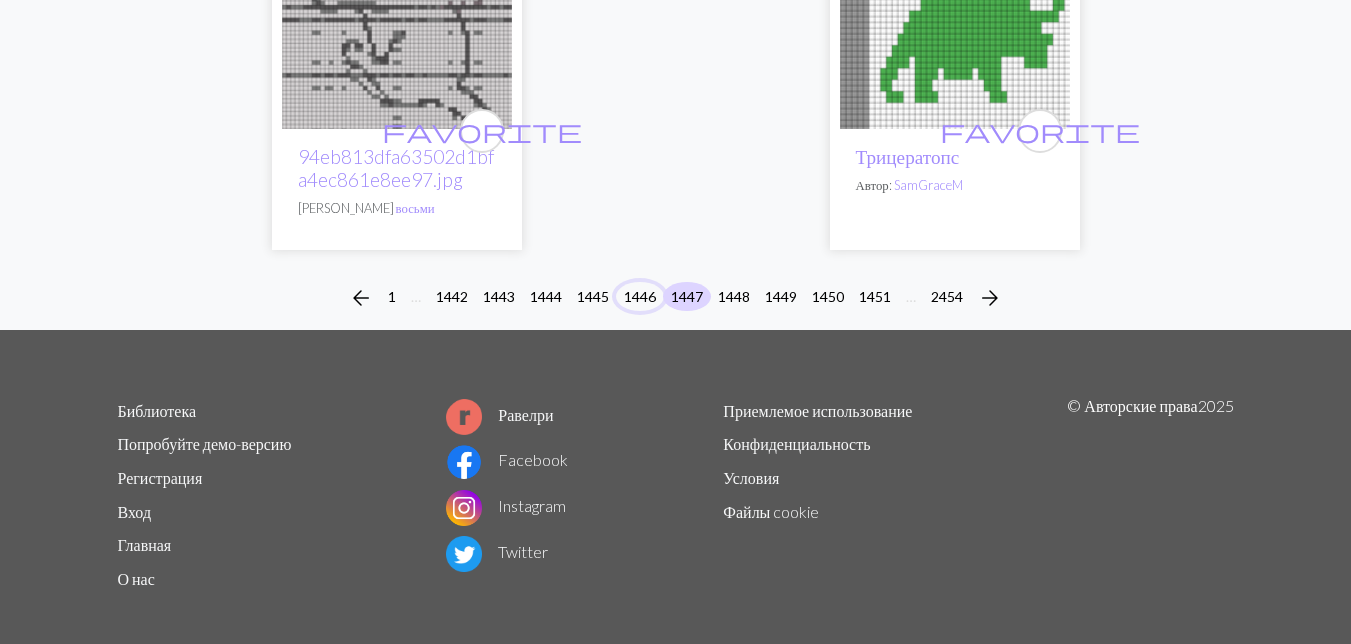 click on "1446" at bounding box center [640, 296] 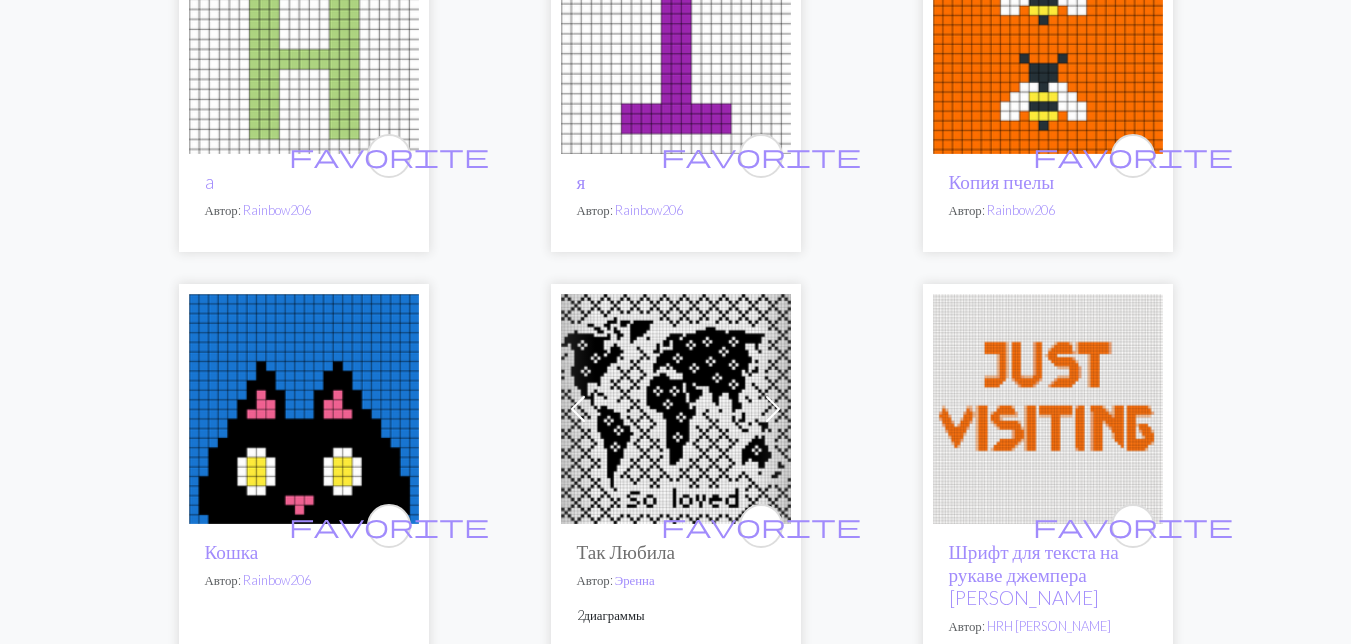 scroll, scrollTop: 1000, scrollLeft: 0, axis: vertical 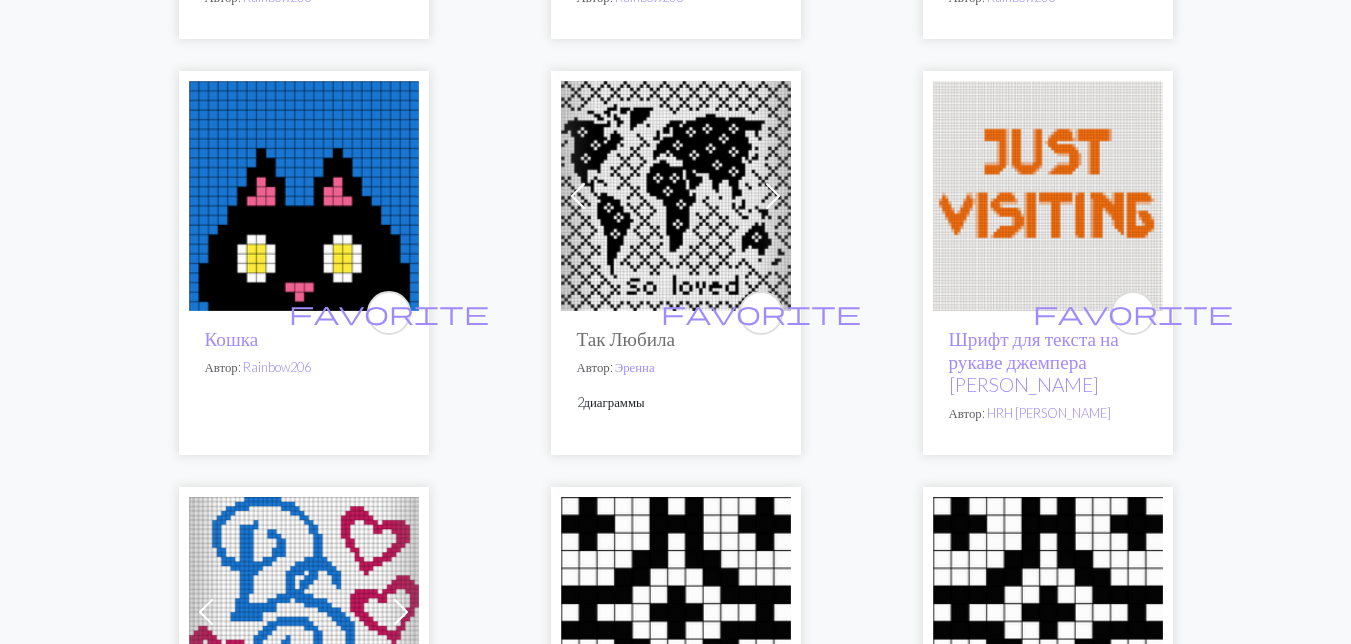 click at bounding box center (676, 196) 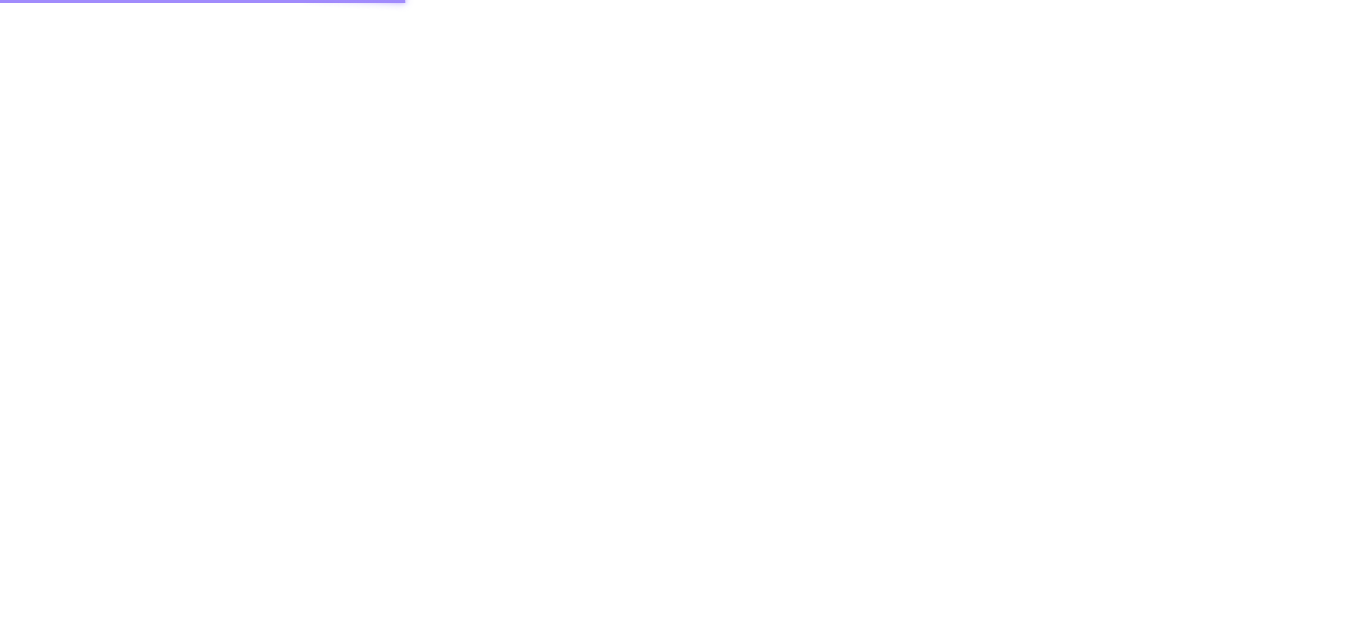 scroll, scrollTop: 0, scrollLeft: 0, axis: both 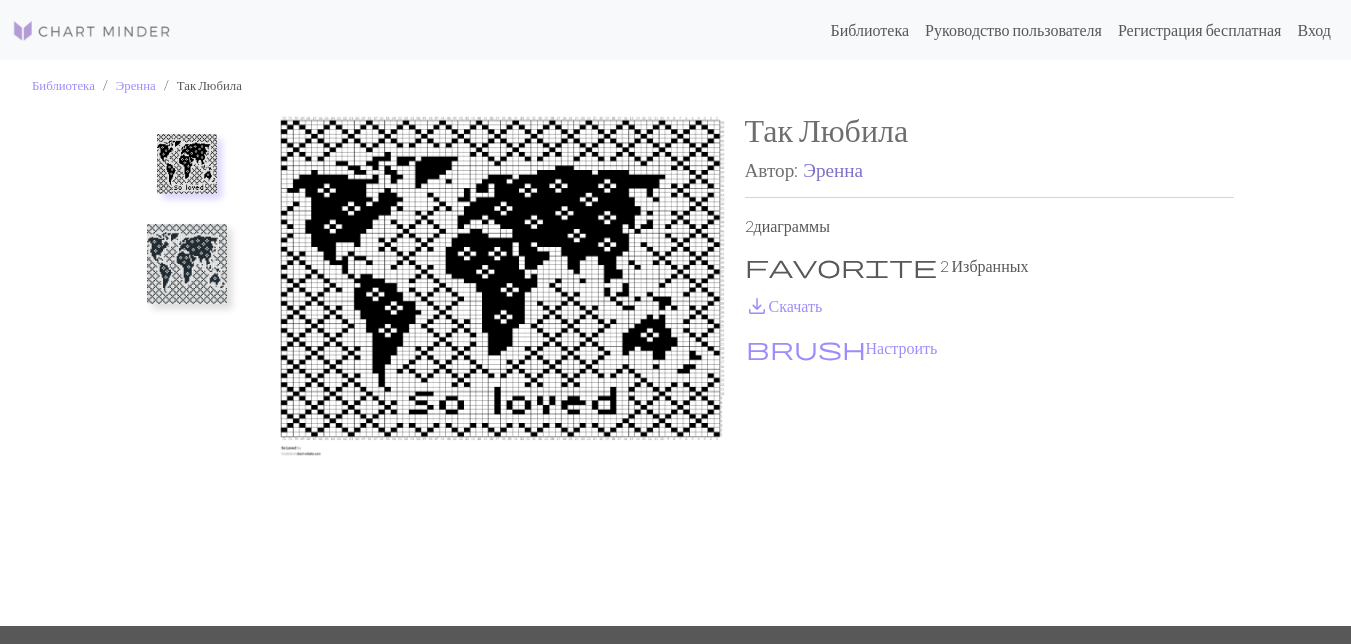 click on "Эренна" at bounding box center [833, 169] 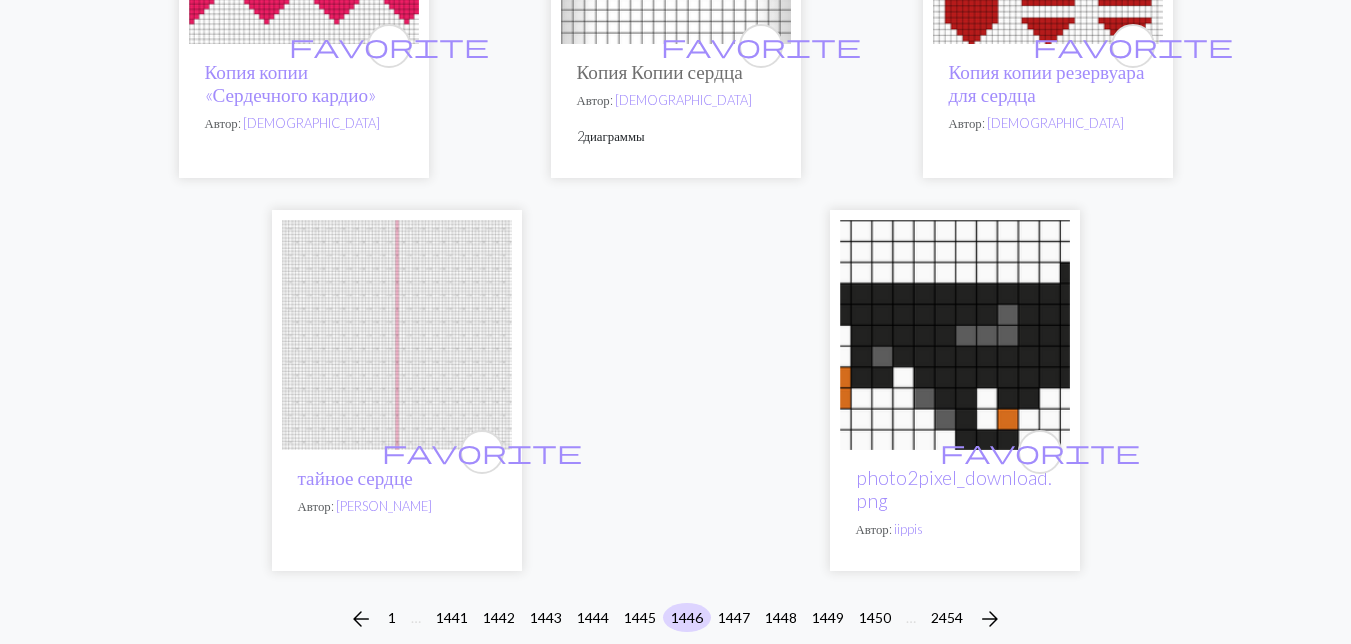 scroll, scrollTop: 6900, scrollLeft: 0, axis: vertical 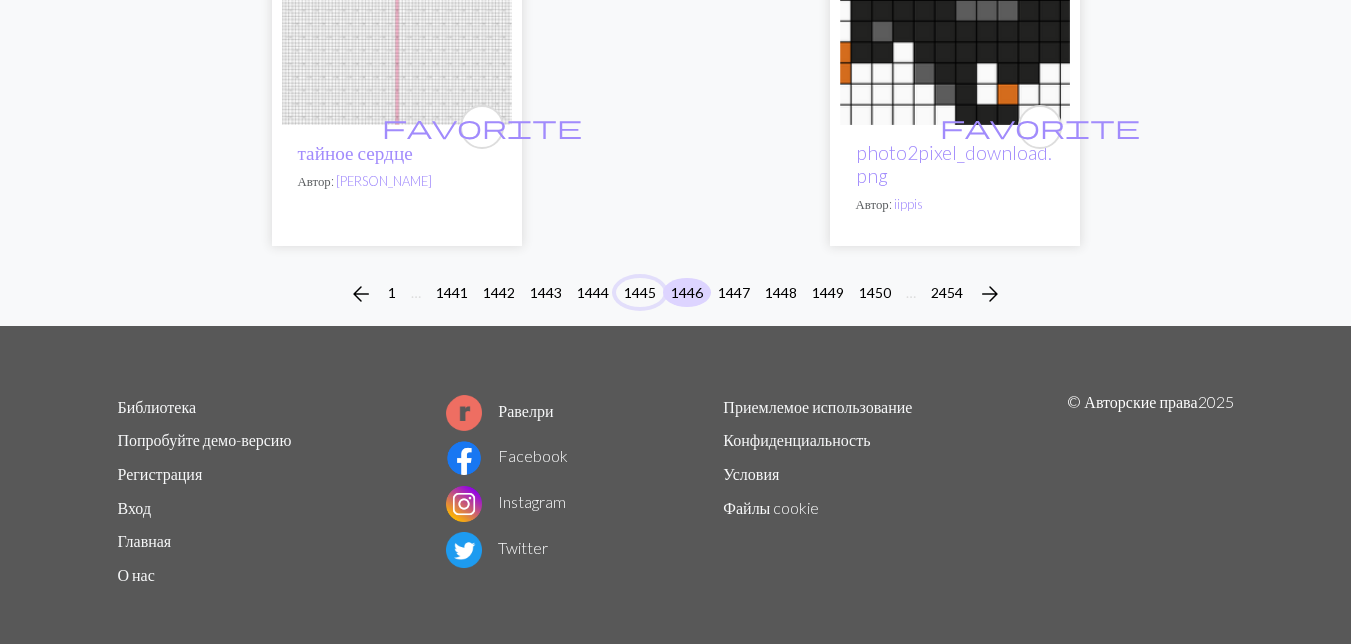 click on "1445" at bounding box center [640, 292] 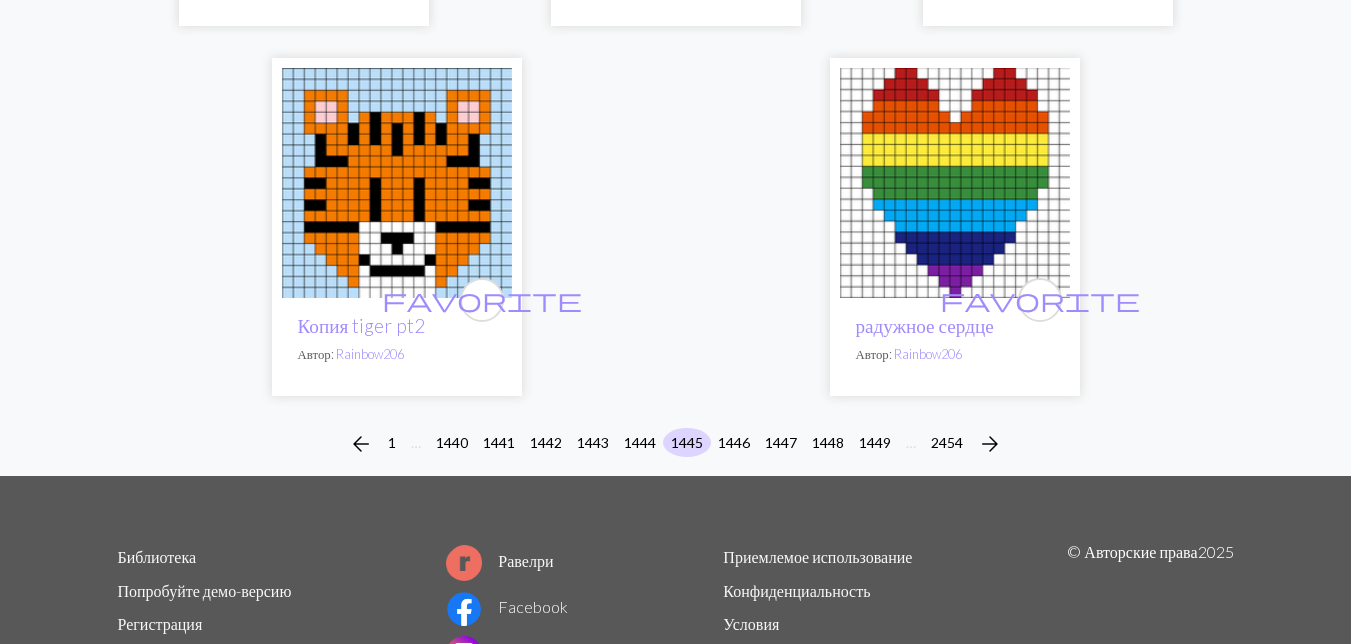 scroll, scrollTop: 6741, scrollLeft: 0, axis: vertical 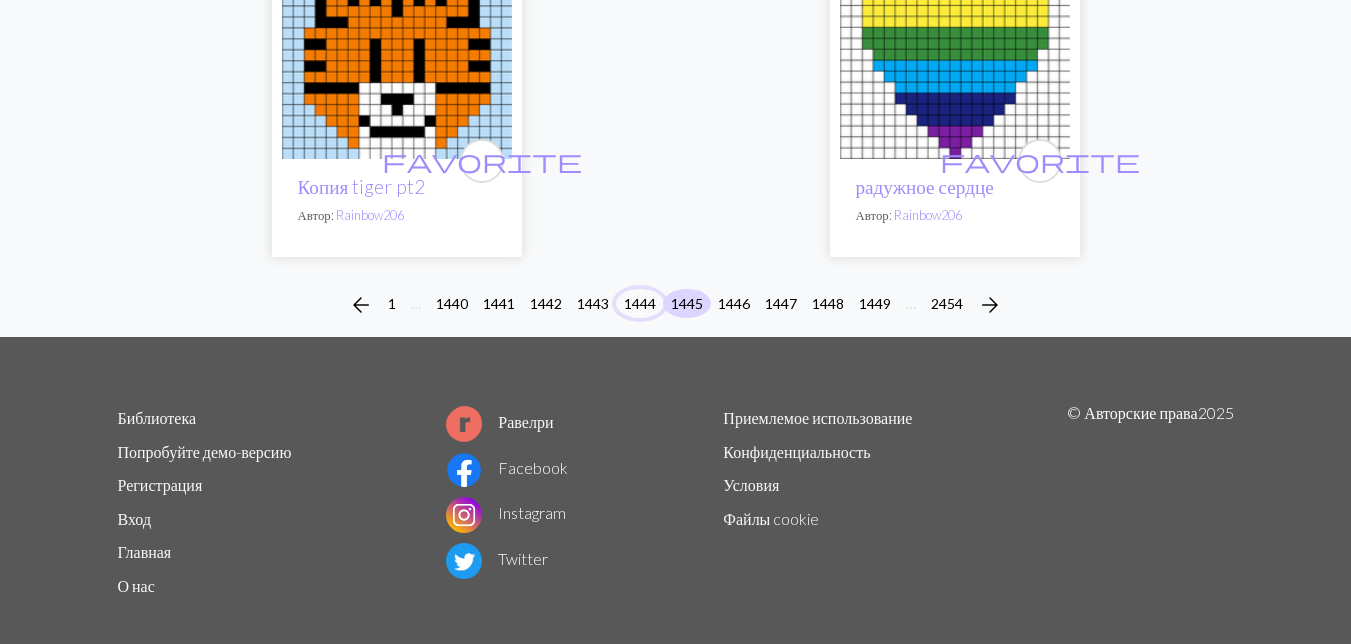 click on "1444" at bounding box center (640, 303) 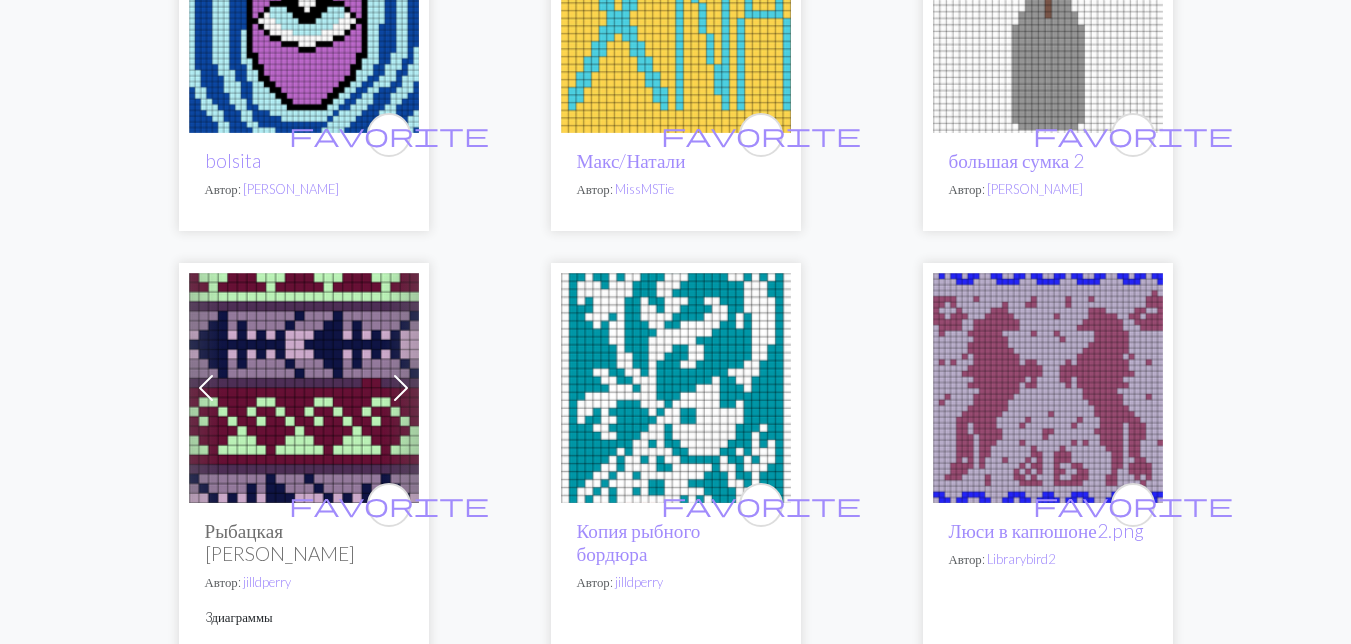 scroll, scrollTop: 5000, scrollLeft: 0, axis: vertical 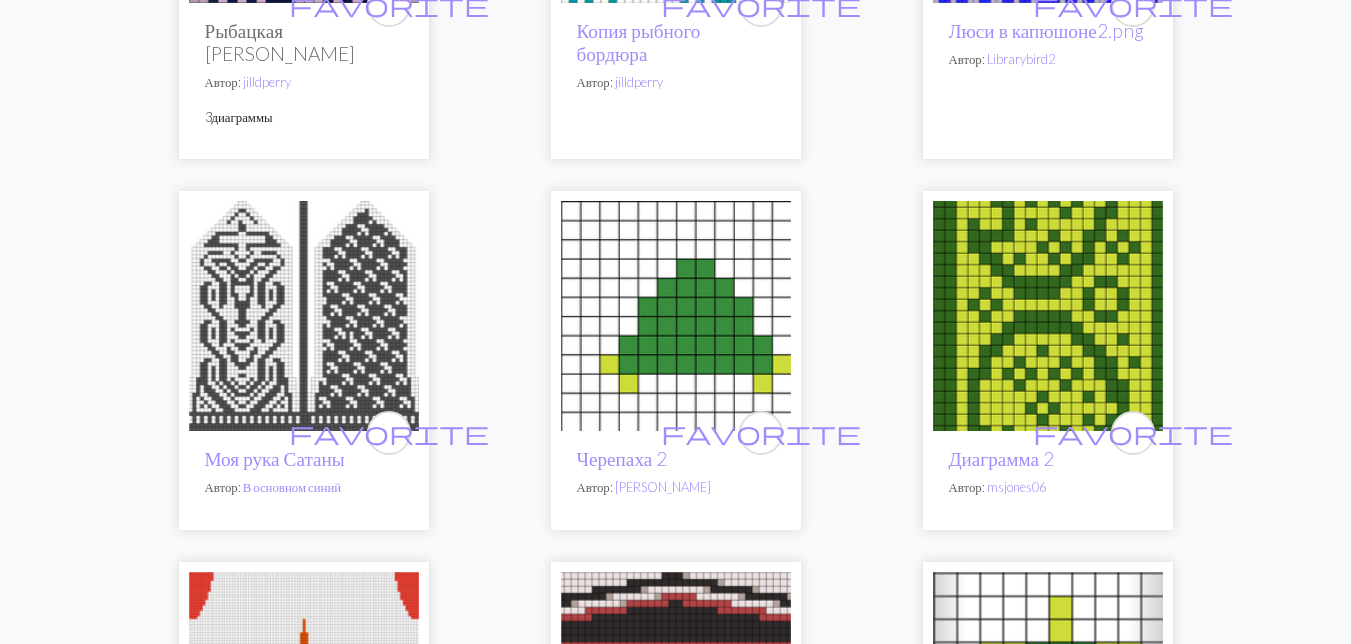 click at bounding box center [304, 316] 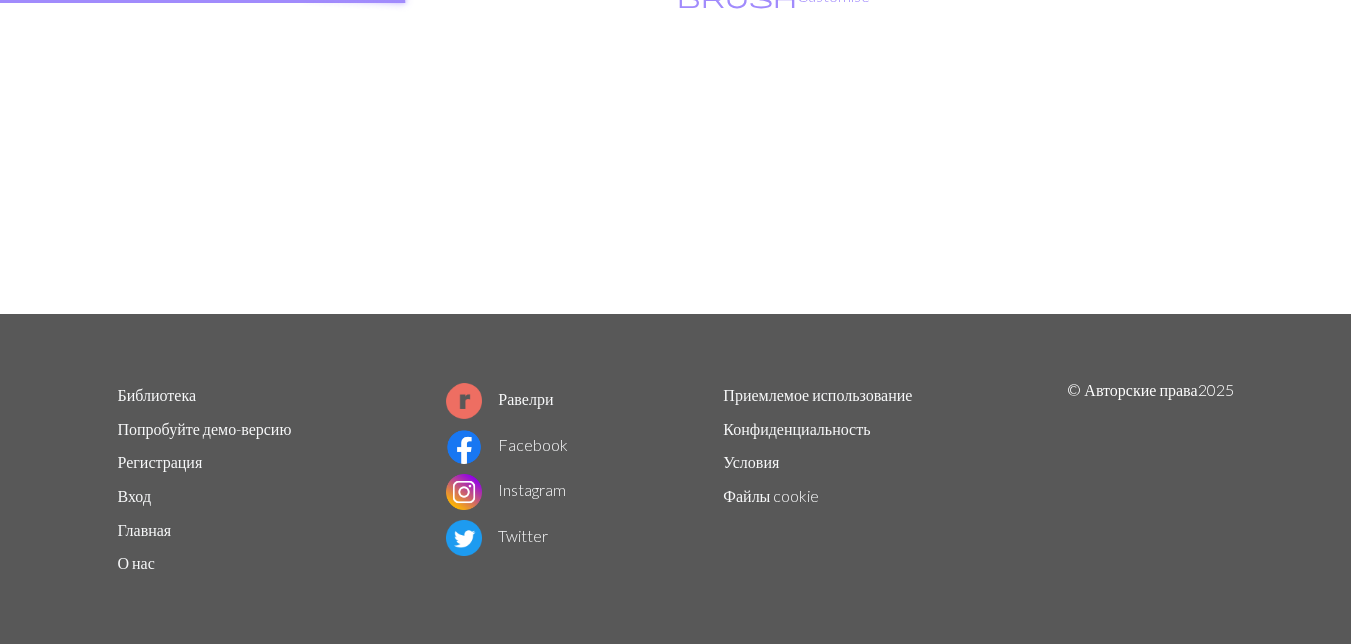 scroll, scrollTop: 0, scrollLeft: 0, axis: both 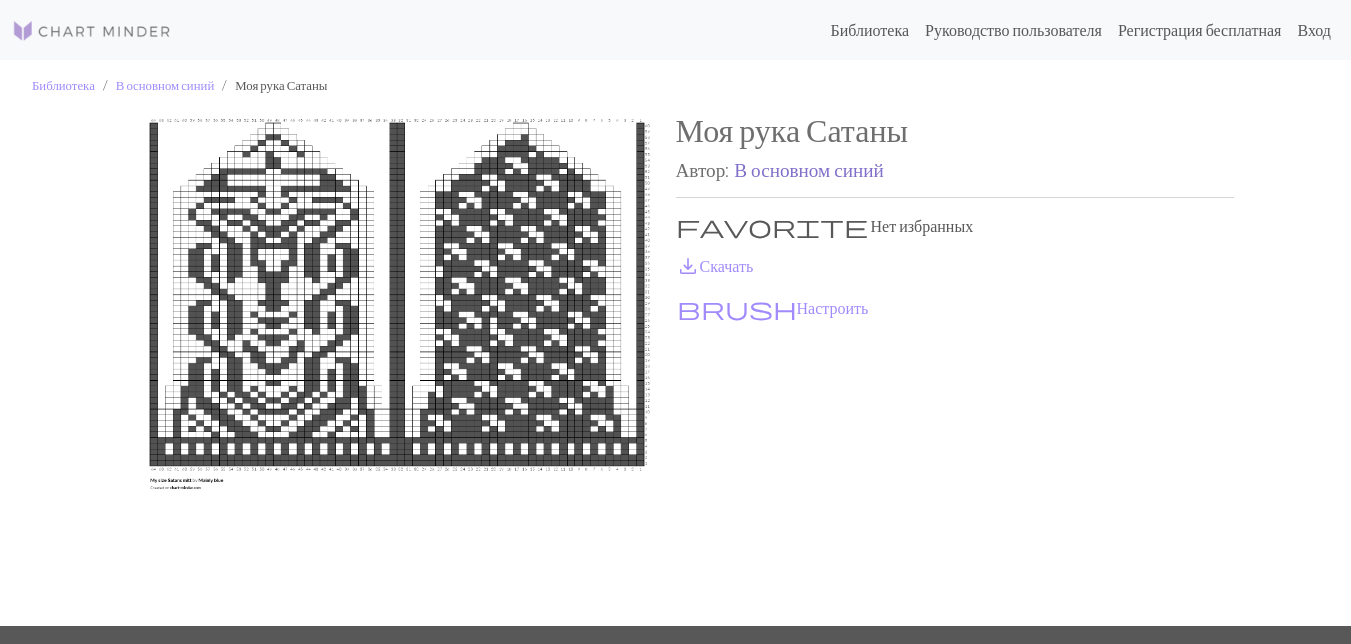 click on "В основном синий" at bounding box center (809, 169) 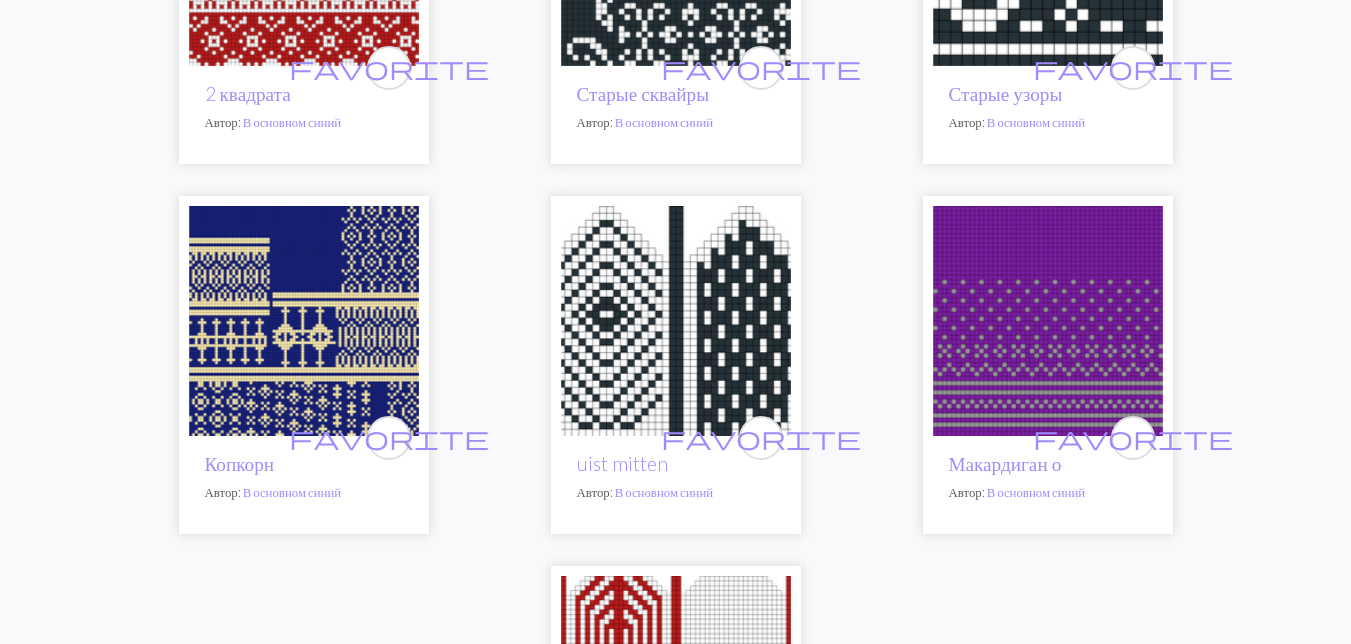 scroll, scrollTop: 2200, scrollLeft: 0, axis: vertical 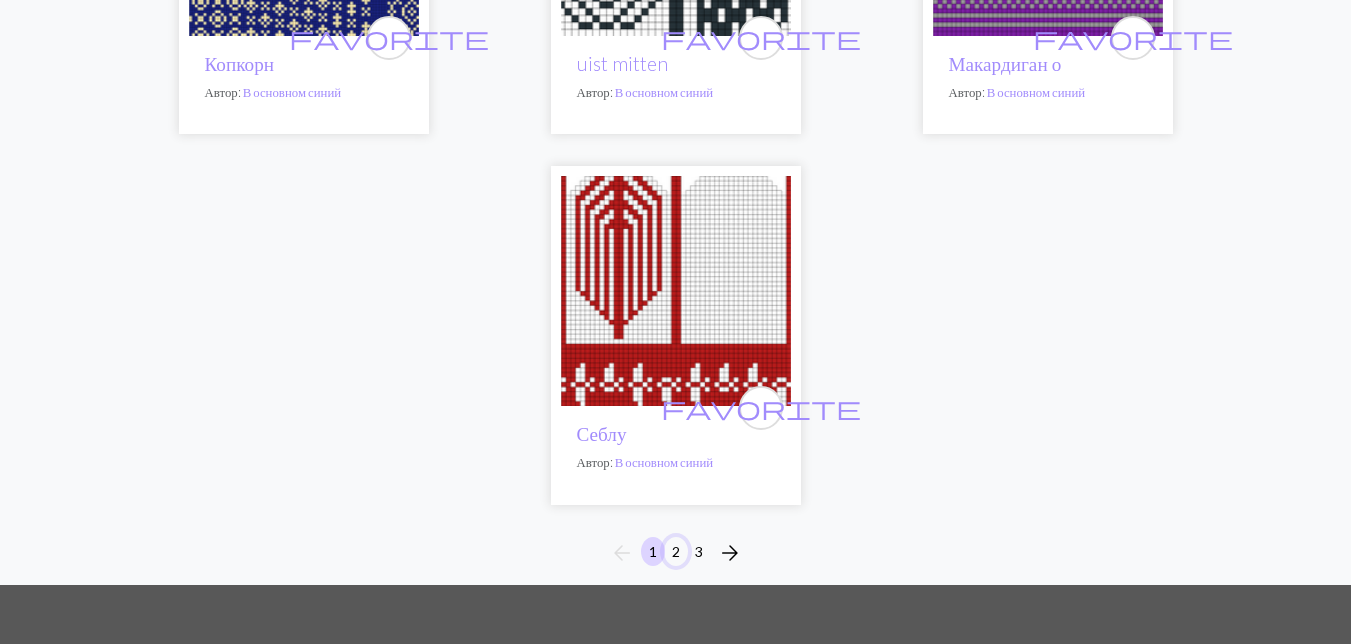 click on "2" at bounding box center (676, 551) 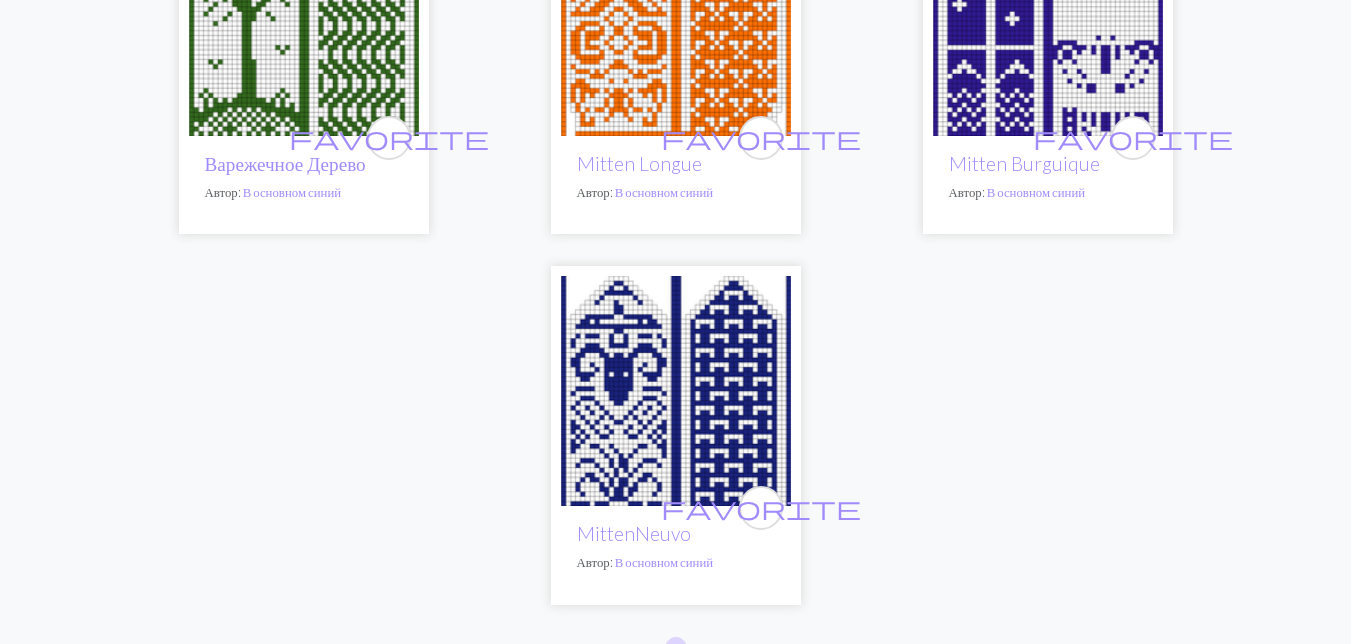 scroll, scrollTop: 2300, scrollLeft: 0, axis: vertical 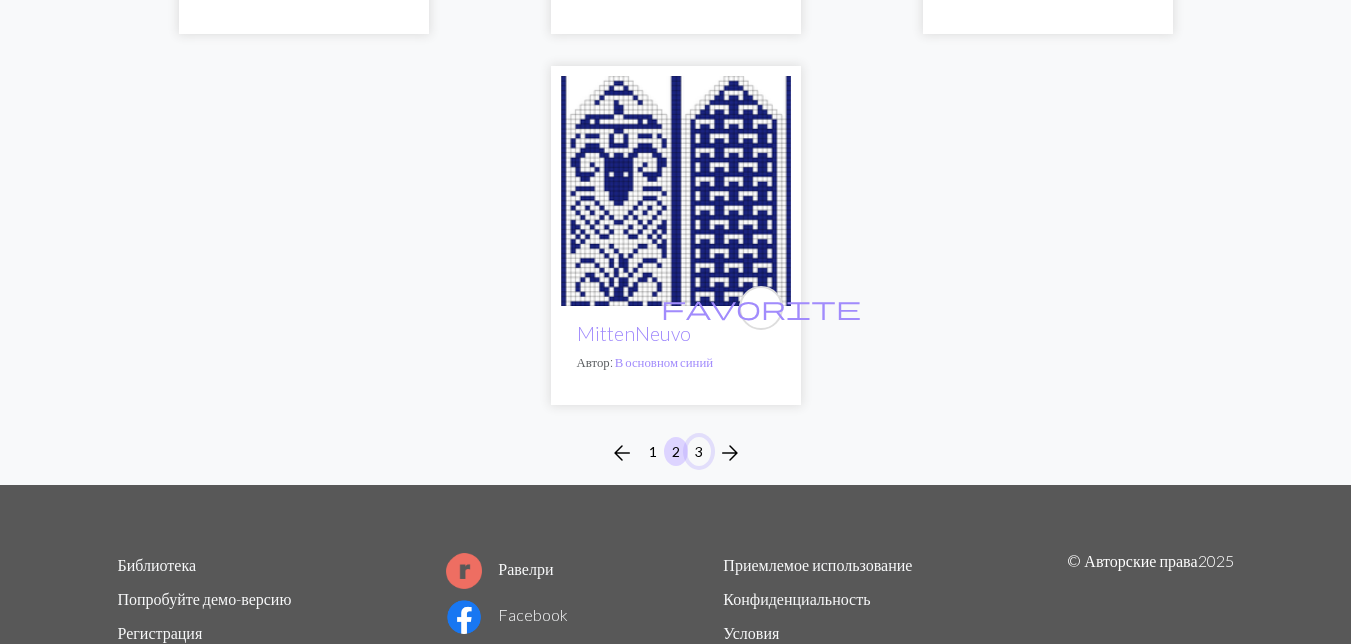 click on "3" at bounding box center (699, 451) 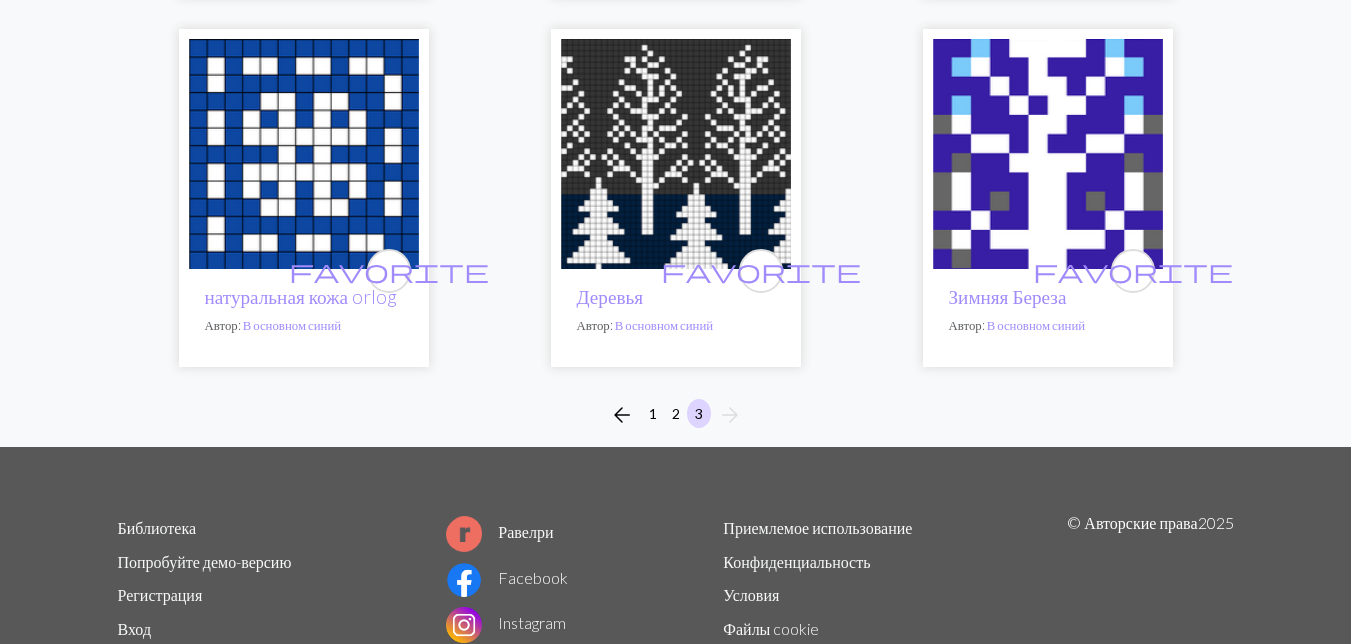 scroll, scrollTop: 1496, scrollLeft: 0, axis: vertical 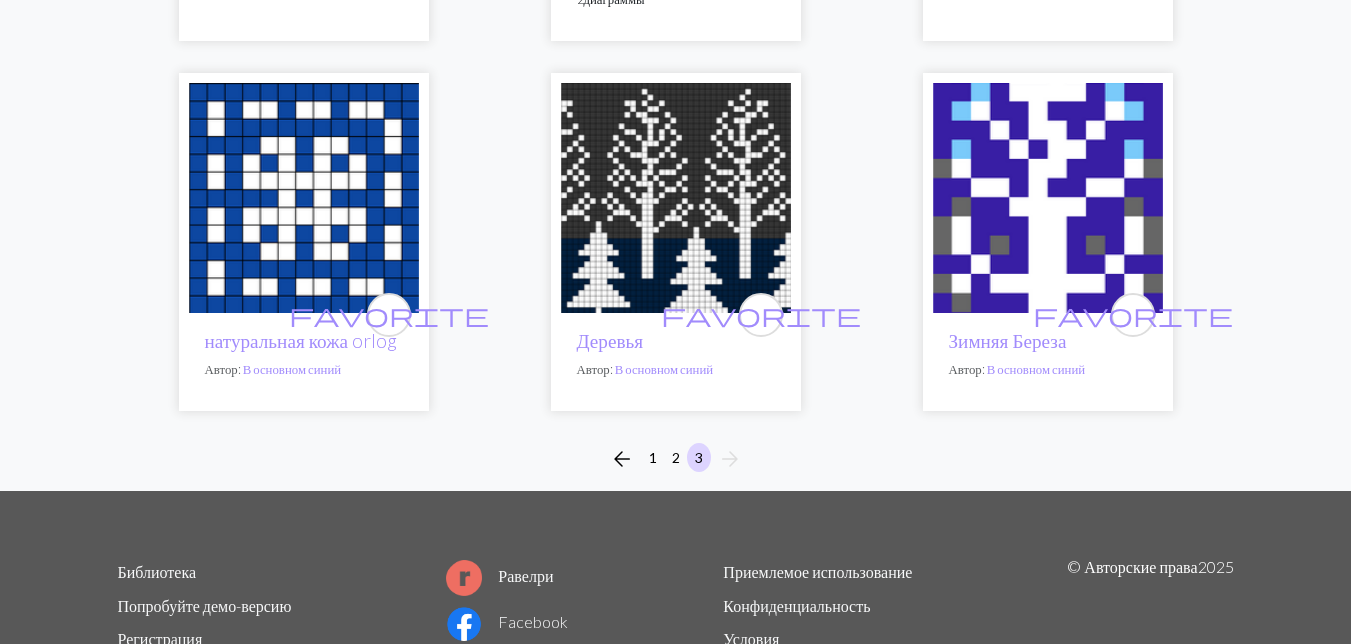 click at bounding box center [676, 198] 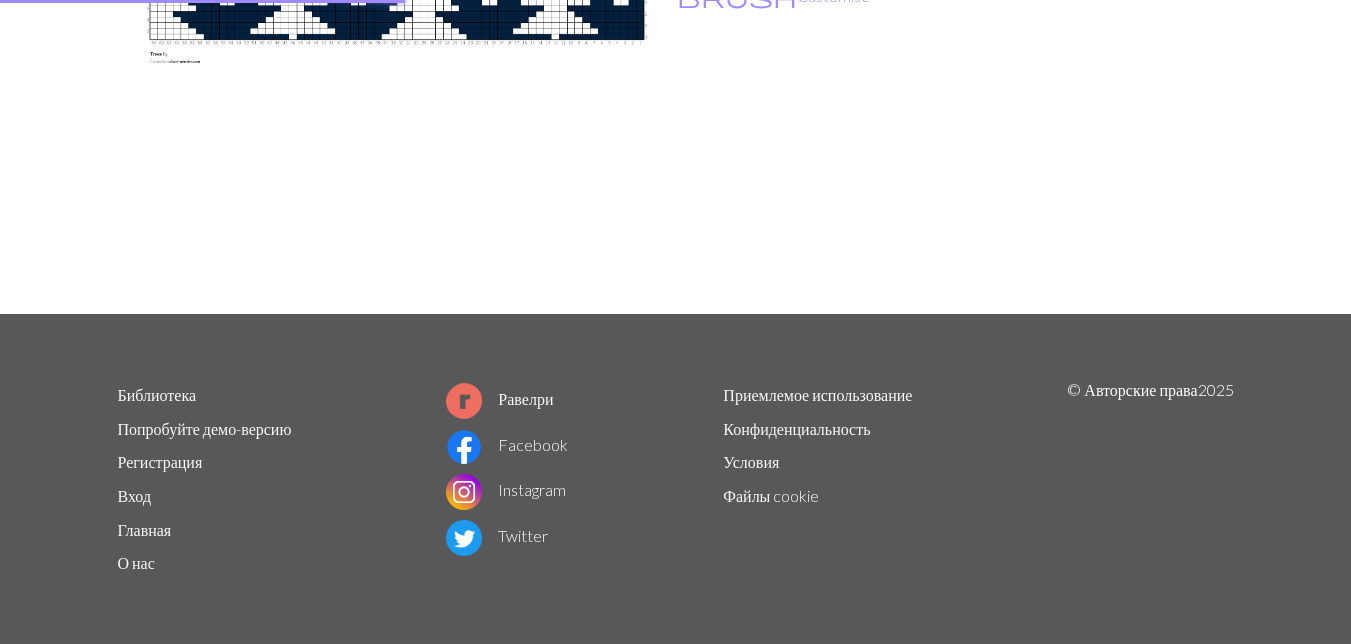 scroll, scrollTop: 0, scrollLeft: 0, axis: both 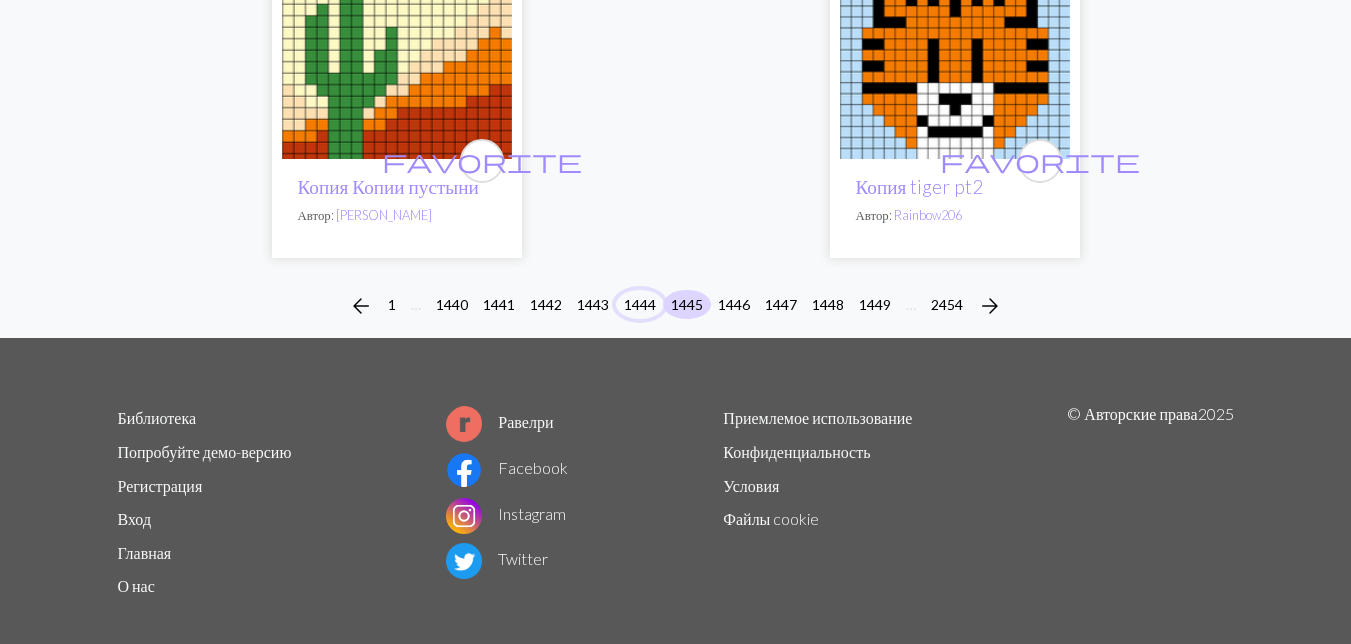 click on "1444" at bounding box center [640, 304] 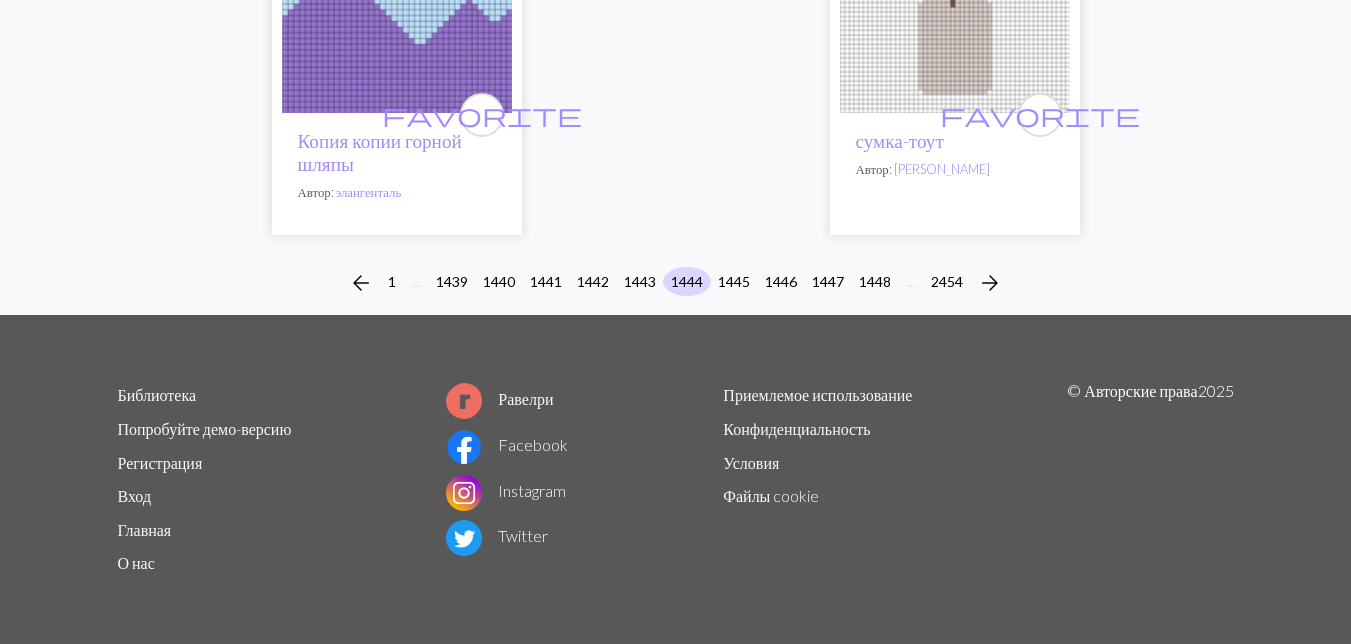 scroll, scrollTop: 6979, scrollLeft: 0, axis: vertical 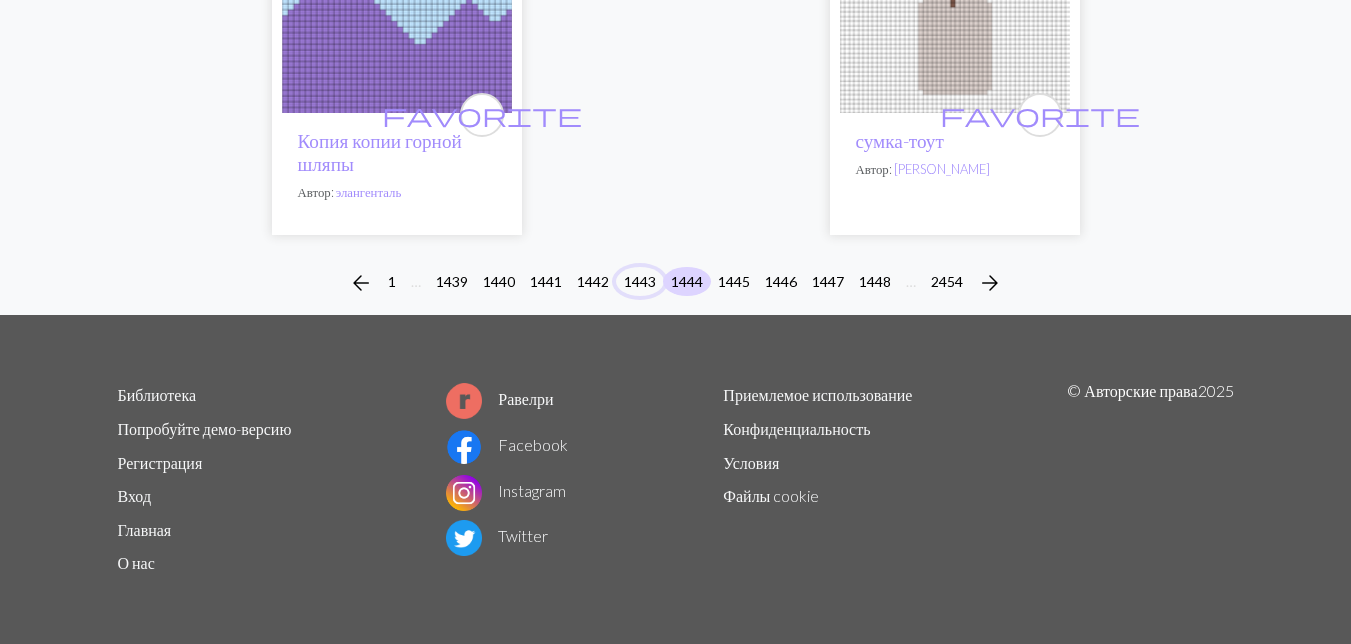 click on "1443" at bounding box center [640, 281] 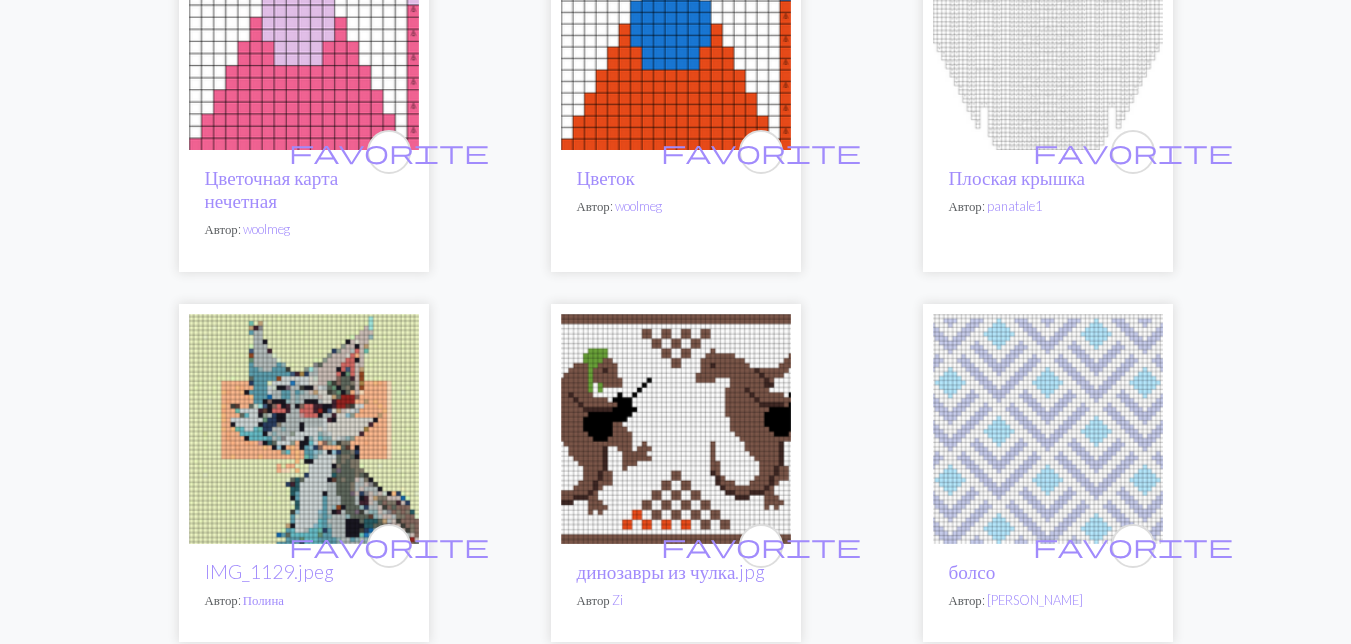 scroll, scrollTop: 4600, scrollLeft: 0, axis: vertical 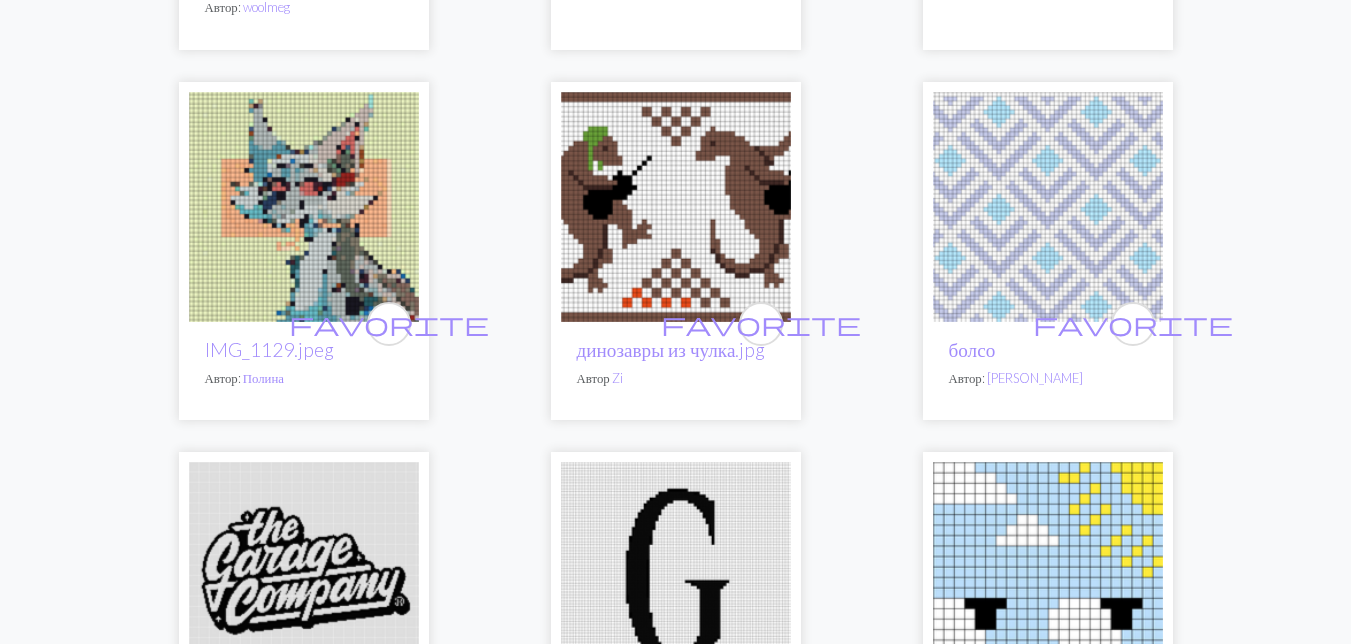 click at bounding box center (676, 207) 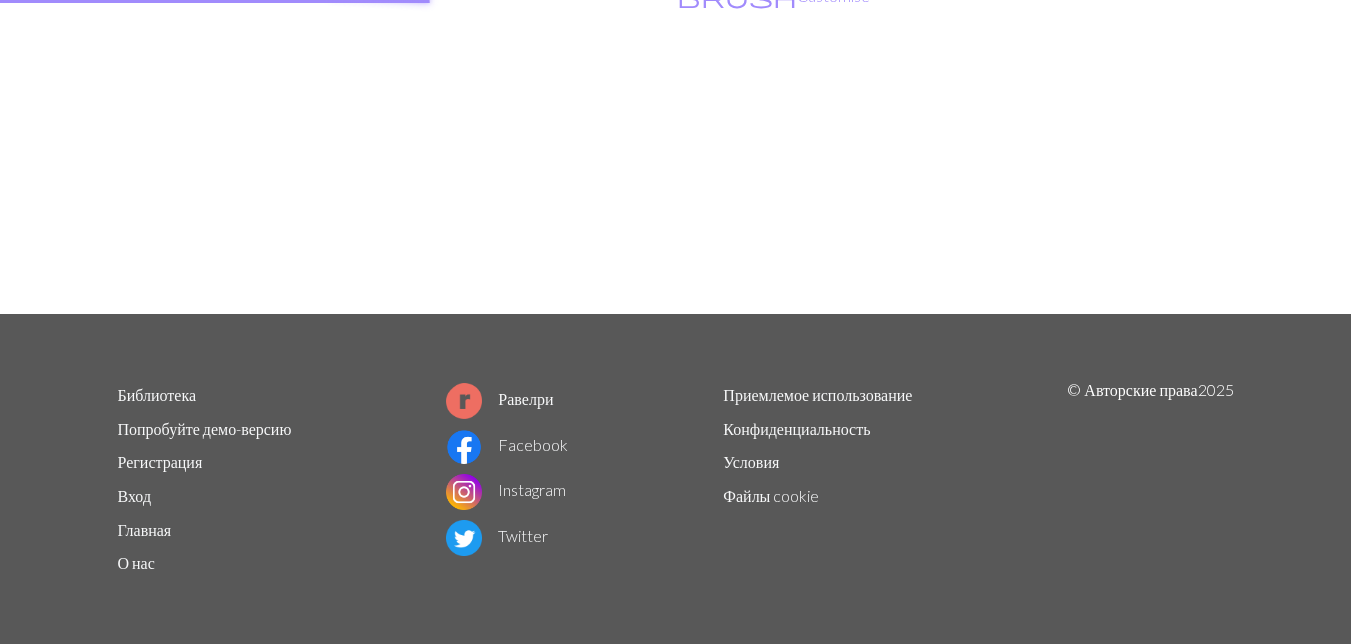 scroll, scrollTop: 0, scrollLeft: 0, axis: both 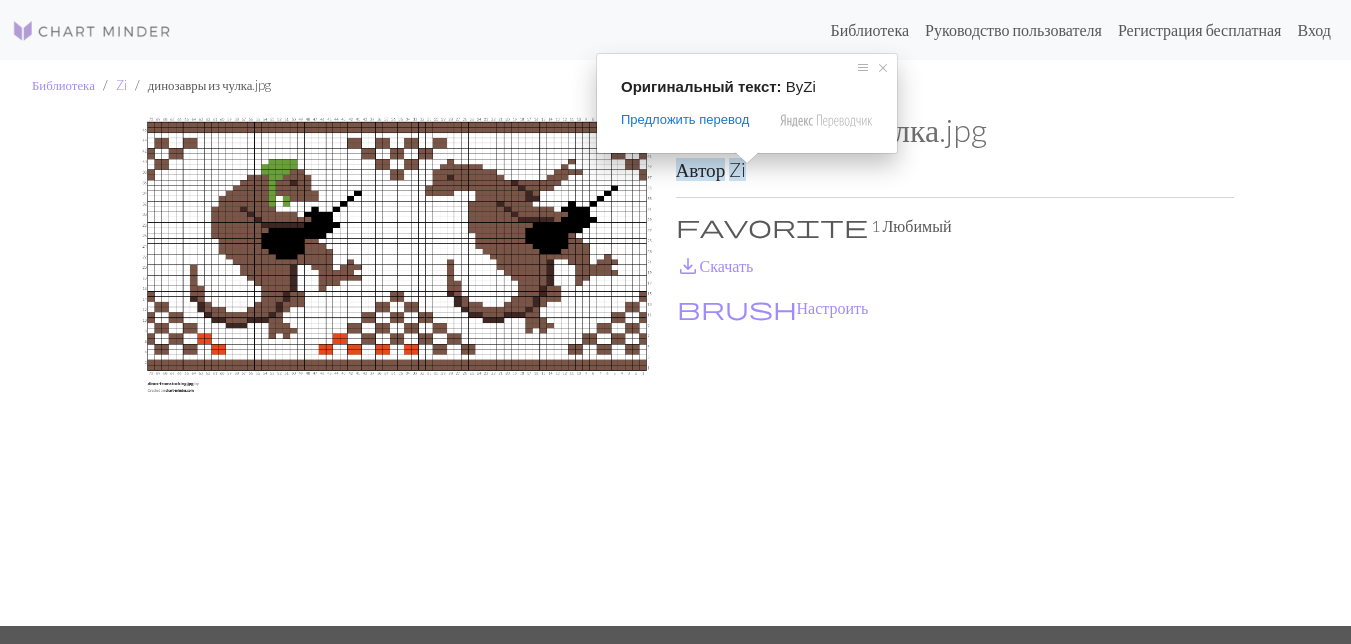 click on "Zi" at bounding box center [737, 169] 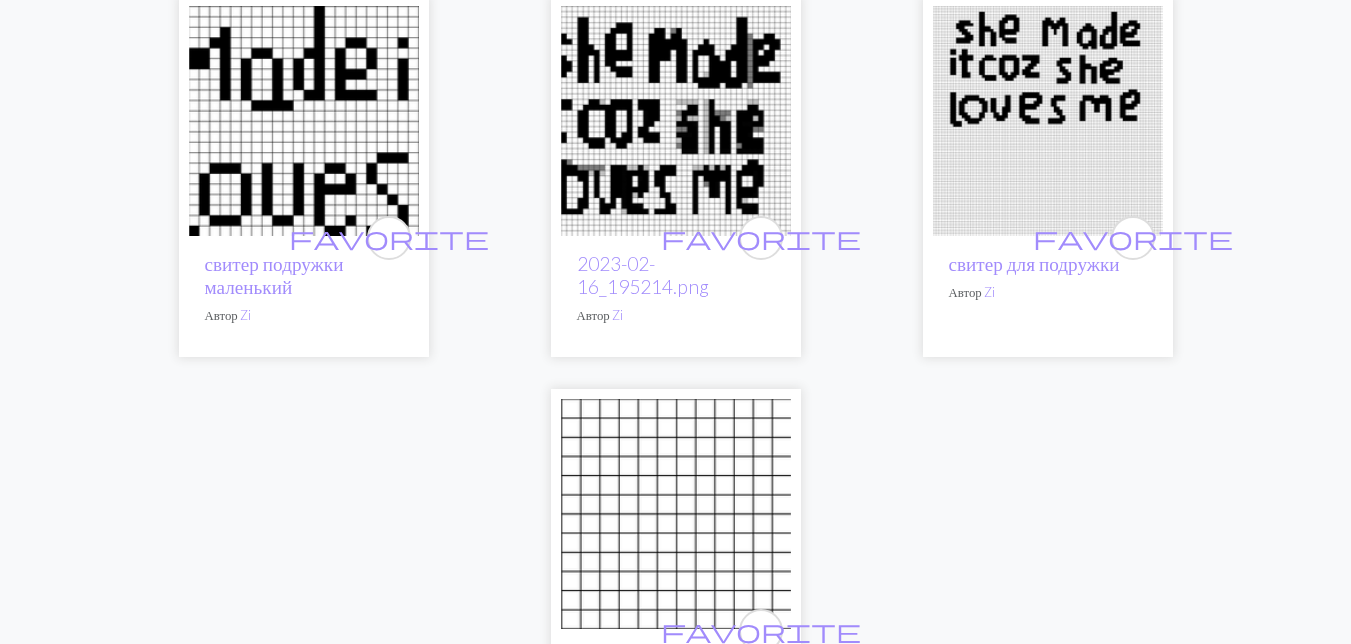 scroll, scrollTop: 2493, scrollLeft: 0, axis: vertical 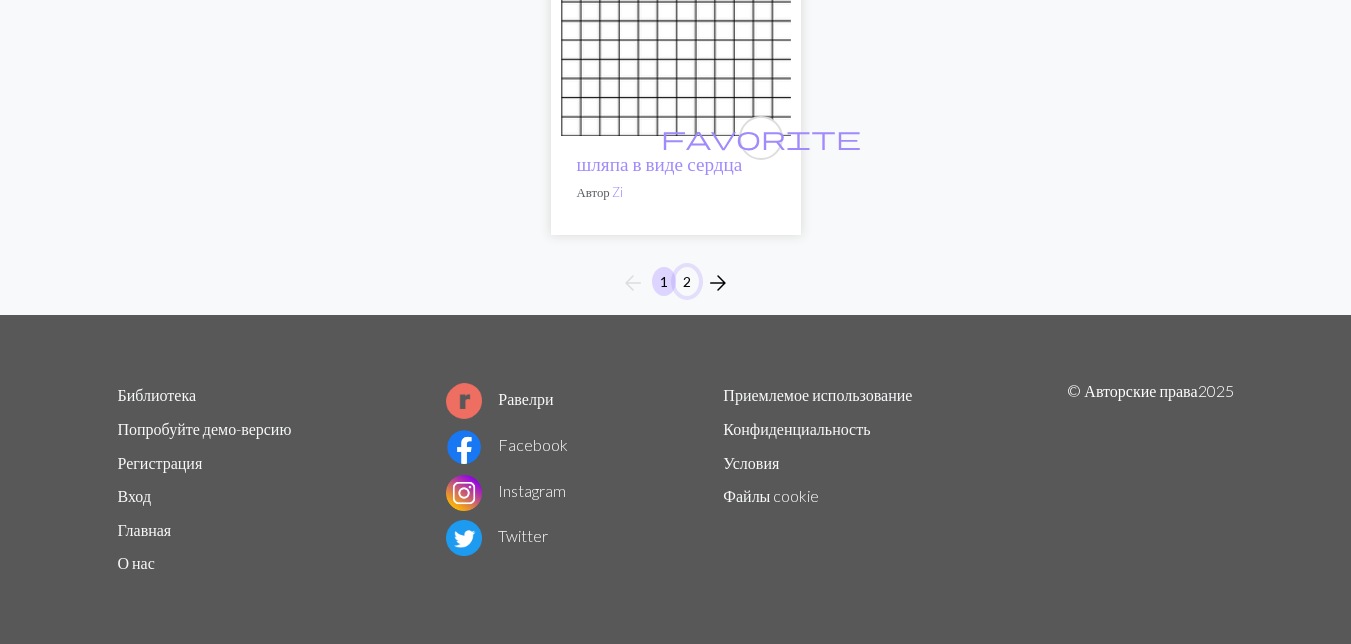 click on "2" at bounding box center [687, 281] 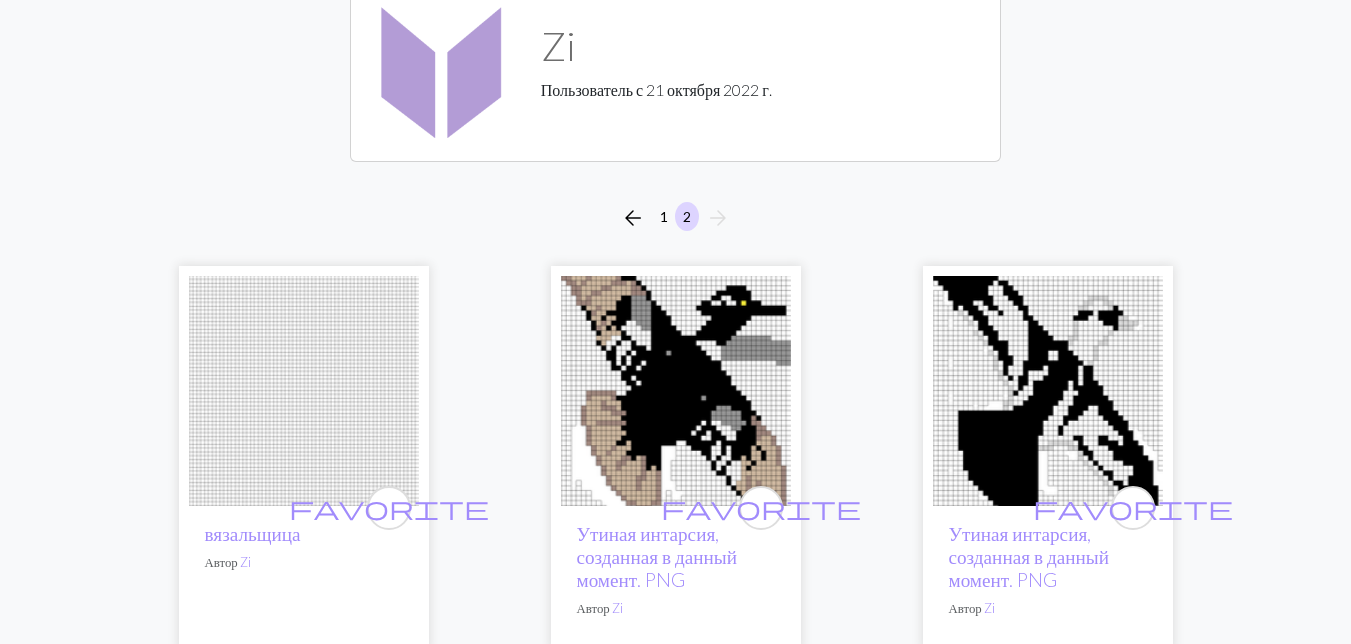 scroll, scrollTop: 400, scrollLeft: 0, axis: vertical 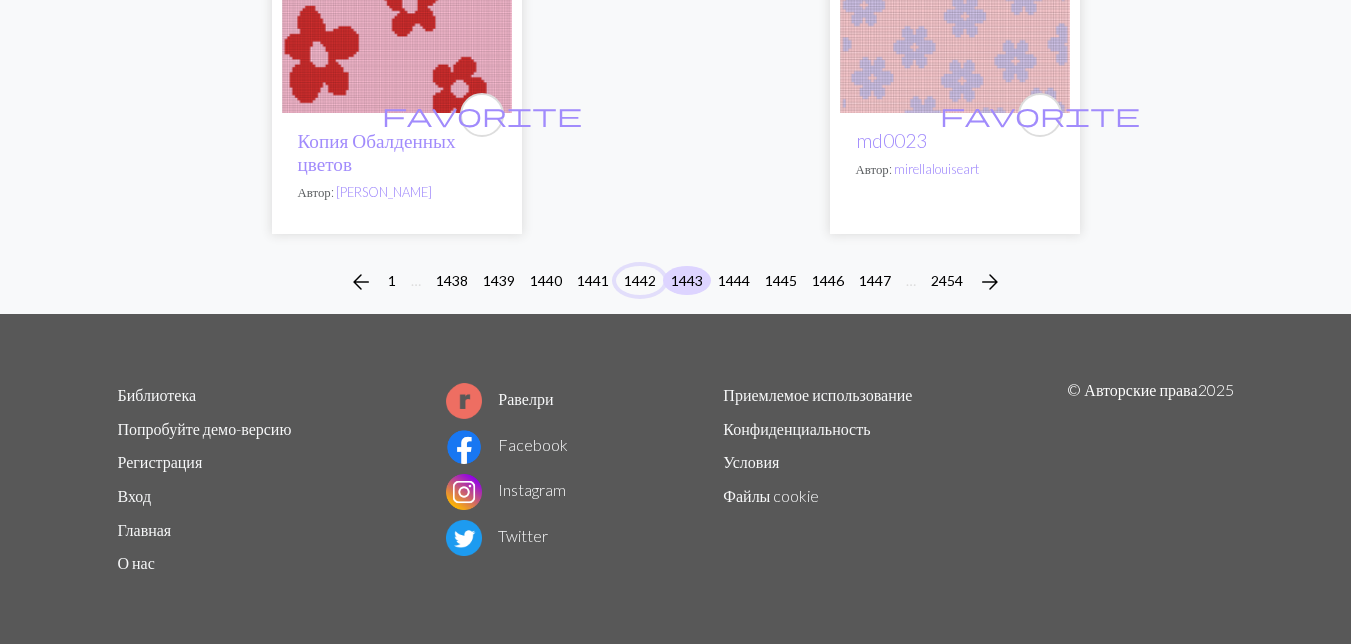 click on "1442" at bounding box center [640, 280] 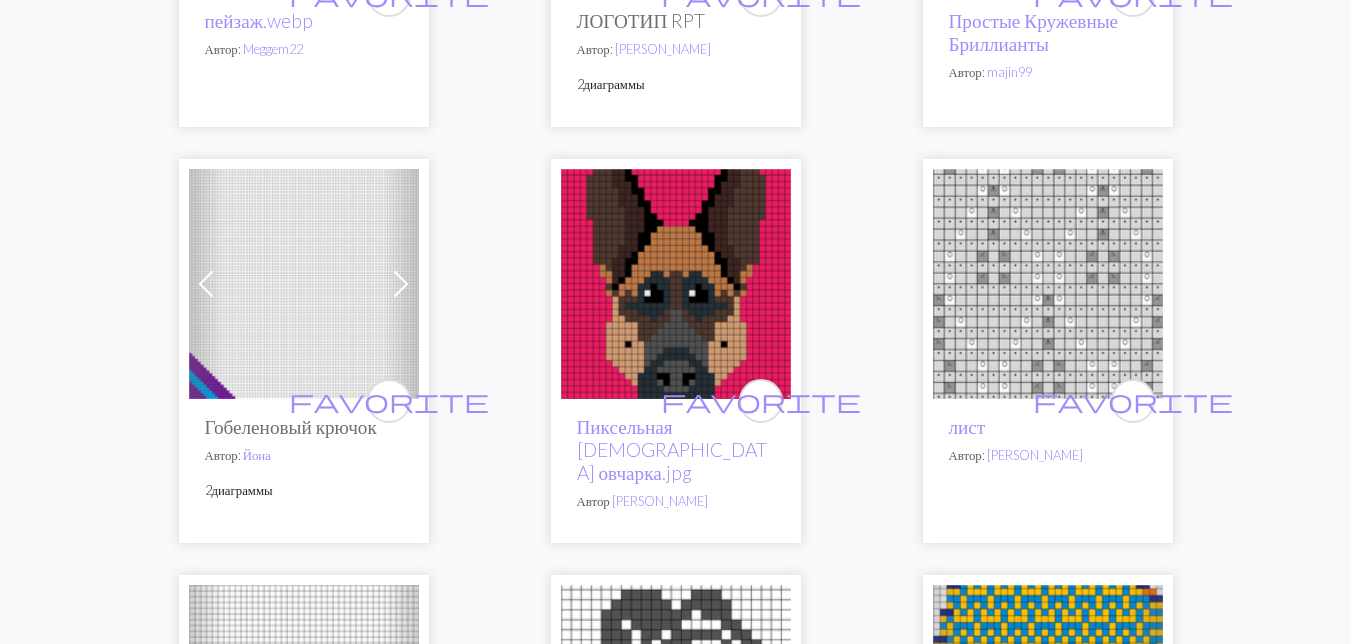 scroll, scrollTop: 1500, scrollLeft: 0, axis: vertical 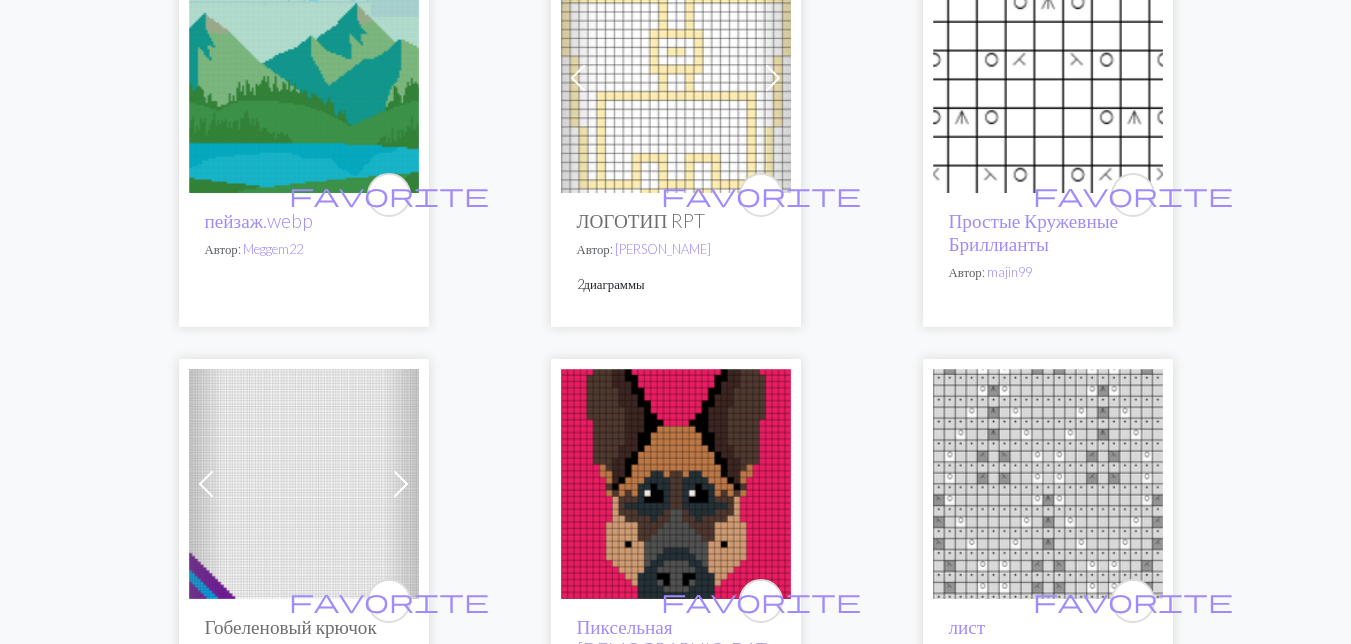 click at bounding box center (304, 78) 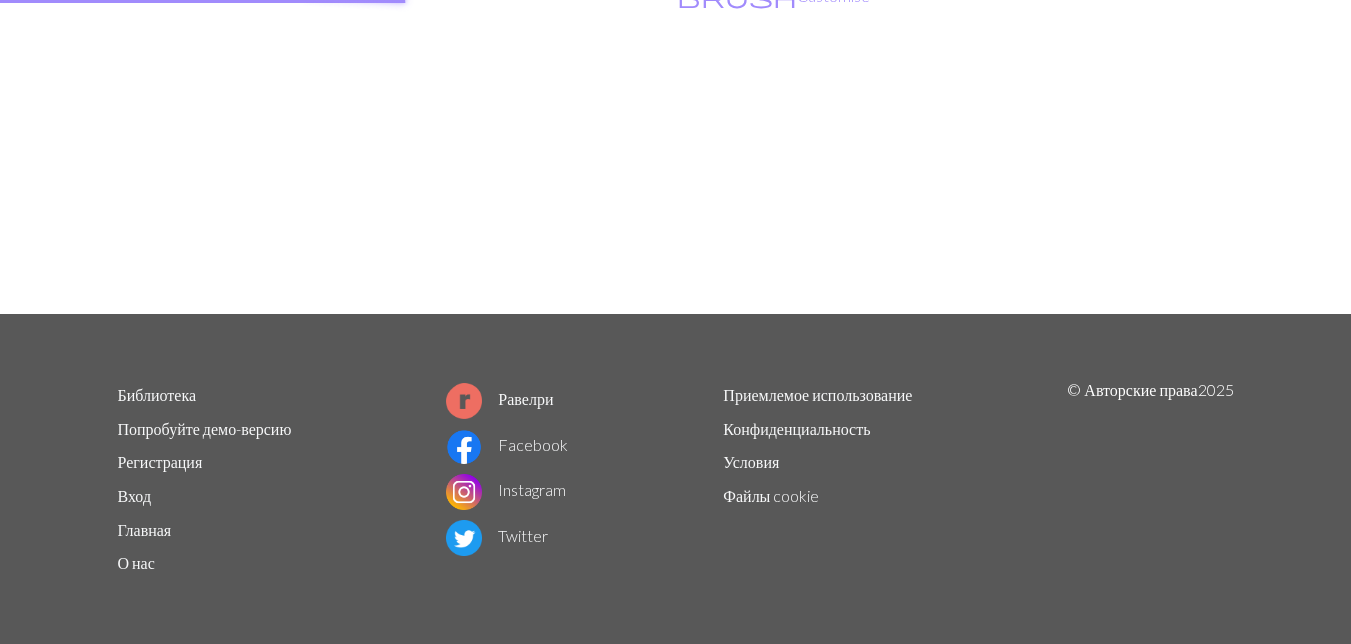 scroll, scrollTop: 0, scrollLeft: 0, axis: both 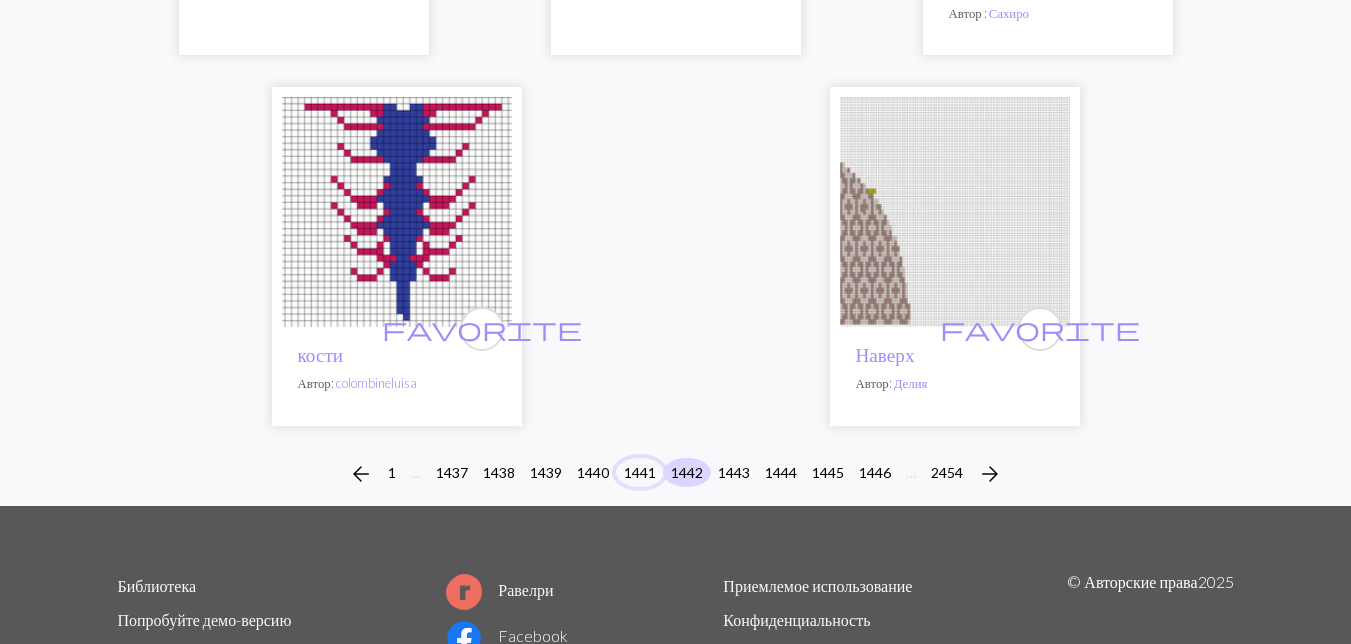 click on "1441" at bounding box center [640, 472] 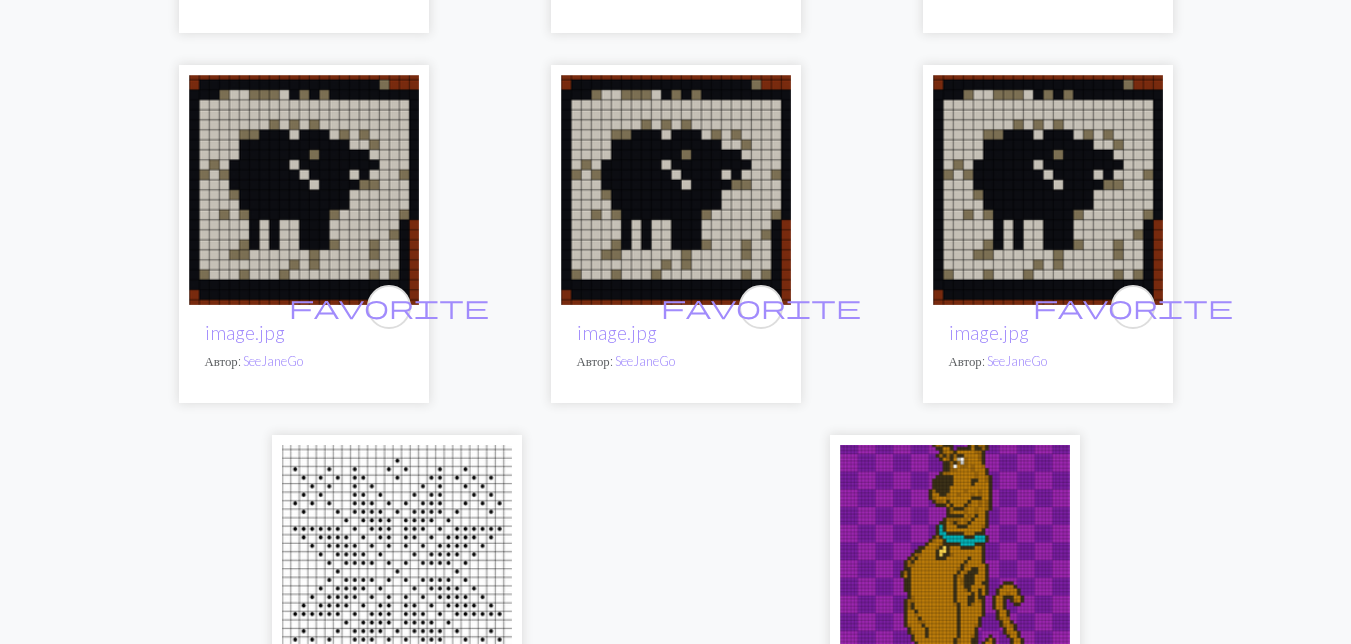 scroll, scrollTop: 6600, scrollLeft: 0, axis: vertical 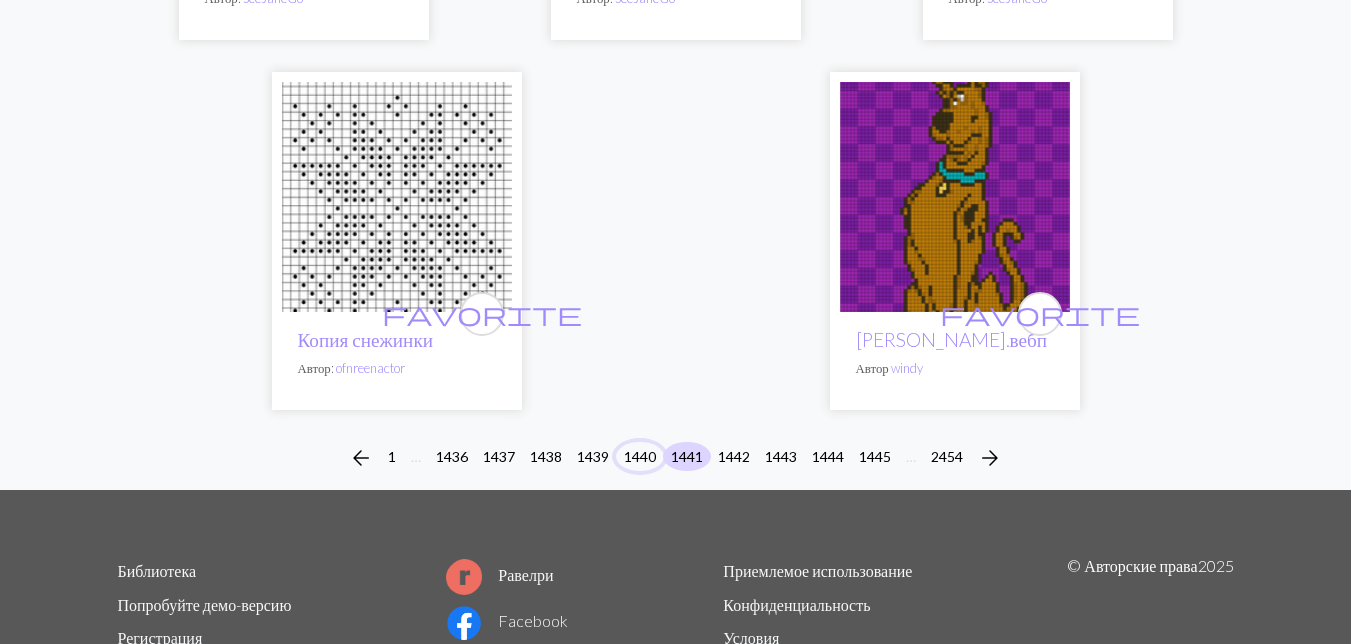 click on "1440" at bounding box center (640, 456) 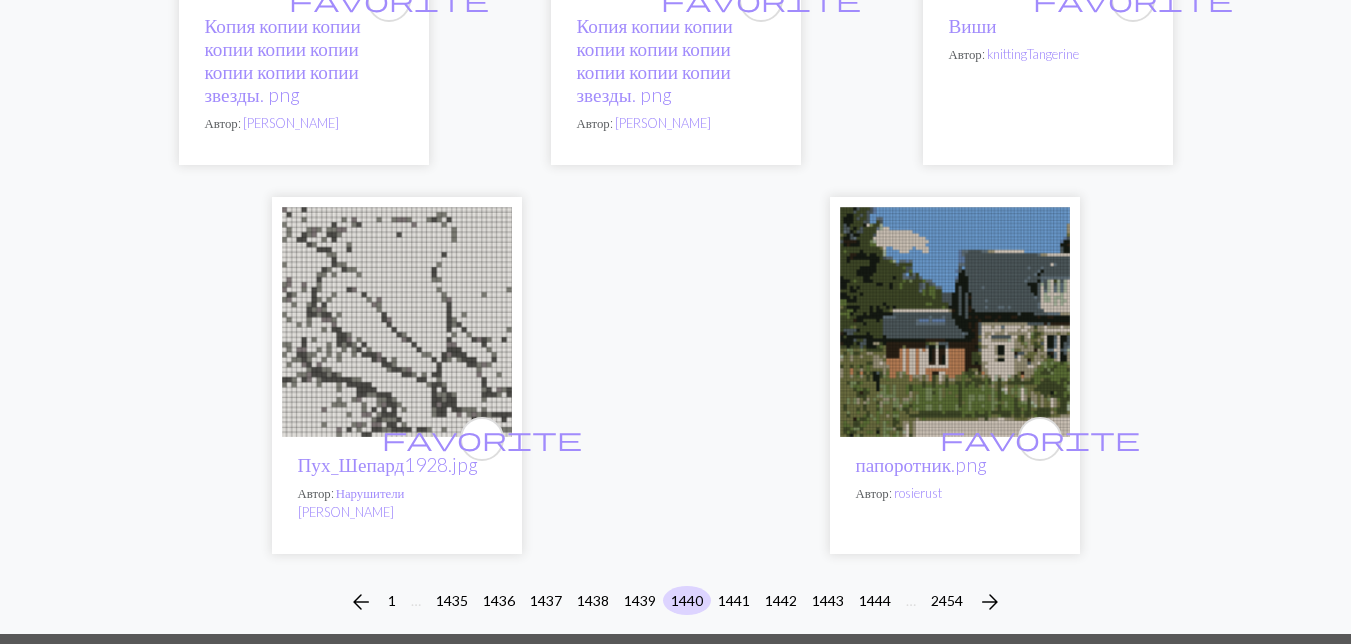 scroll, scrollTop: 6500, scrollLeft: 0, axis: vertical 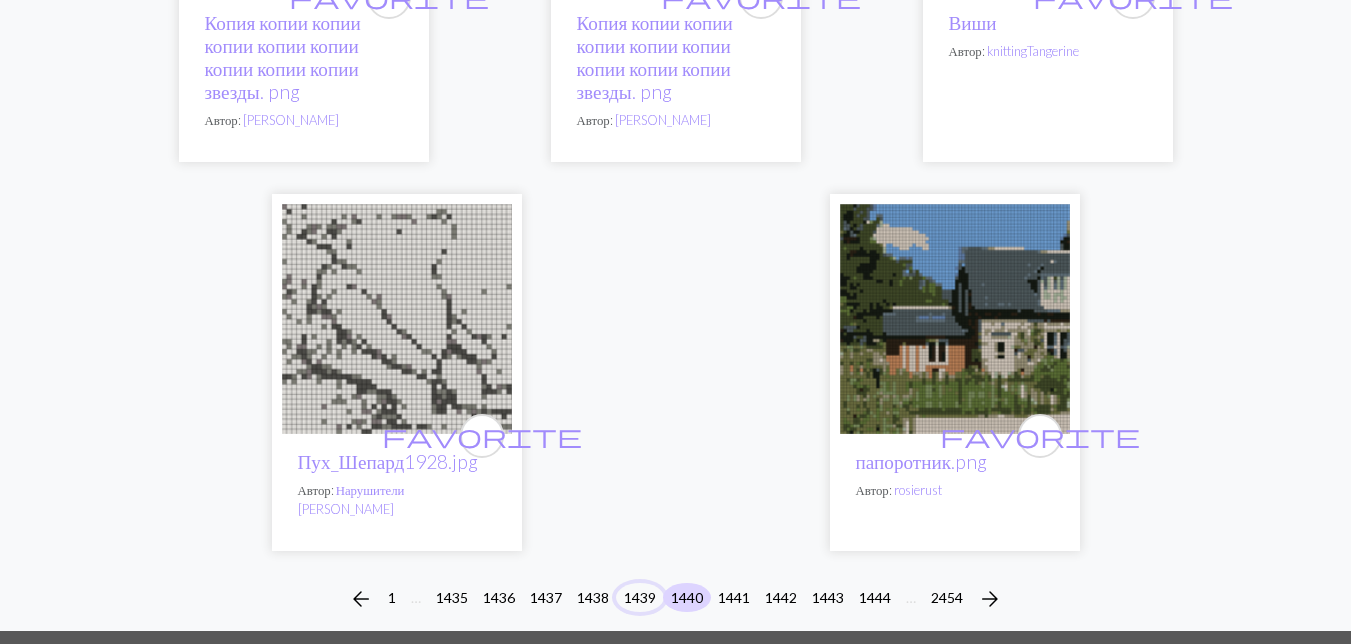 click on "1439" at bounding box center (640, 597) 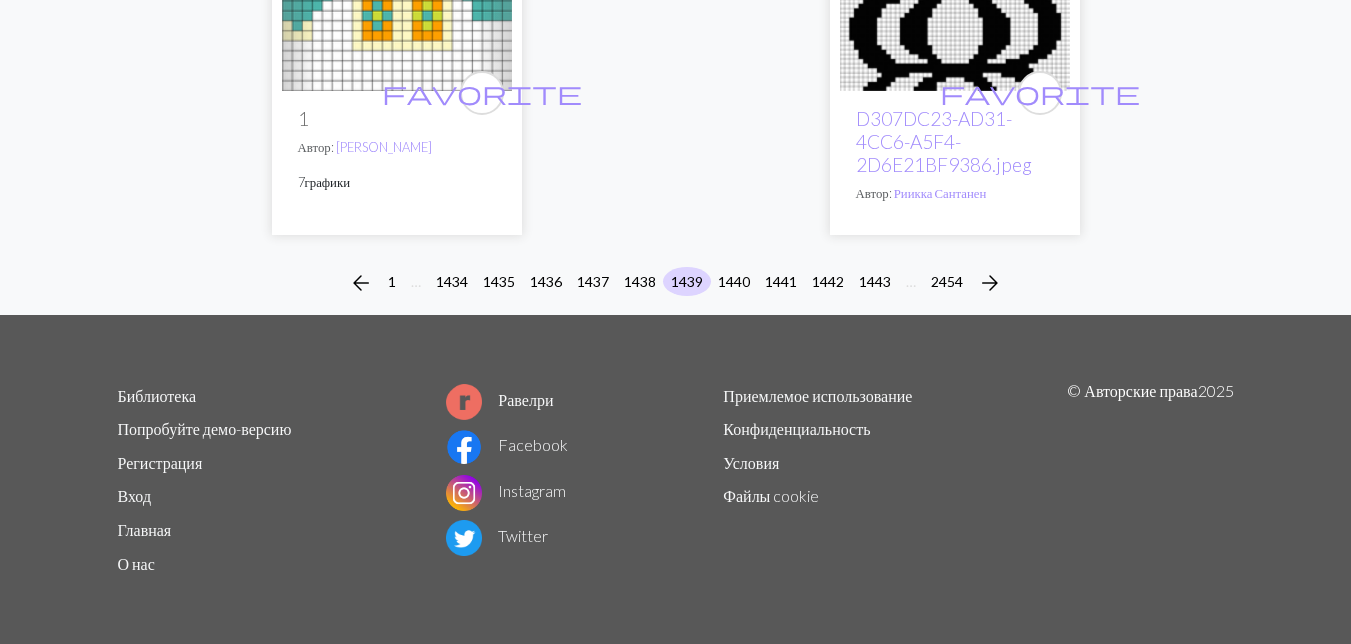 scroll, scrollTop: 7041, scrollLeft: 0, axis: vertical 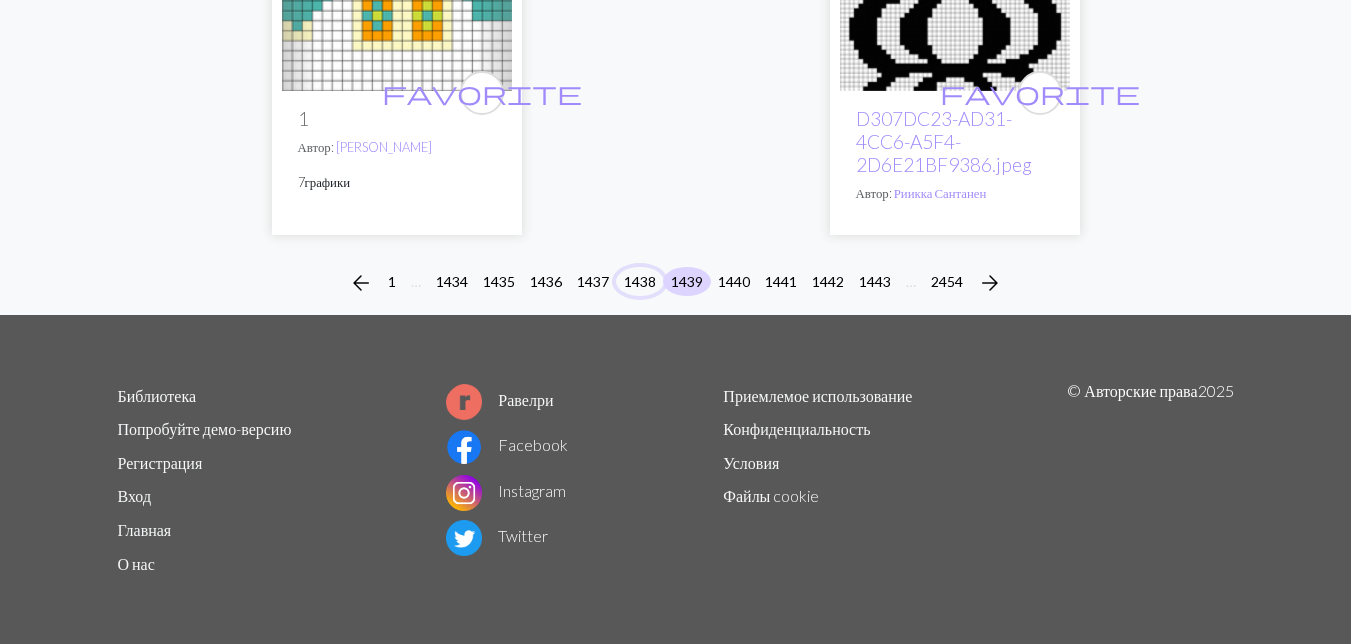 click on "1438" at bounding box center [640, 281] 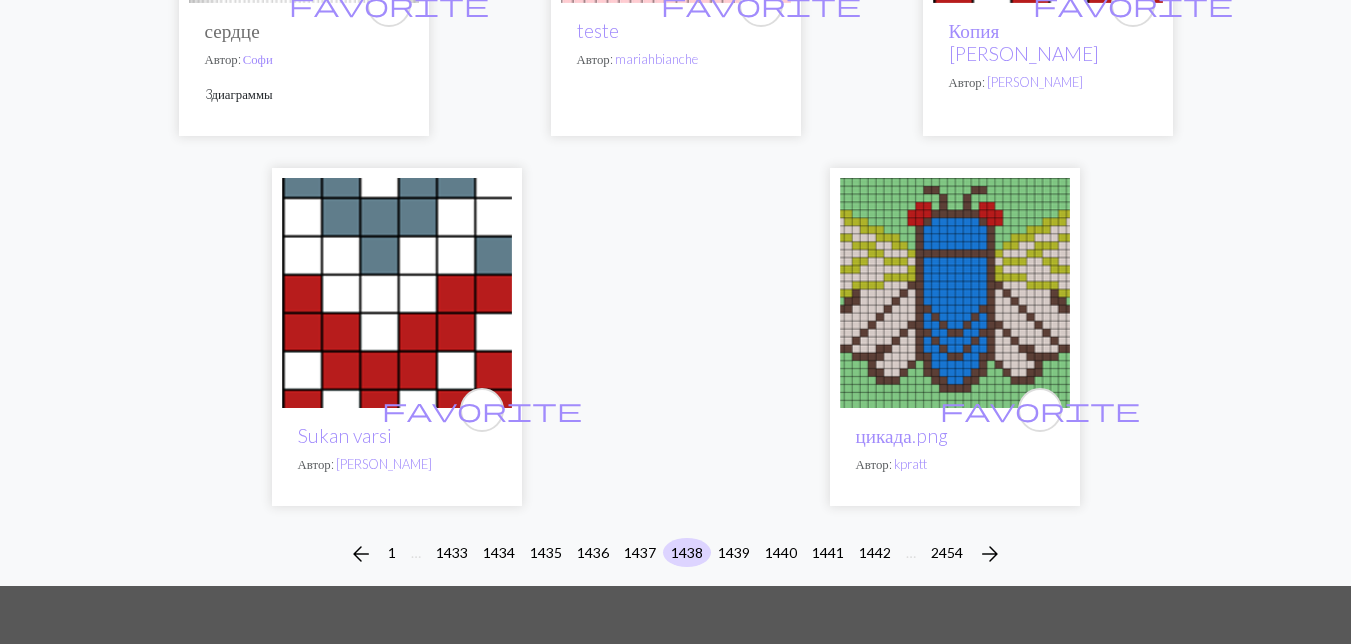 scroll, scrollTop: 6800, scrollLeft: 0, axis: vertical 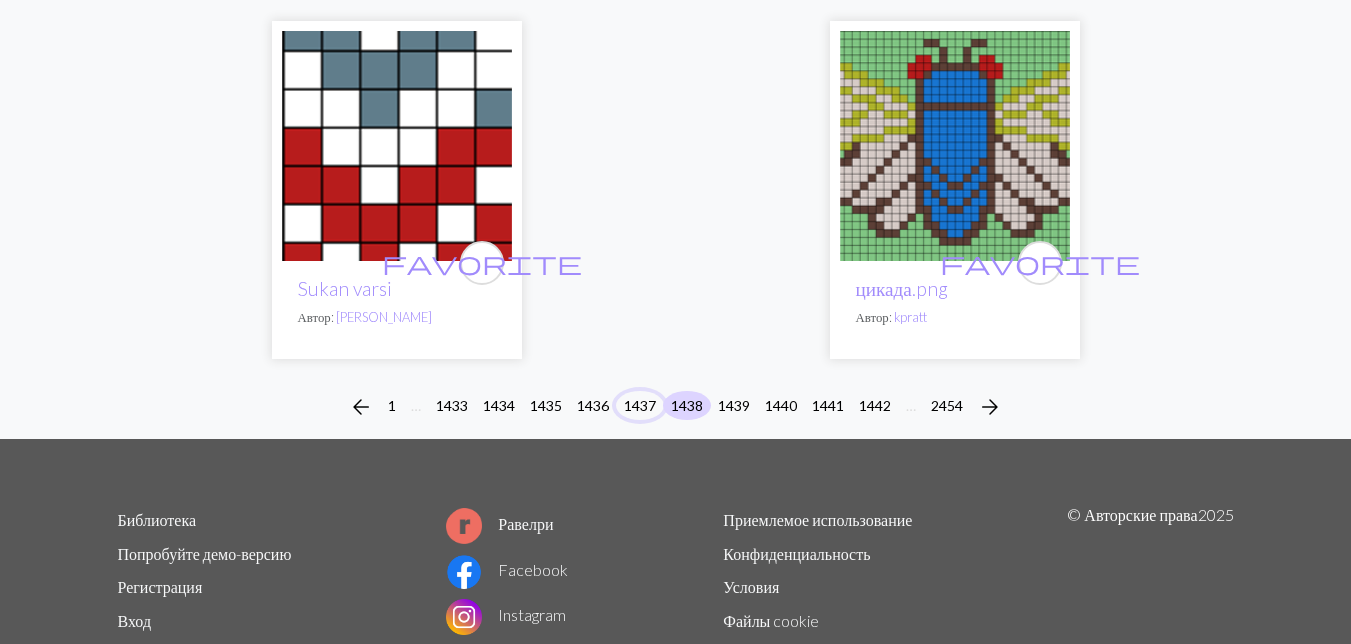 click on "1437" at bounding box center (640, 405) 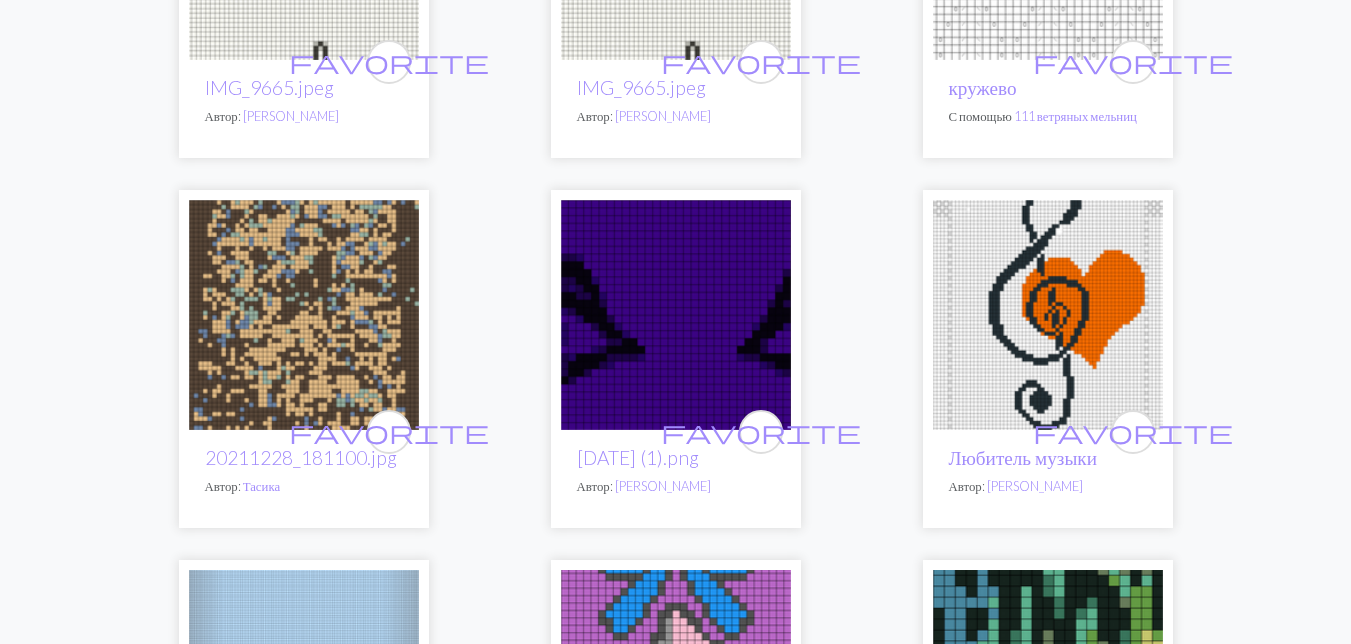 scroll, scrollTop: 2400, scrollLeft: 0, axis: vertical 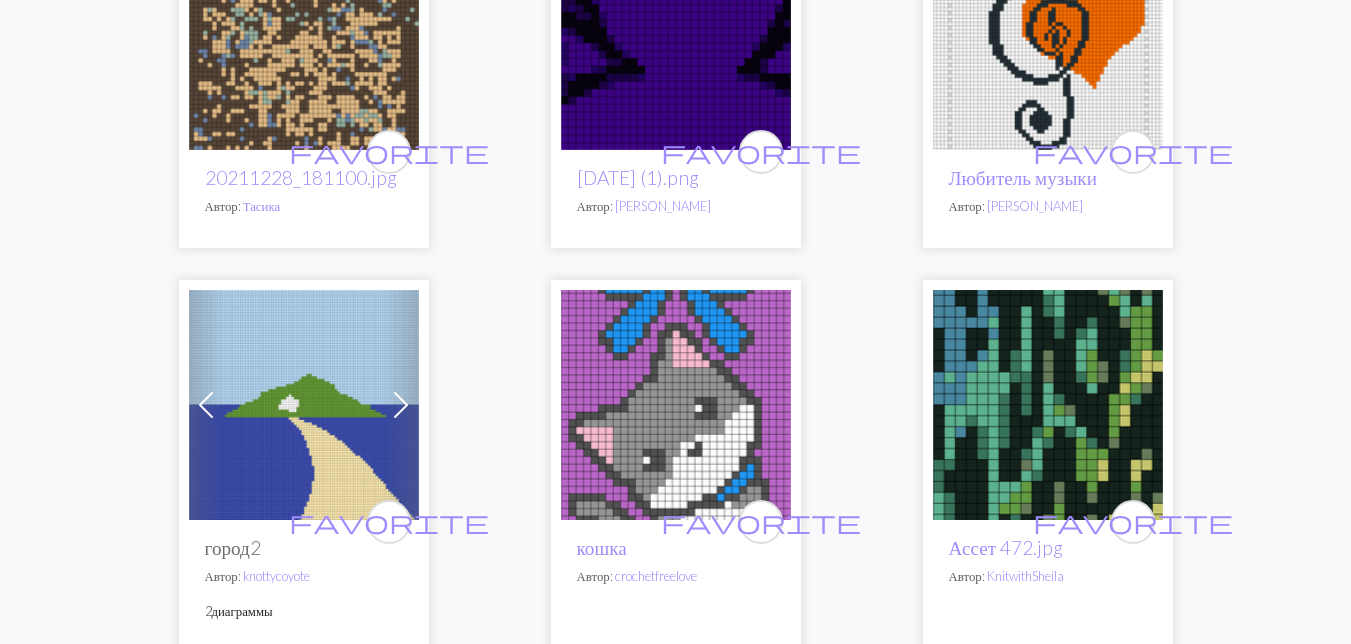 click at bounding box center [676, 405] 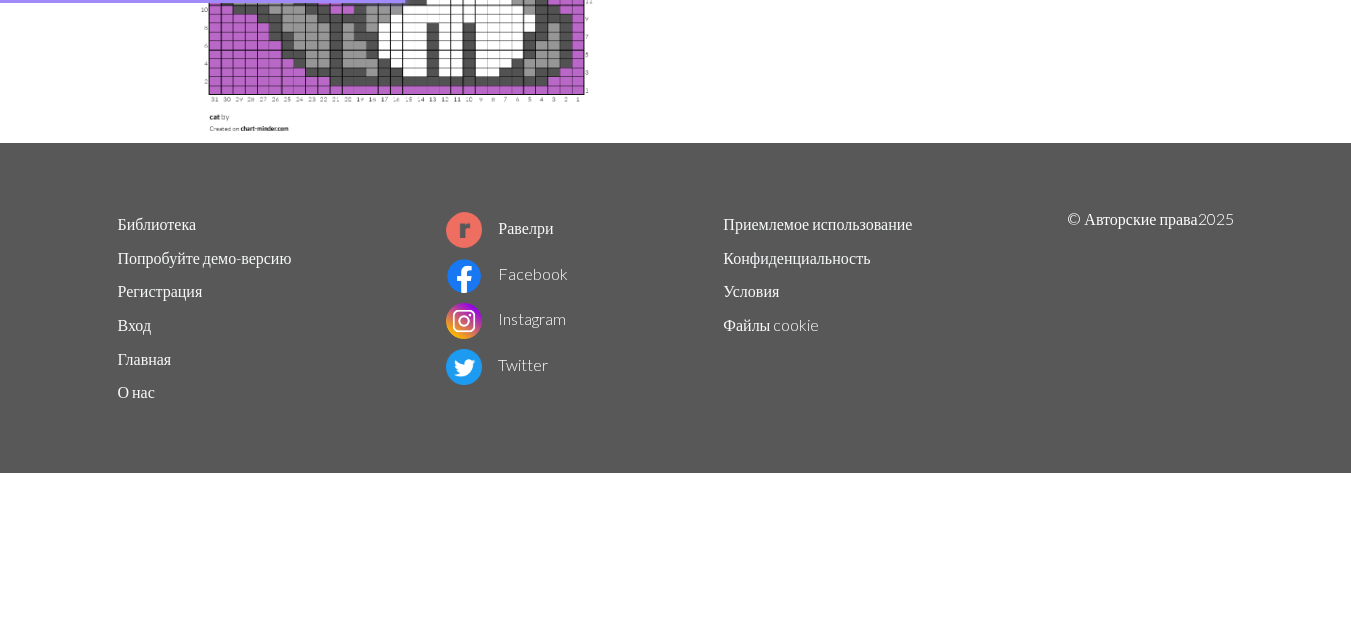 scroll, scrollTop: 0, scrollLeft: 0, axis: both 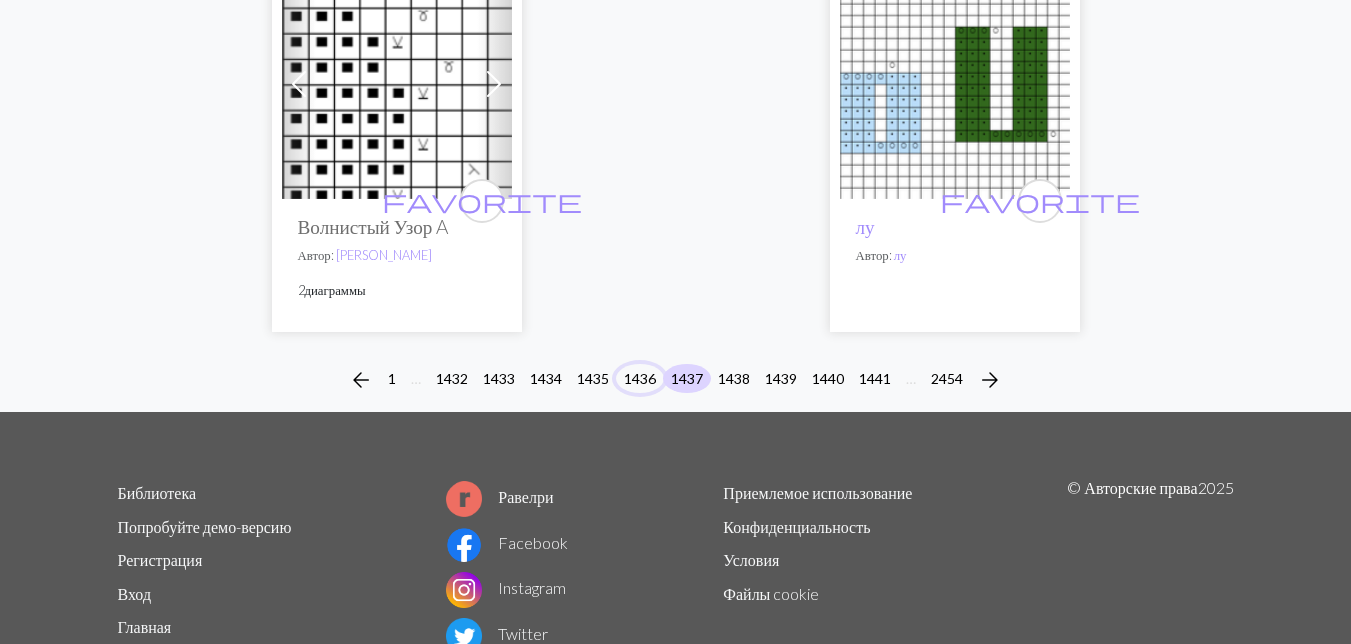 click on "1436" at bounding box center (640, 378) 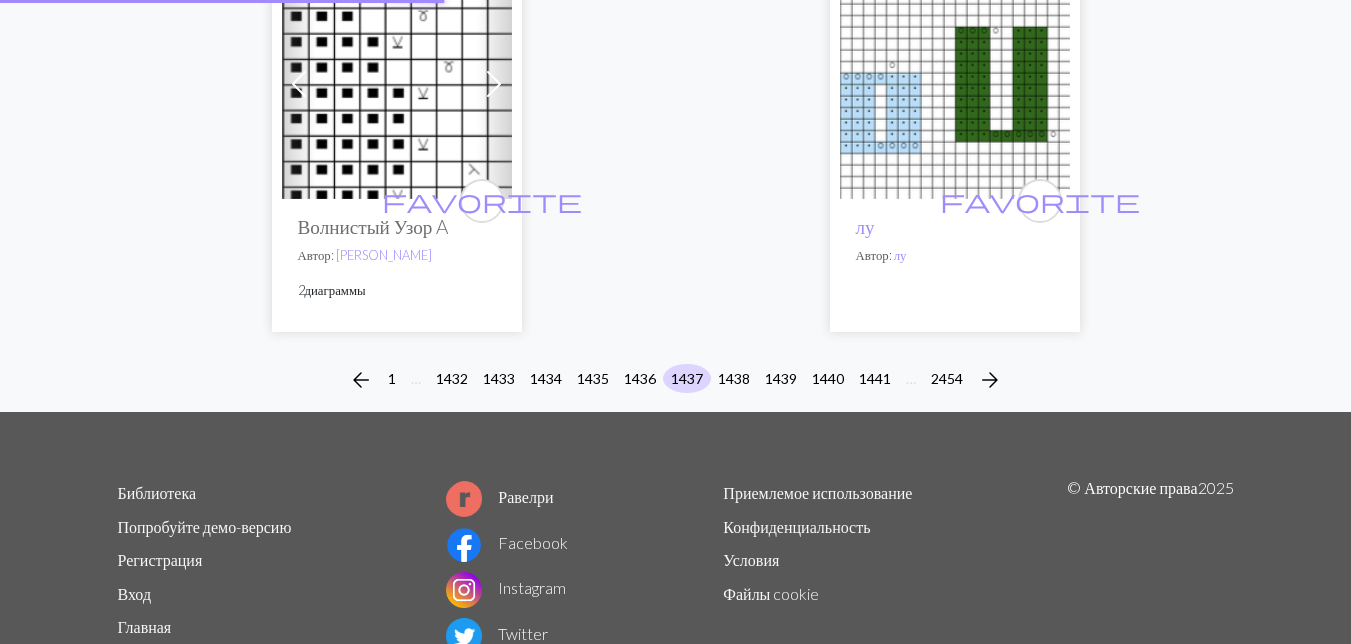 scroll, scrollTop: 0, scrollLeft: 0, axis: both 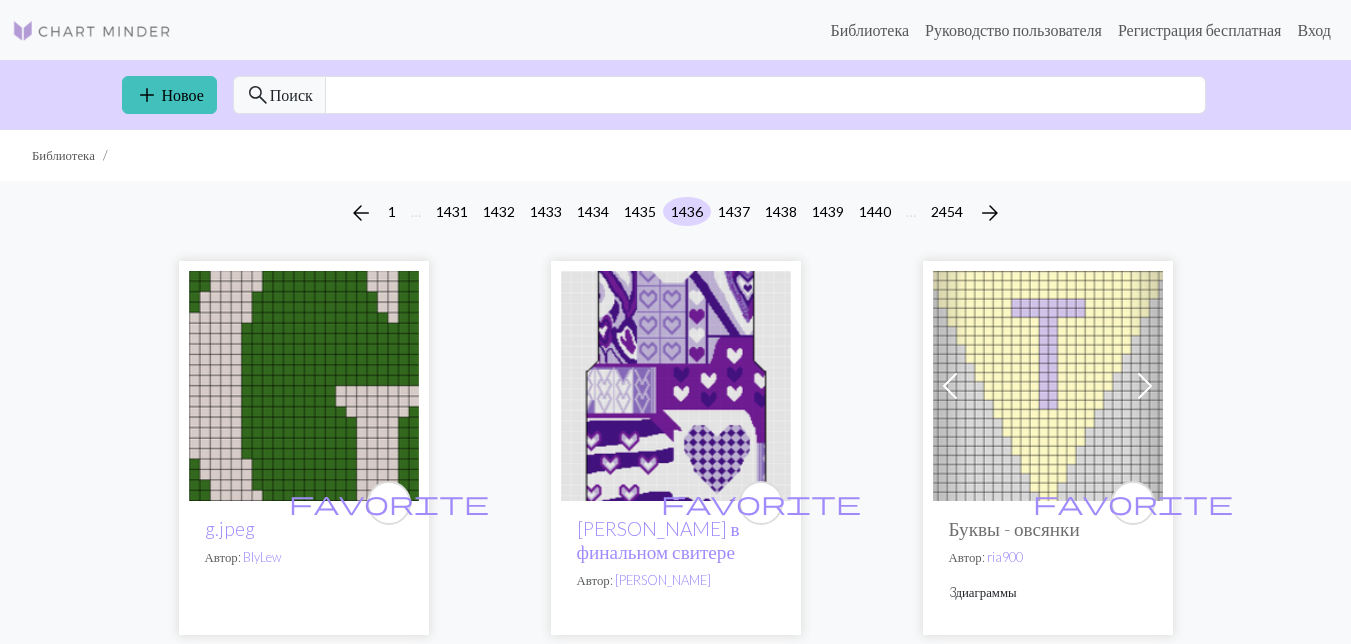 click at bounding box center (676, 386) 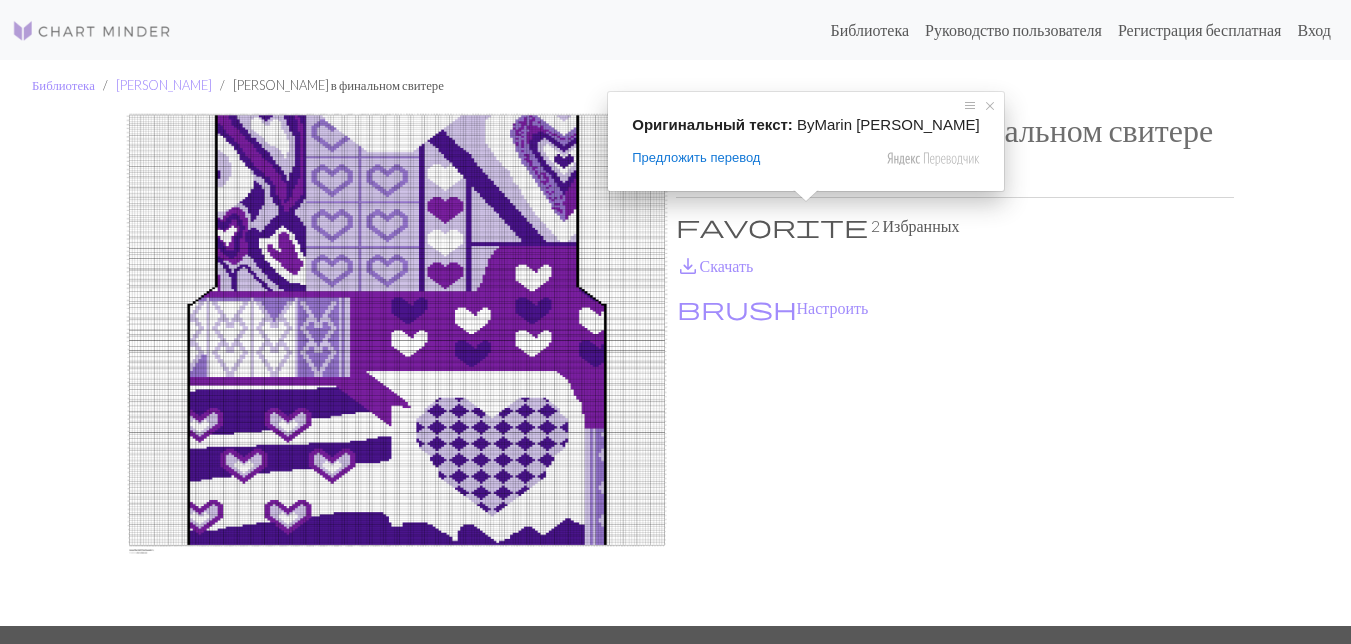click on "[PERSON_NAME]" at bounding box center (809, 169) 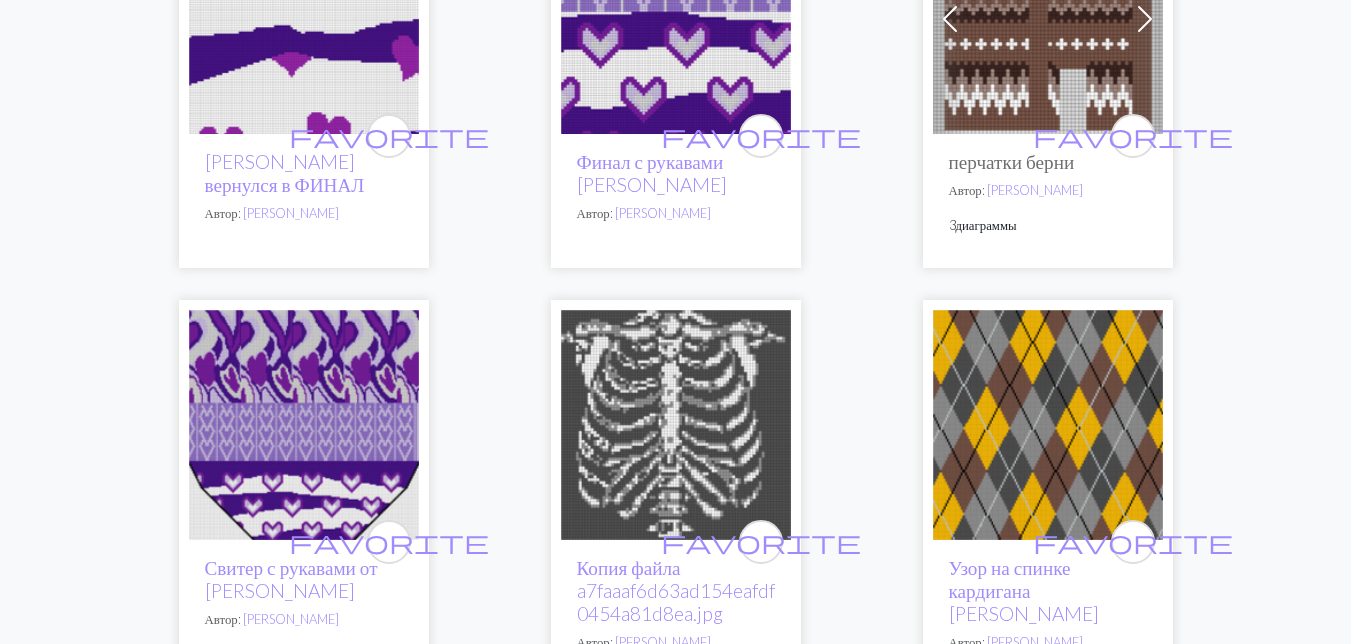 scroll, scrollTop: 500, scrollLeft: 0, axis: vertical 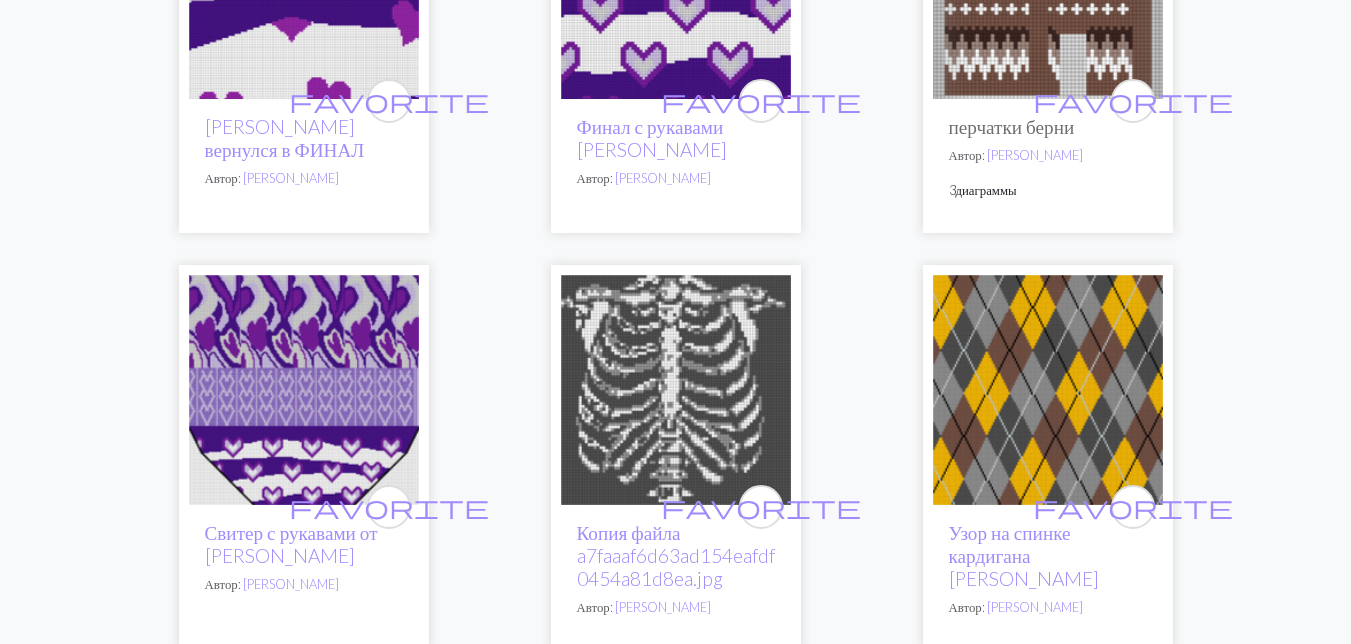 click at bounding box center (304, 390) 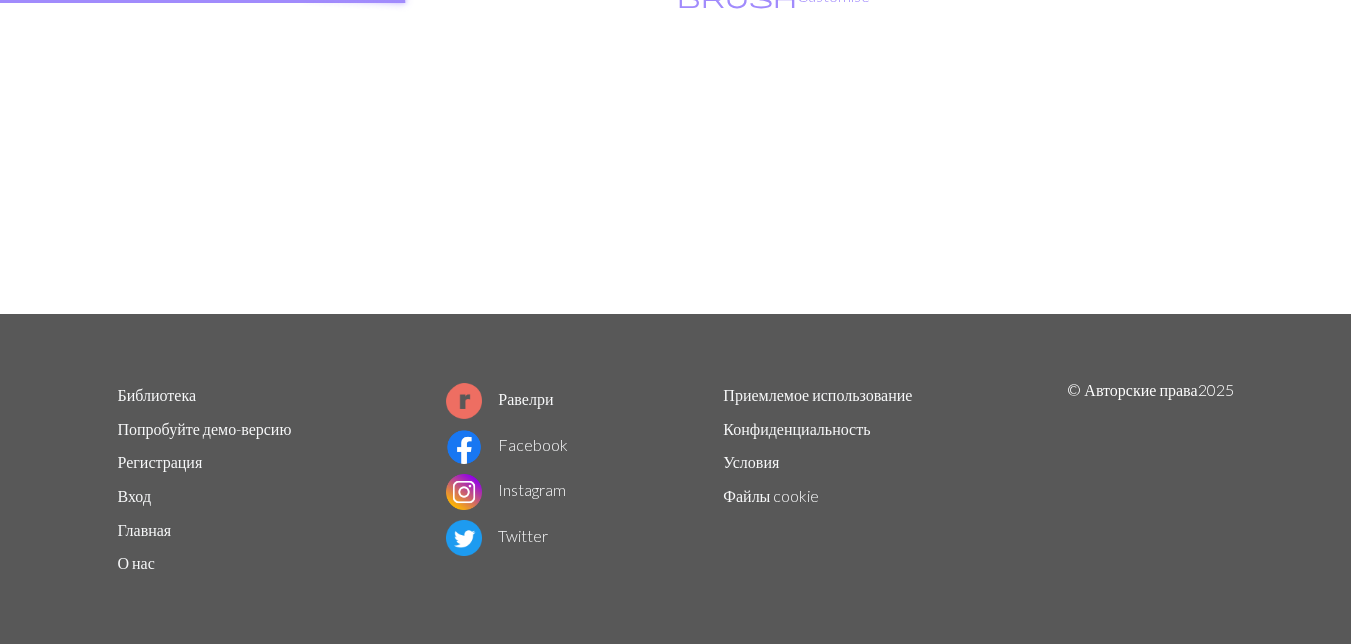 scroll, scrollTop: 0, scrollLeft: 0, axis: both 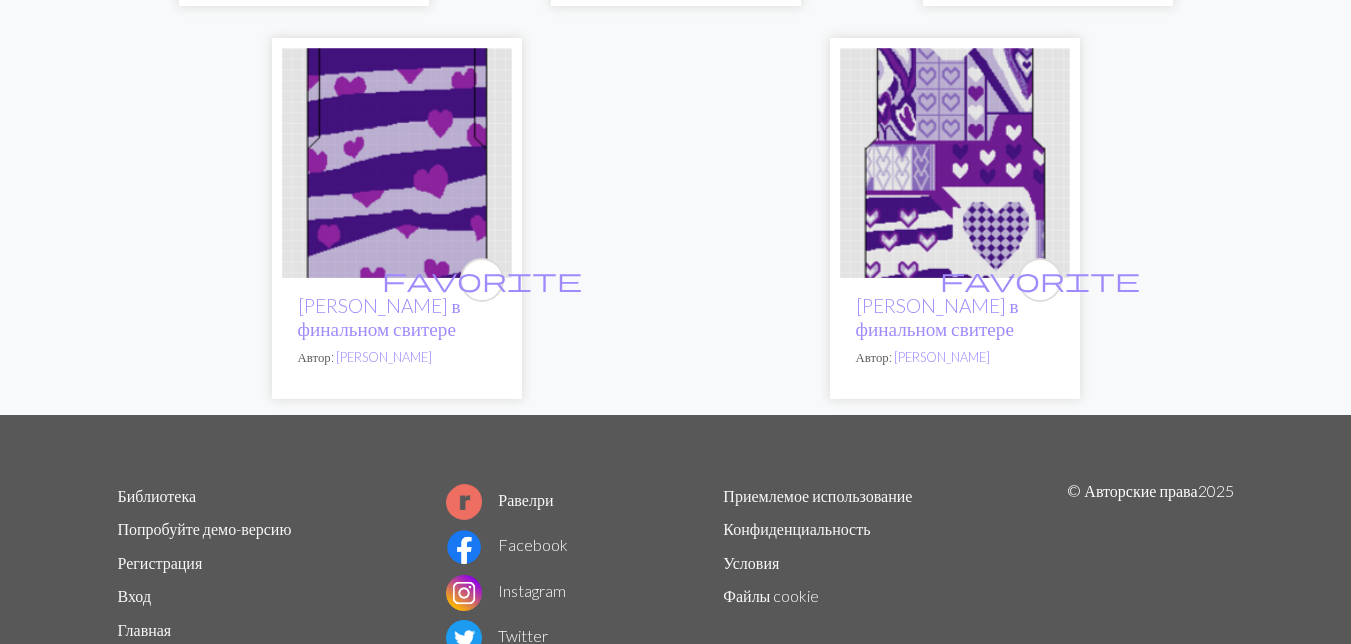 click at bounding box center [397, 163] 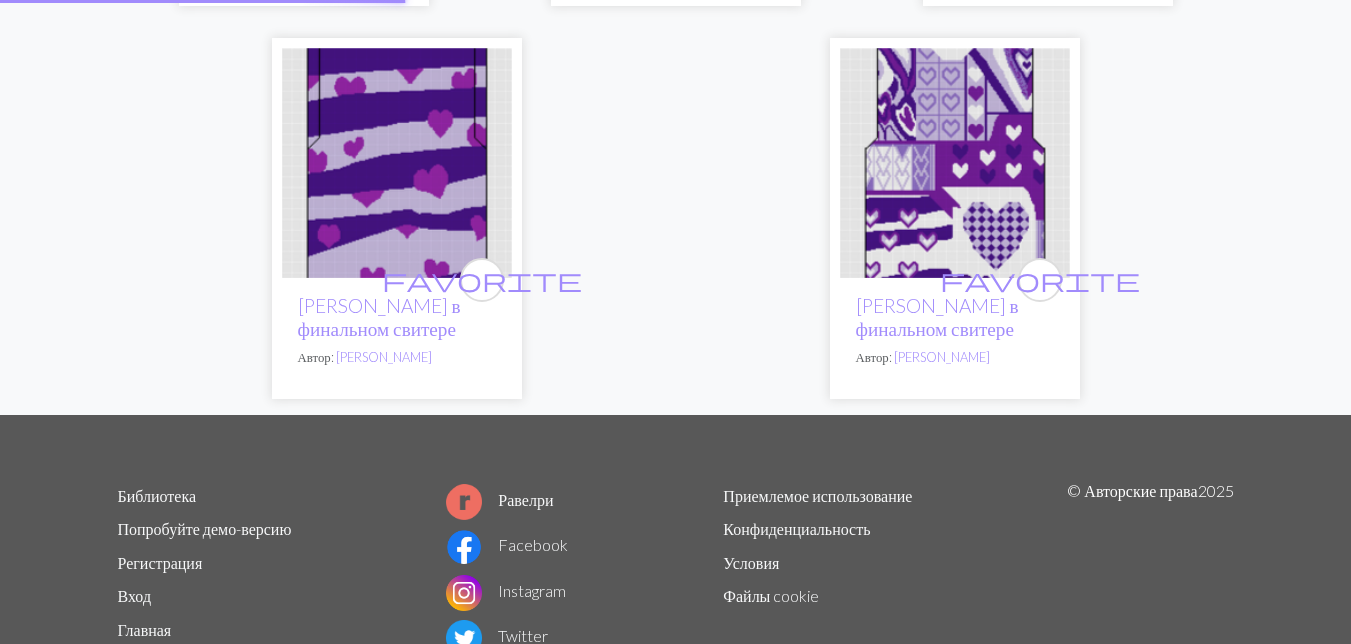 scroll, scrollTop: 0, scrollLeft: 0, axis: both 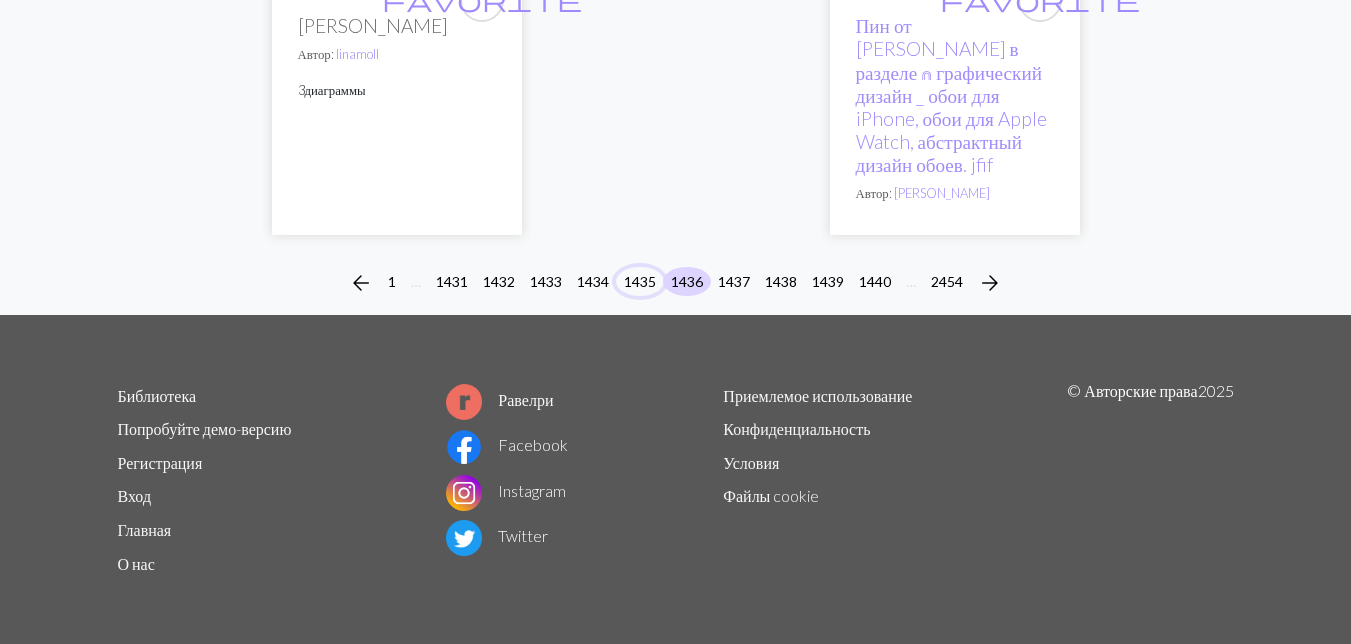click on "1435" at bounding box center (640, 281) 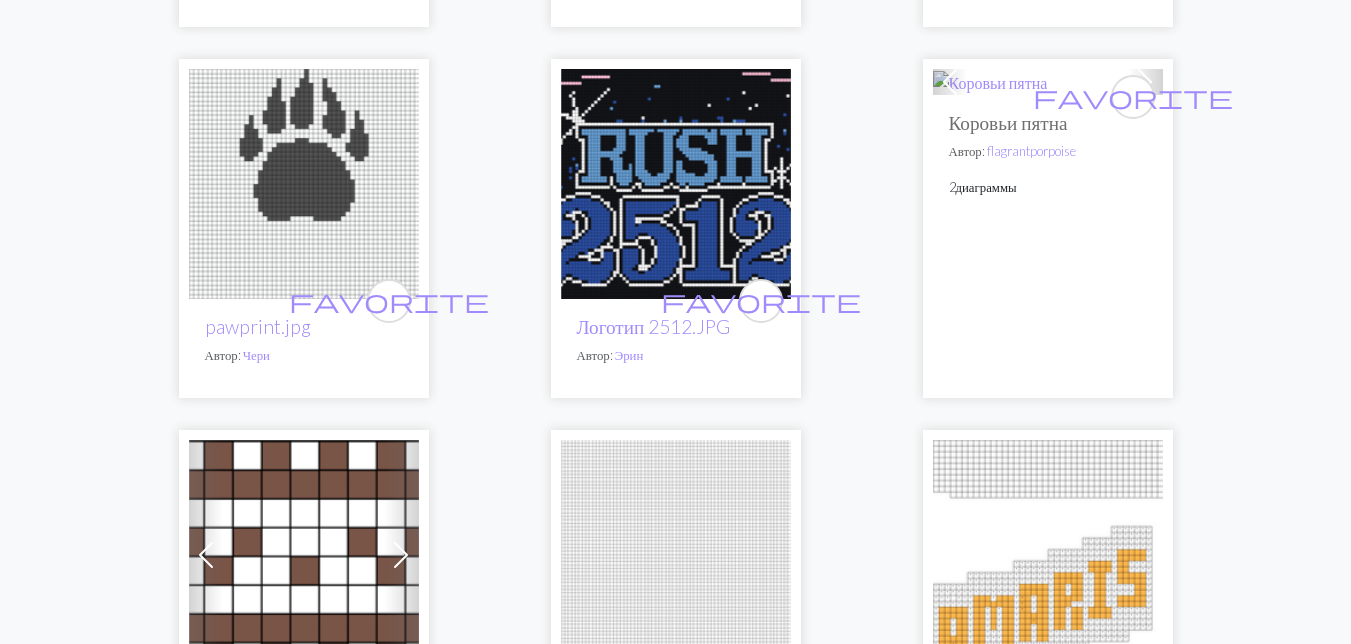 scroll, scrollTop: 1900, scrollLeft: 0, axis: vertical 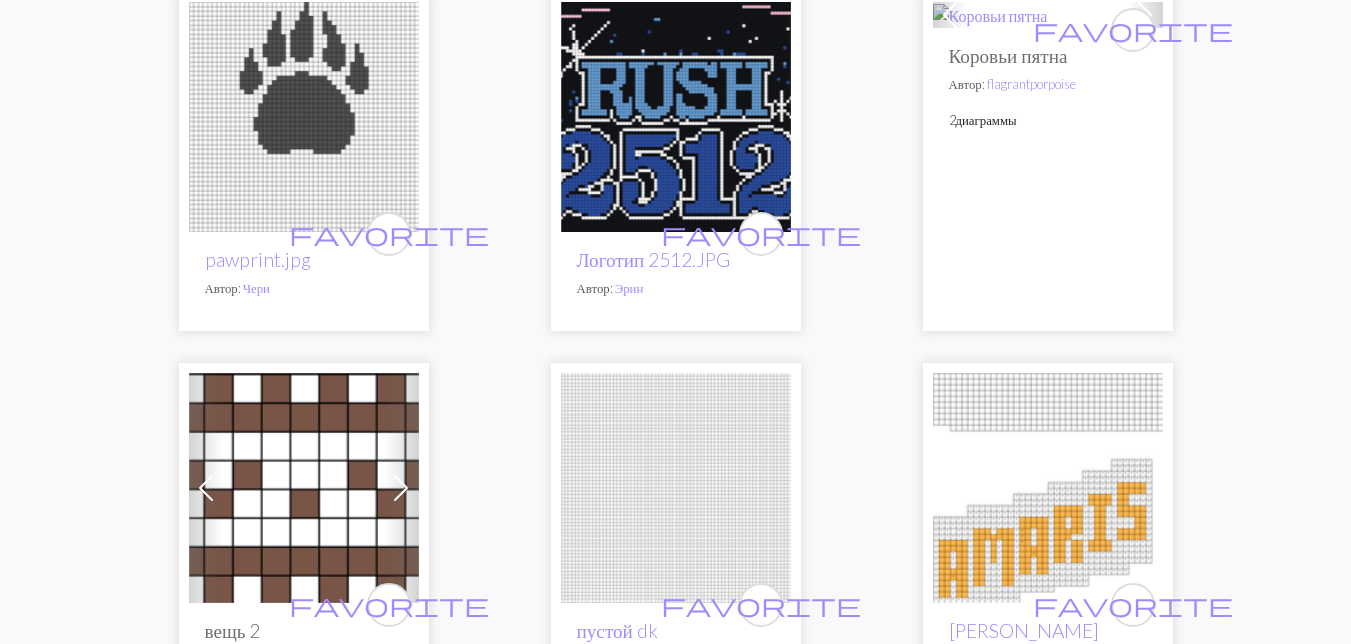 click at bounding box center (304, 117) 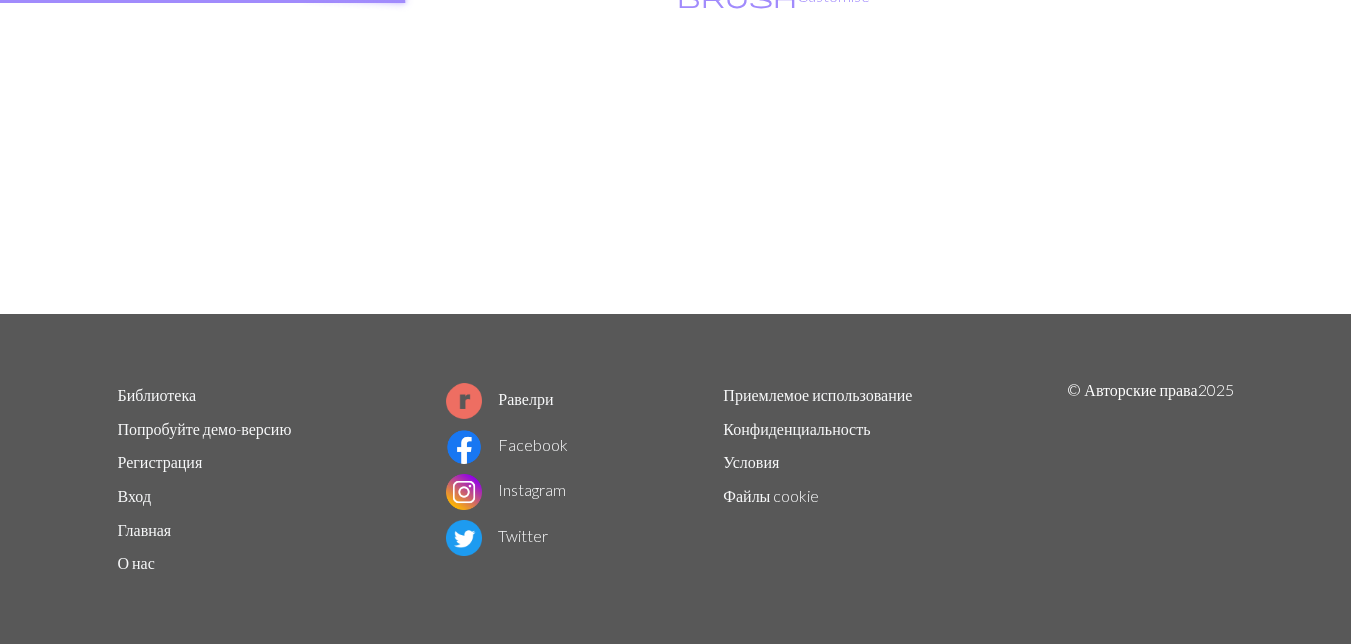 scroll, scrollTop: 0, scrollLeft: 0, axis: both 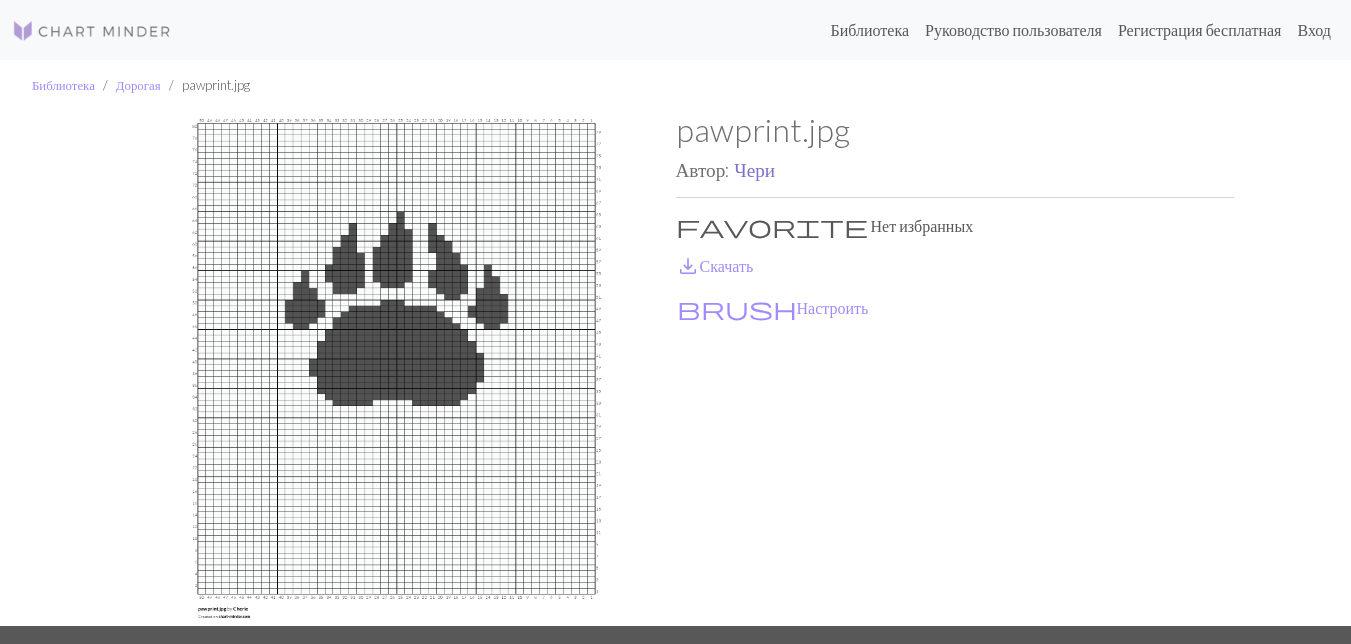 click on "Чери" at bounding box center [754, 169] 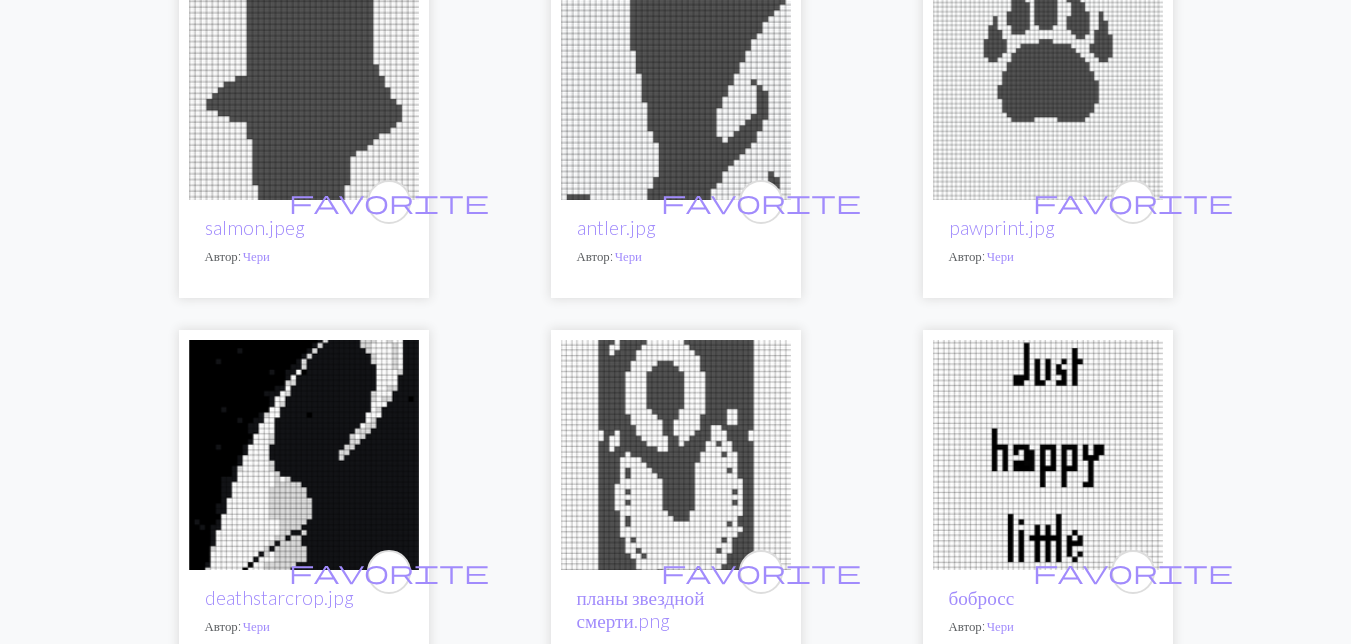 scroll, scrollTop: 400, scrollLeft: 0, axis: vertical 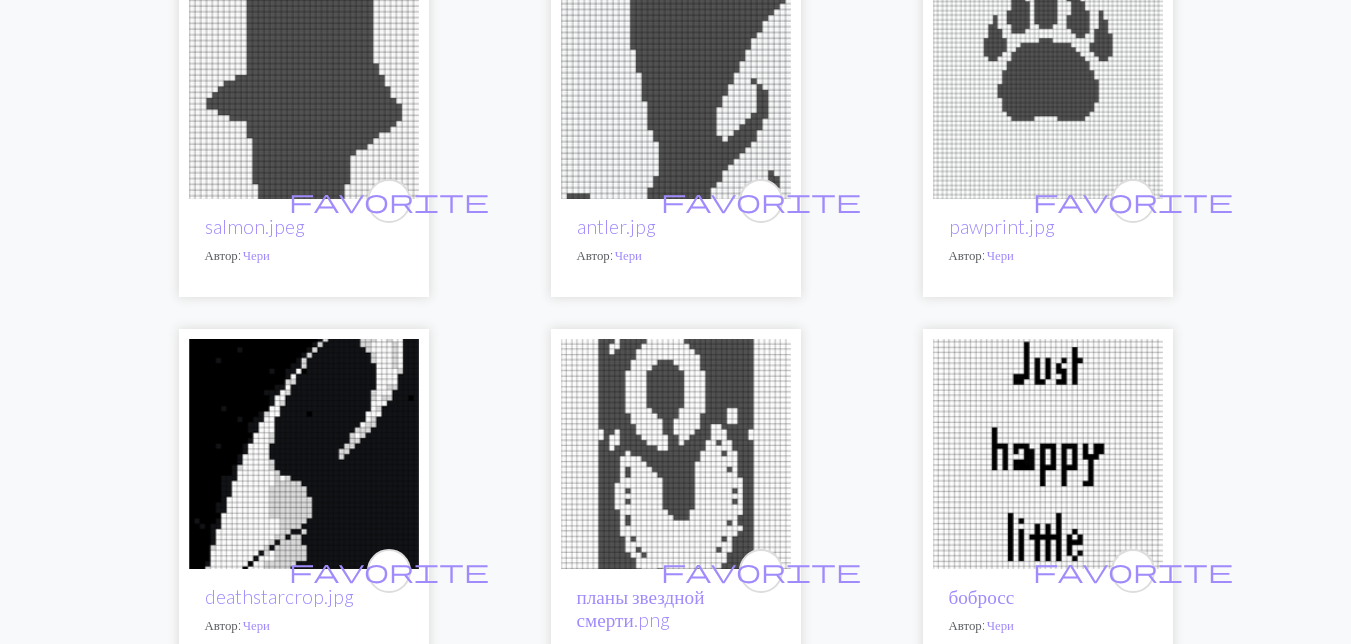 click at bounding box center [304, 84] 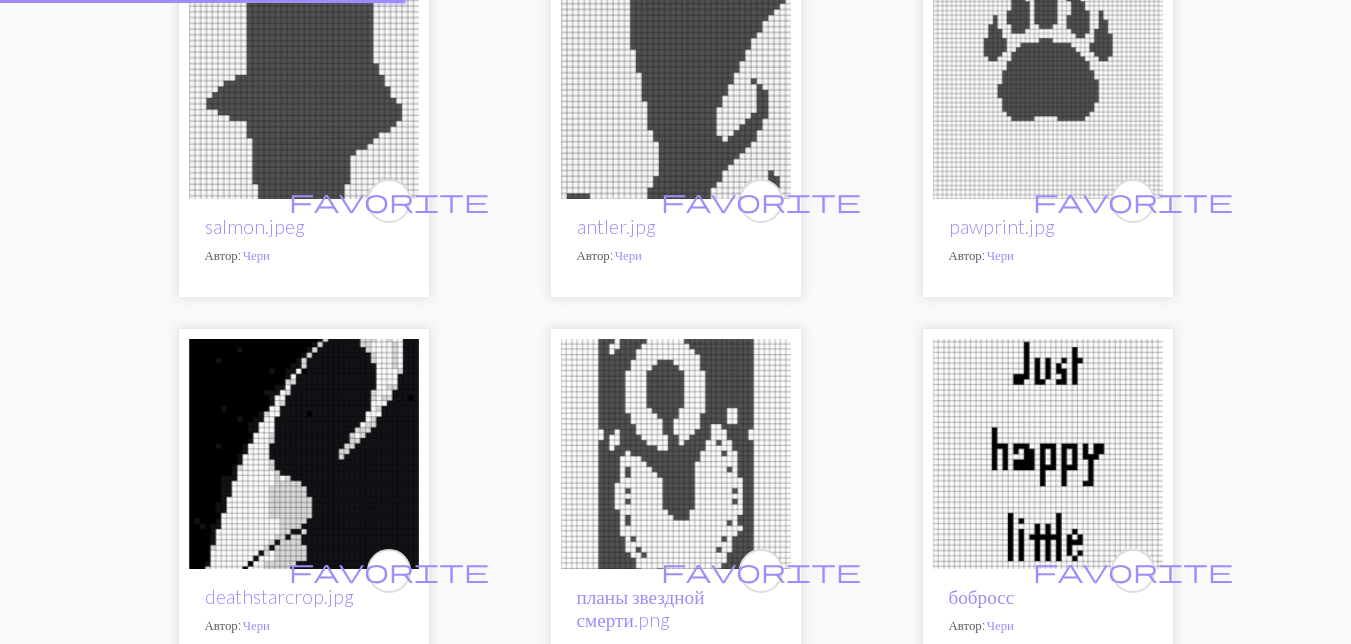 scroll, scrollTop: 0, scrollLeft: 0, axis: both 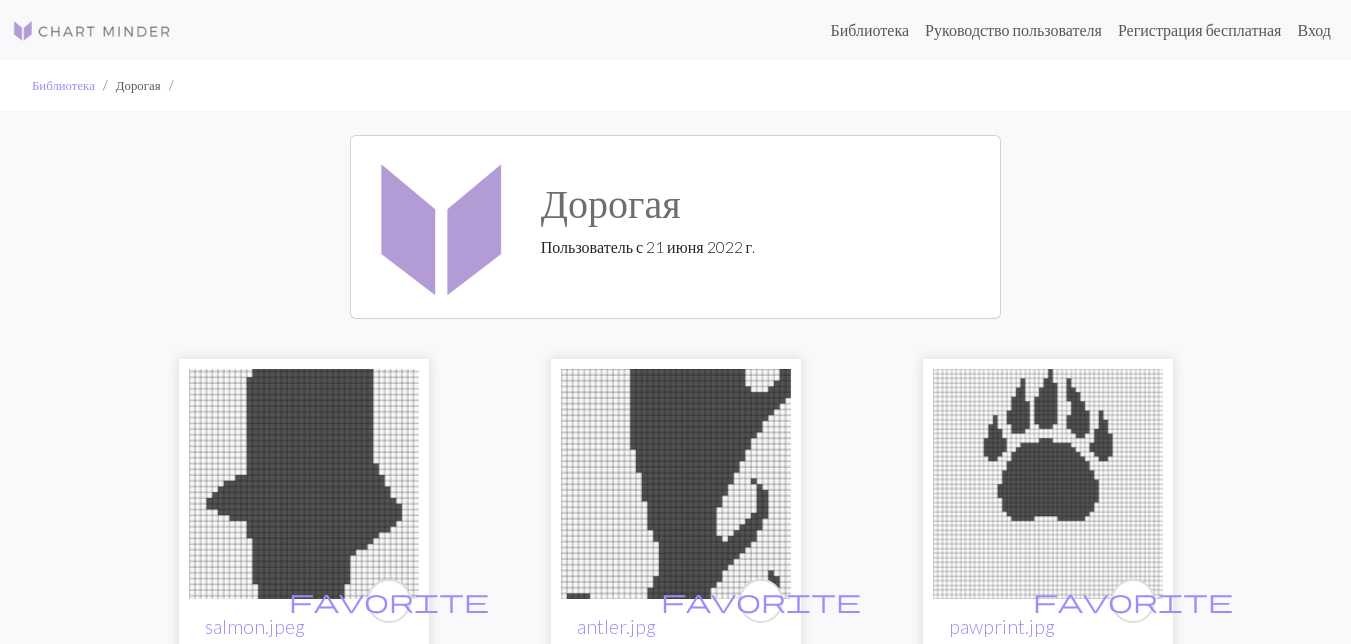 click at bounding box center (676, 484) 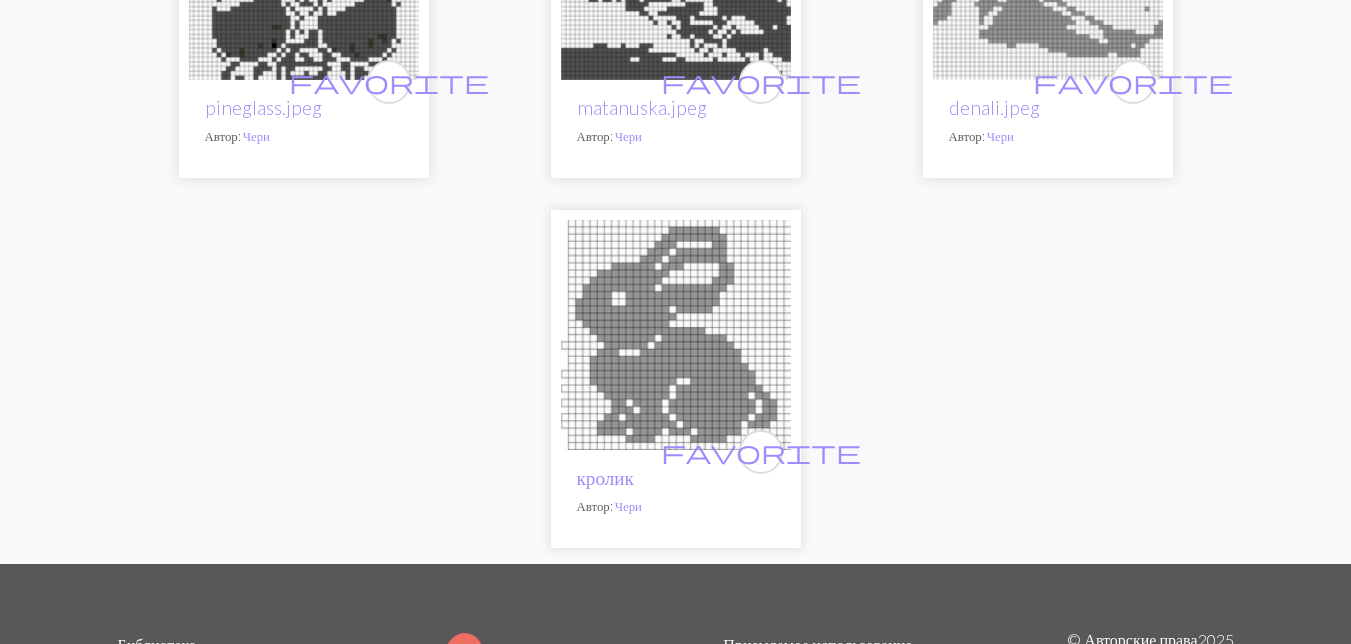 scroll, scrollTop: 1700, scrollLeft: 0, axis: vertical 